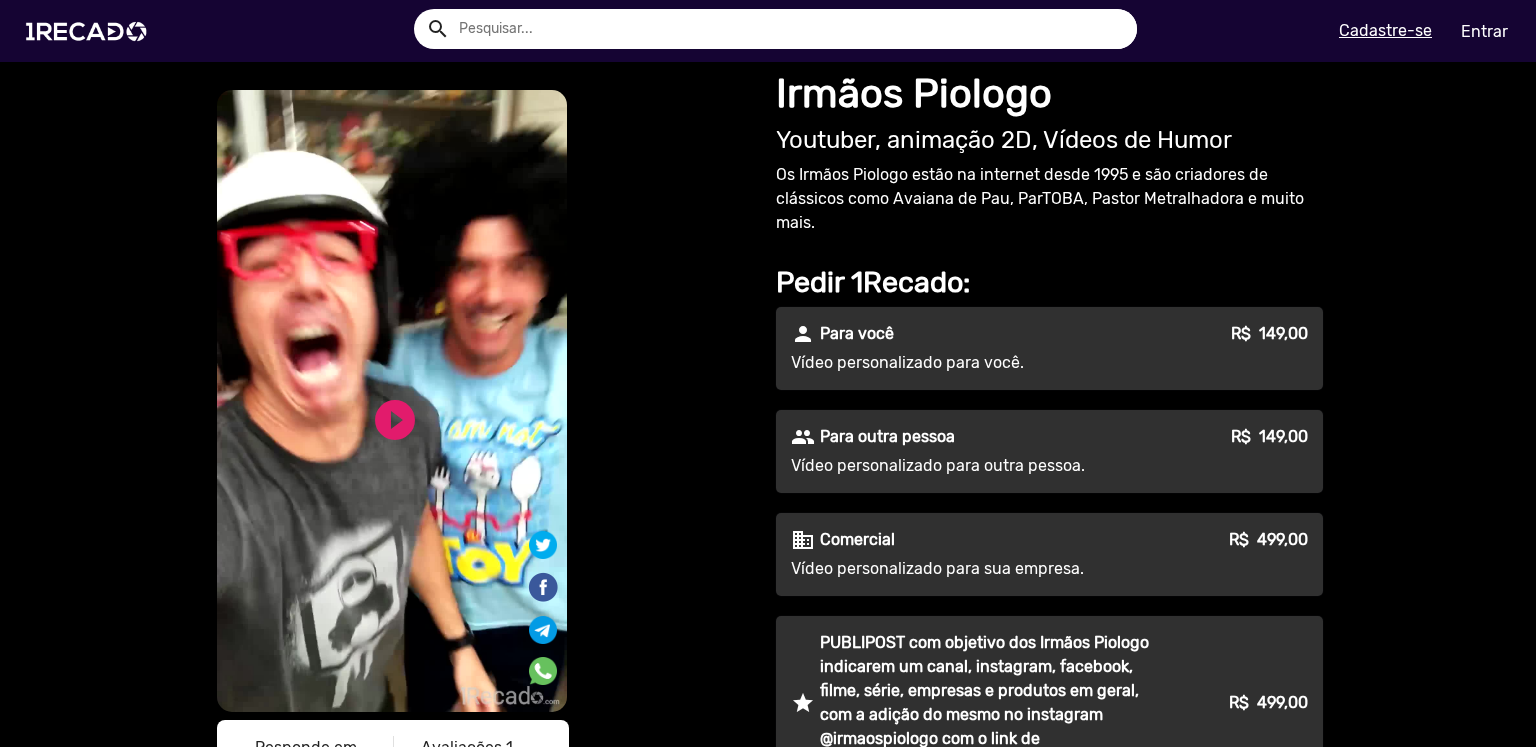 scroll, scrollTop: 0, scrollLeft: 0, axis: both 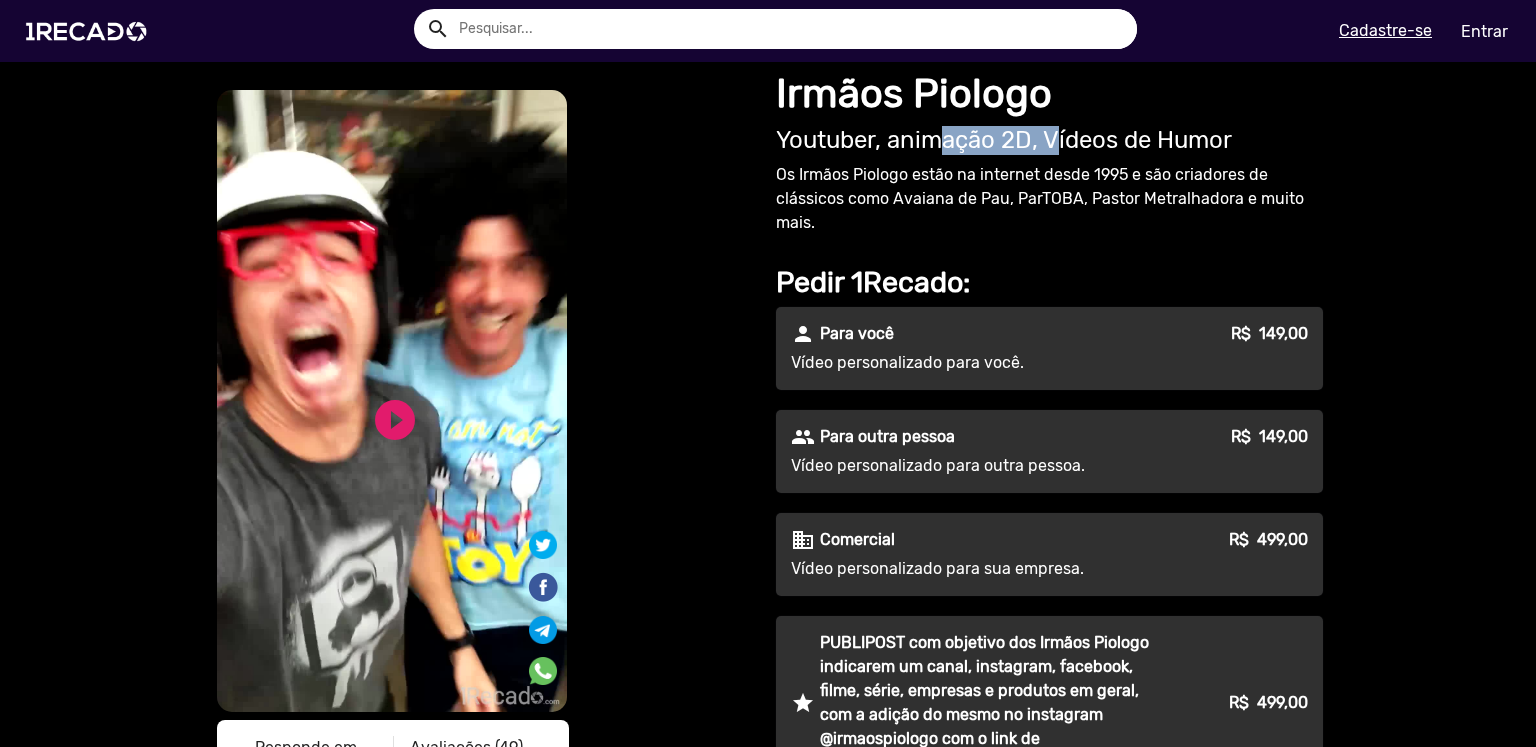 drag, startPoint x: 939, startPoint y: 149, endPoint x: 1045, endPoint y: 148, distance: 106.004715 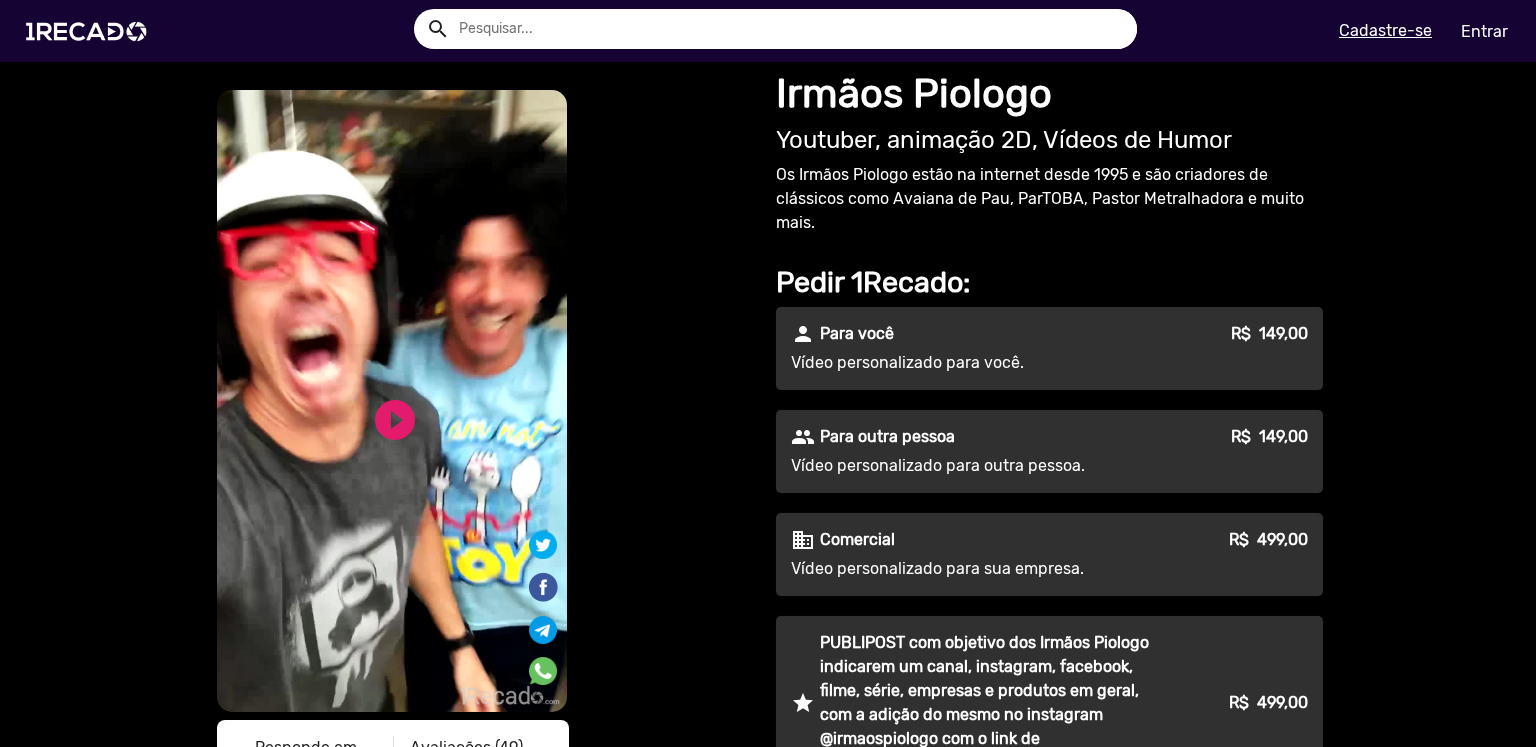 click on "Youtuber, animação 2D, Vídeos de Humor" 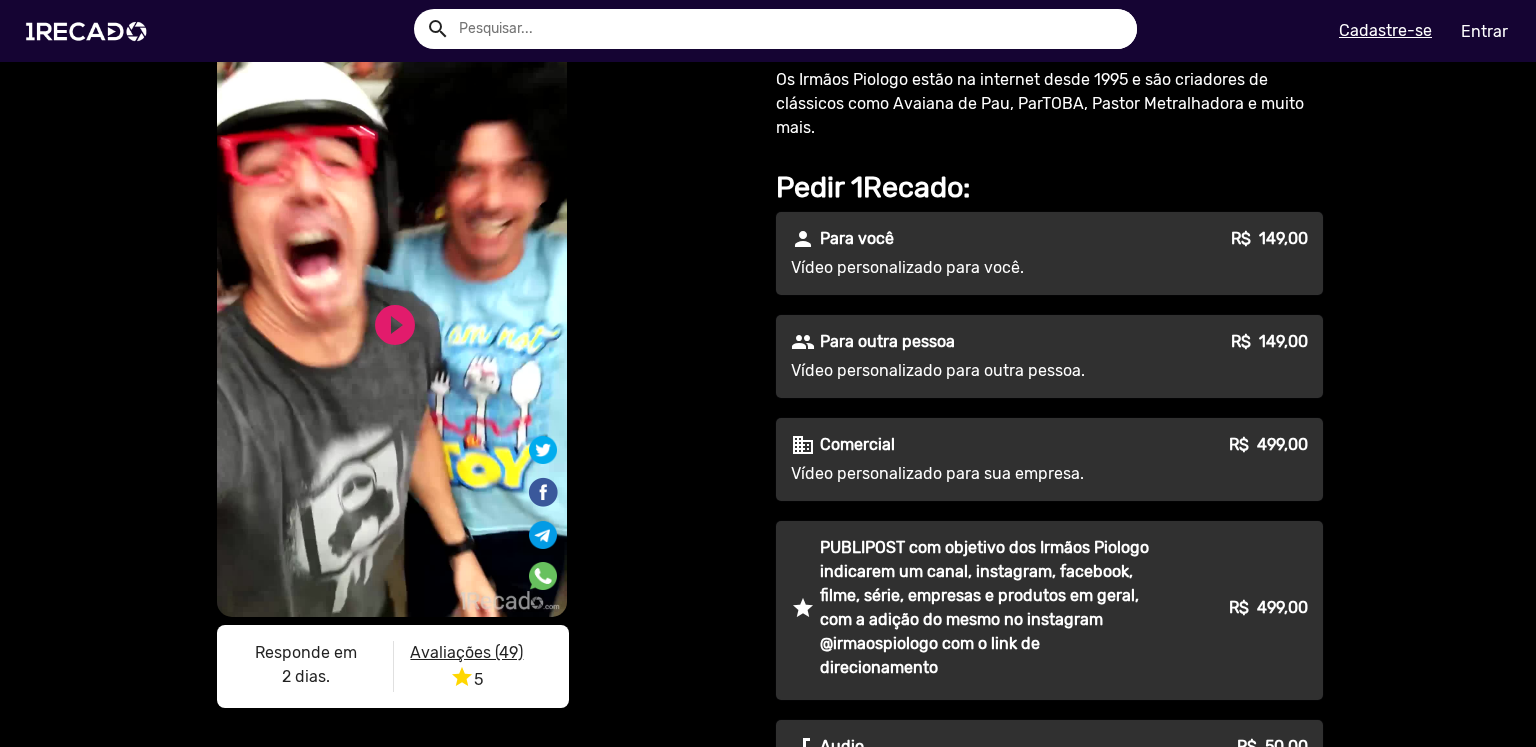 scroll, scrollTop: 133, scrollLeft: 0, axis: vertical 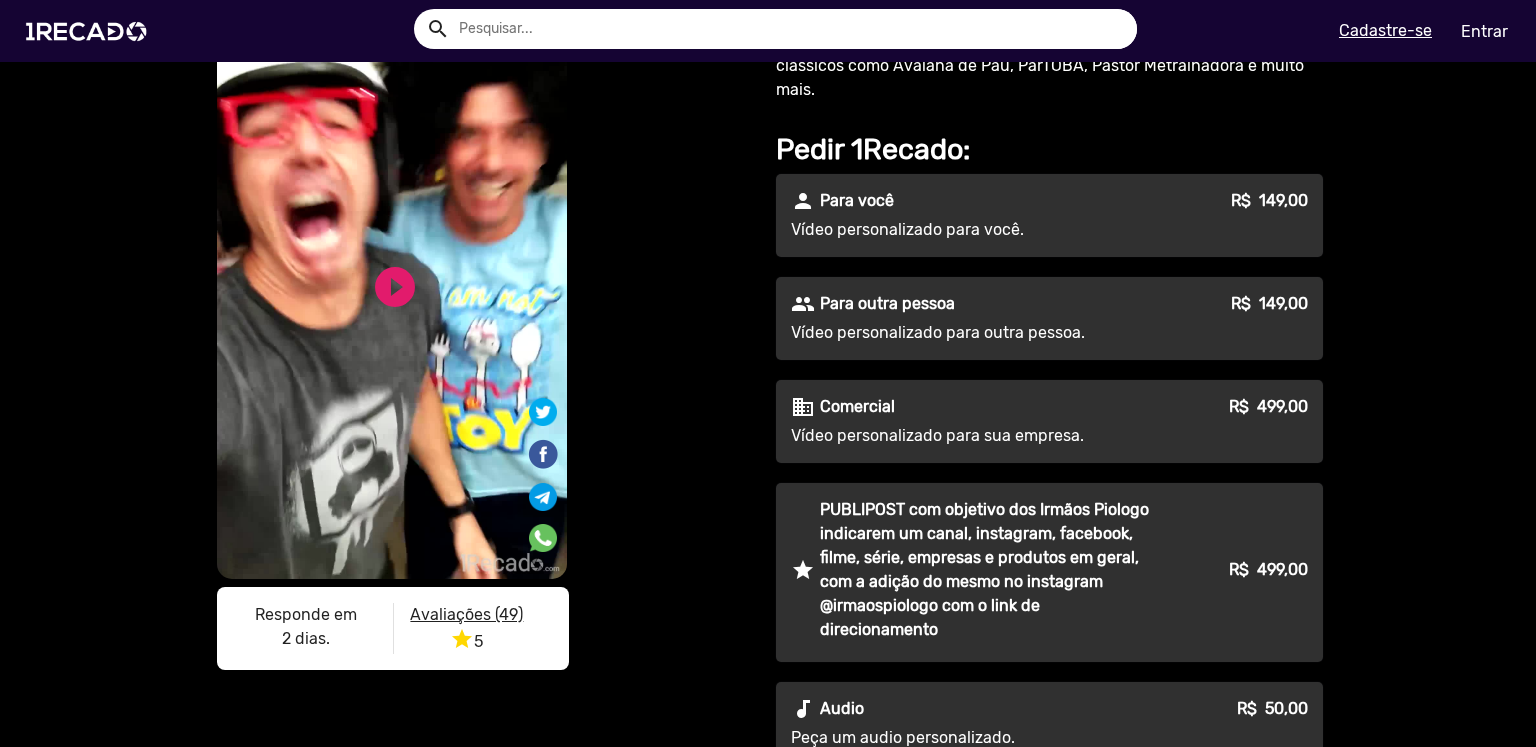 click on "Pedir 1Recado:" 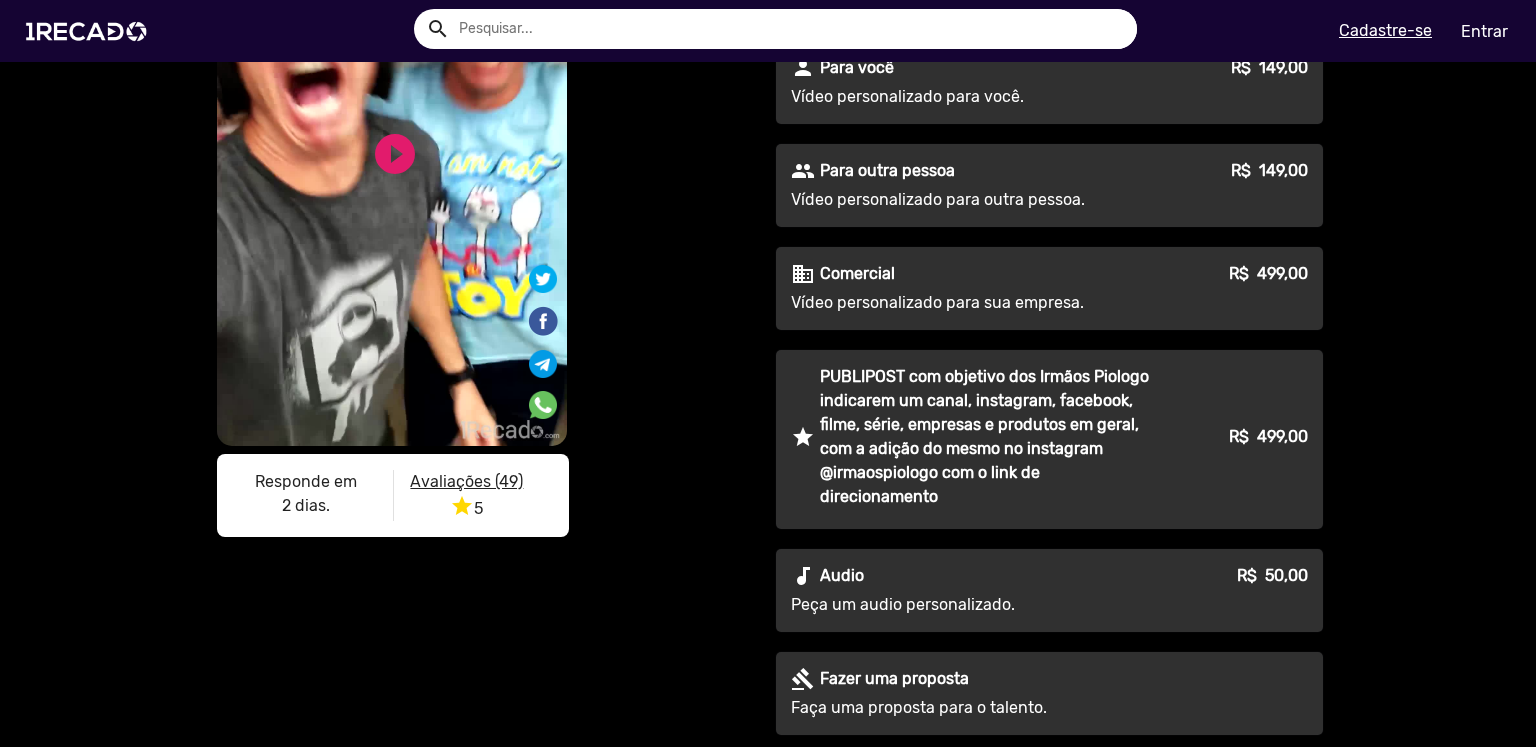 scroll, scrollTop: 400, scrollLeft: 0, axis: vertical 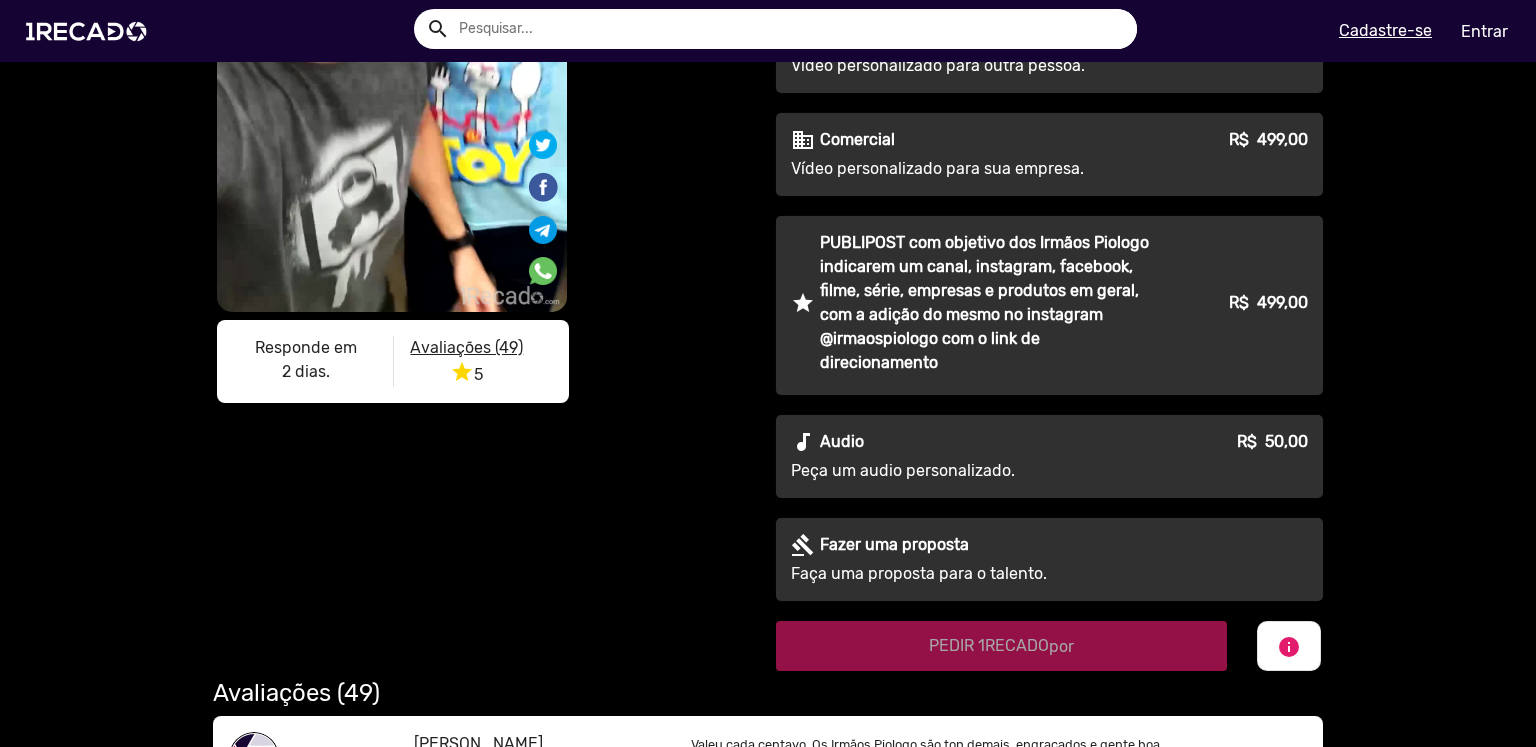 click on "S1RECADO vídeos dedicados para fãs e empresas   S1RECADO vídeos dedicados para fãs e empresas   play_circle_filled   play_circle_filled  Responde em 2 dias.  Avaliações (49) star 5  Irmãos Piologo Youtuber, animação 2D, Vídeos de Humor Os Irmãos Piologo estão na internet desde 1995 e são criadores de clássicos como Avaiana de Pau, ParTOBA, Pastor [PERSON_NAME] e muito mais. Pedir 1Recado:  person Para você R$  149,00  Vídeo personalizado para você.  people Para outra pessoa R$  149,00  Vídeo personalizado para outra pessoa.  business Comercial R$  499,00  Vídeo personalizado para sua empresa.  star PUBLIPOST com objetivo dos Irmãos Piologo indicarem um canal, instagram, facebook,  filme, série, empresas e produtos em geral, com a adição do mesmo no instagram @irmaospiologo com o link de direcionamento R$  499,00    audiotrack Audio R$  50,00  Peça um audio personalizado.  gavel [PERSON_NAME] uma proposta  Faça uma proposta para o talento.  person Para você R$  149,00 people R$  149,00" 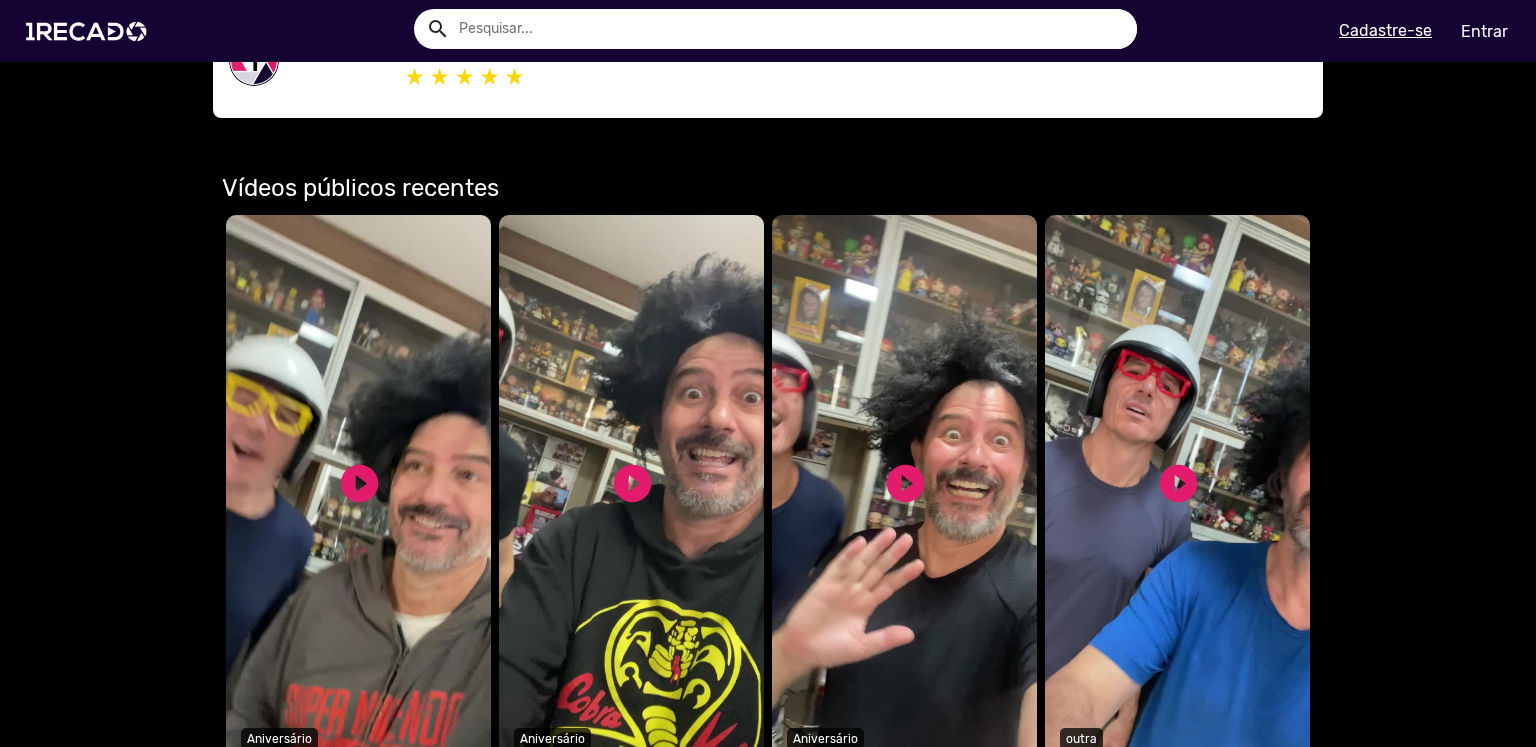 scroll, scrollTop: 1466, scrollLeft: 0, axis: vertical 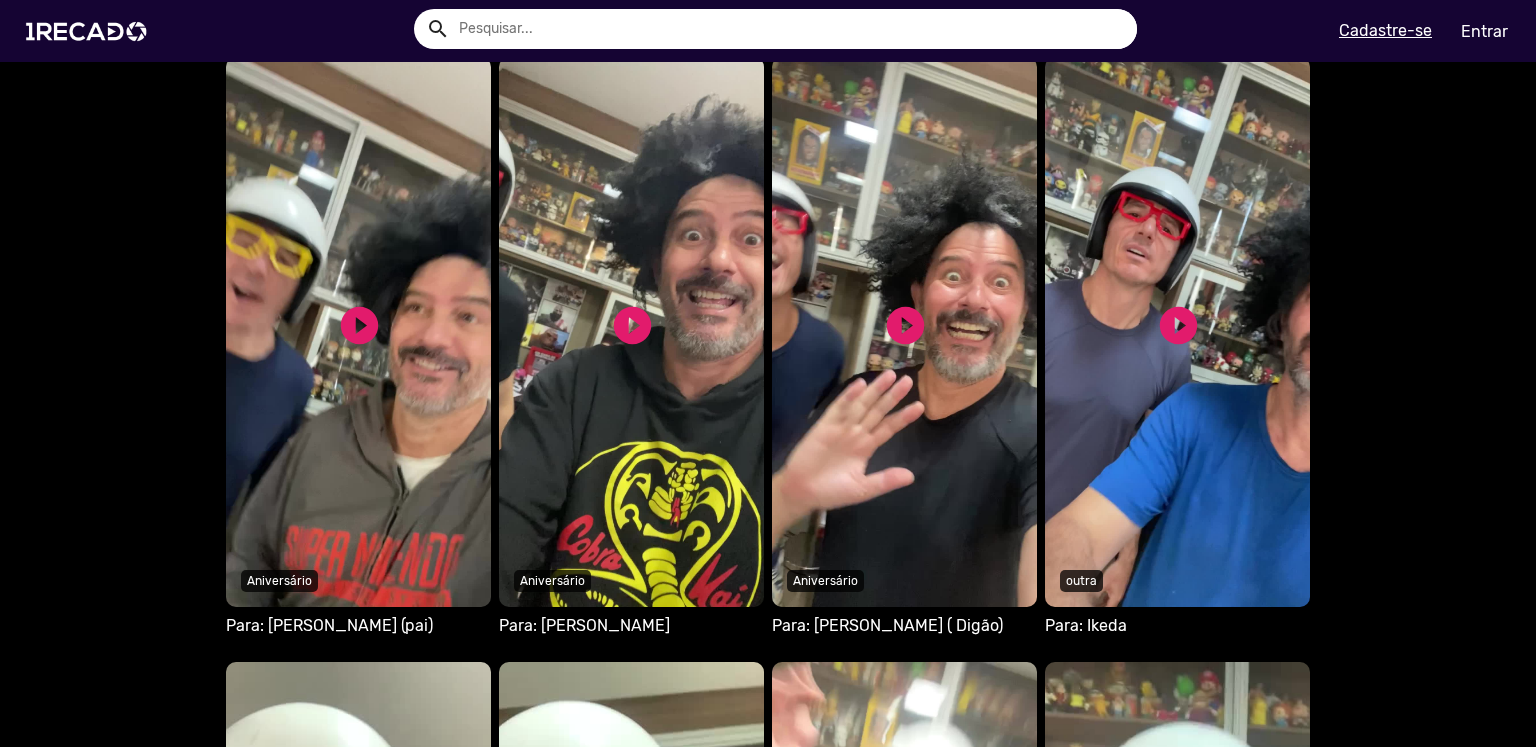 click on "Seu navegador não reproduz vídeo em HTML5" at bounding box center [358, 332] 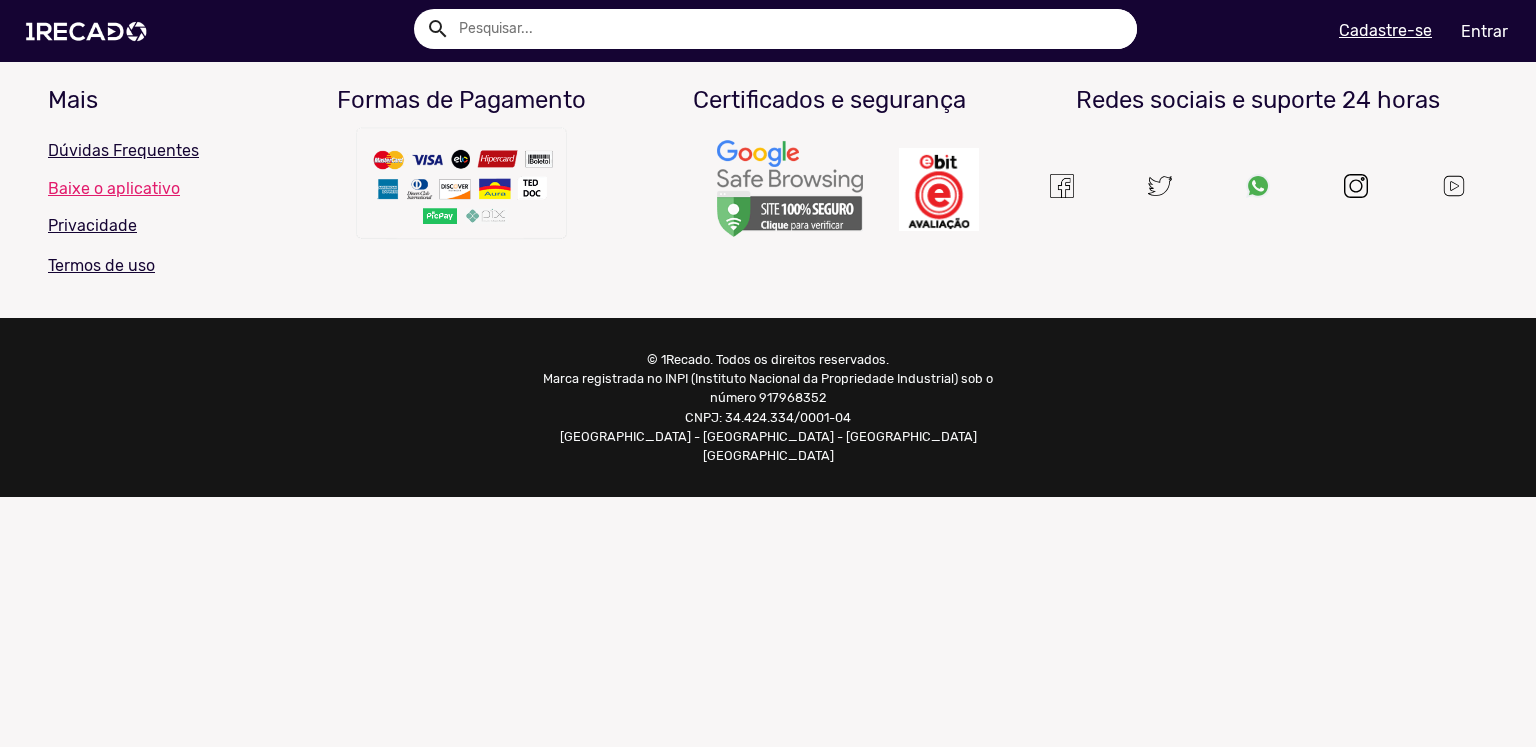 scroll, scrollTop: 0, scrollLeft: 0, axis: both 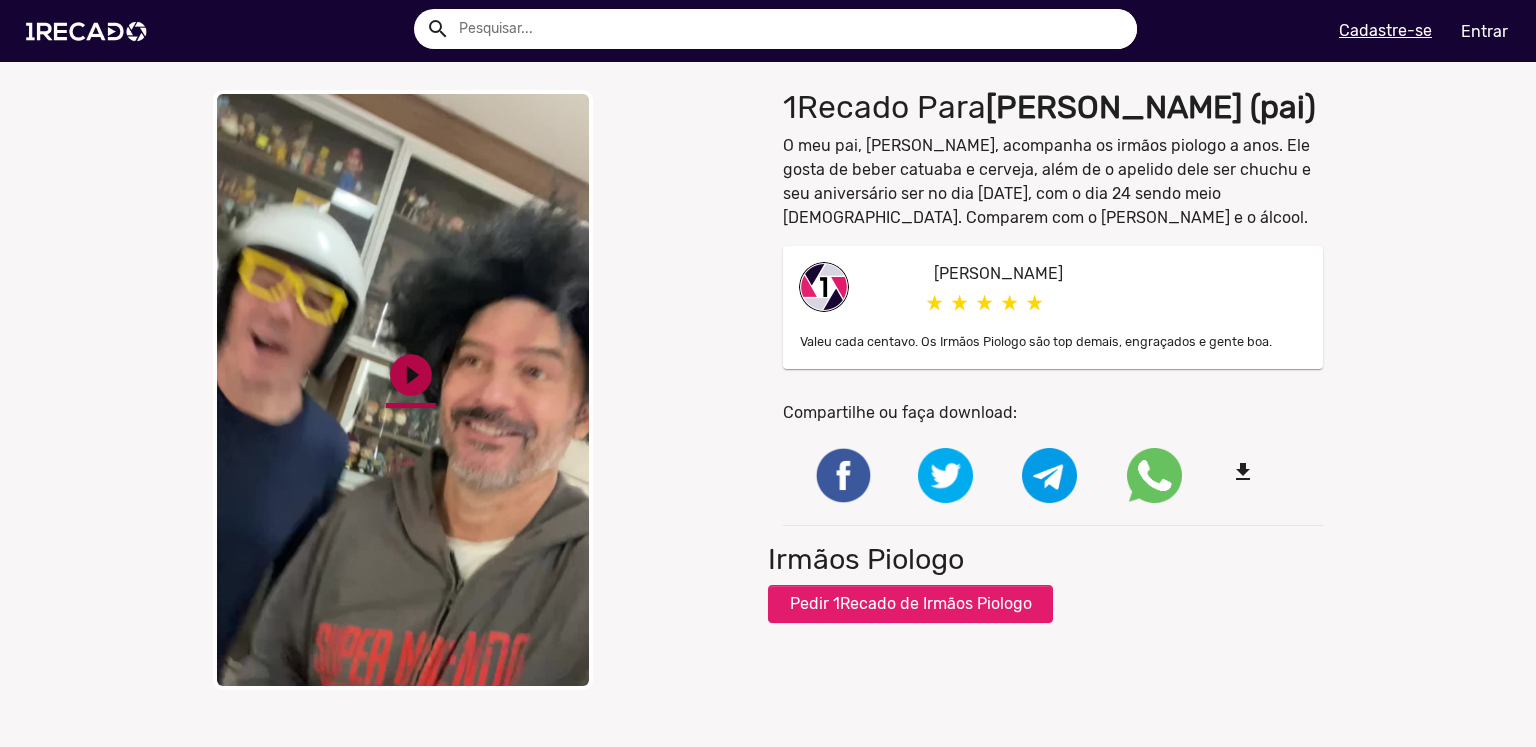 click on "play_circle_filled" at bounding box center (411, 375) 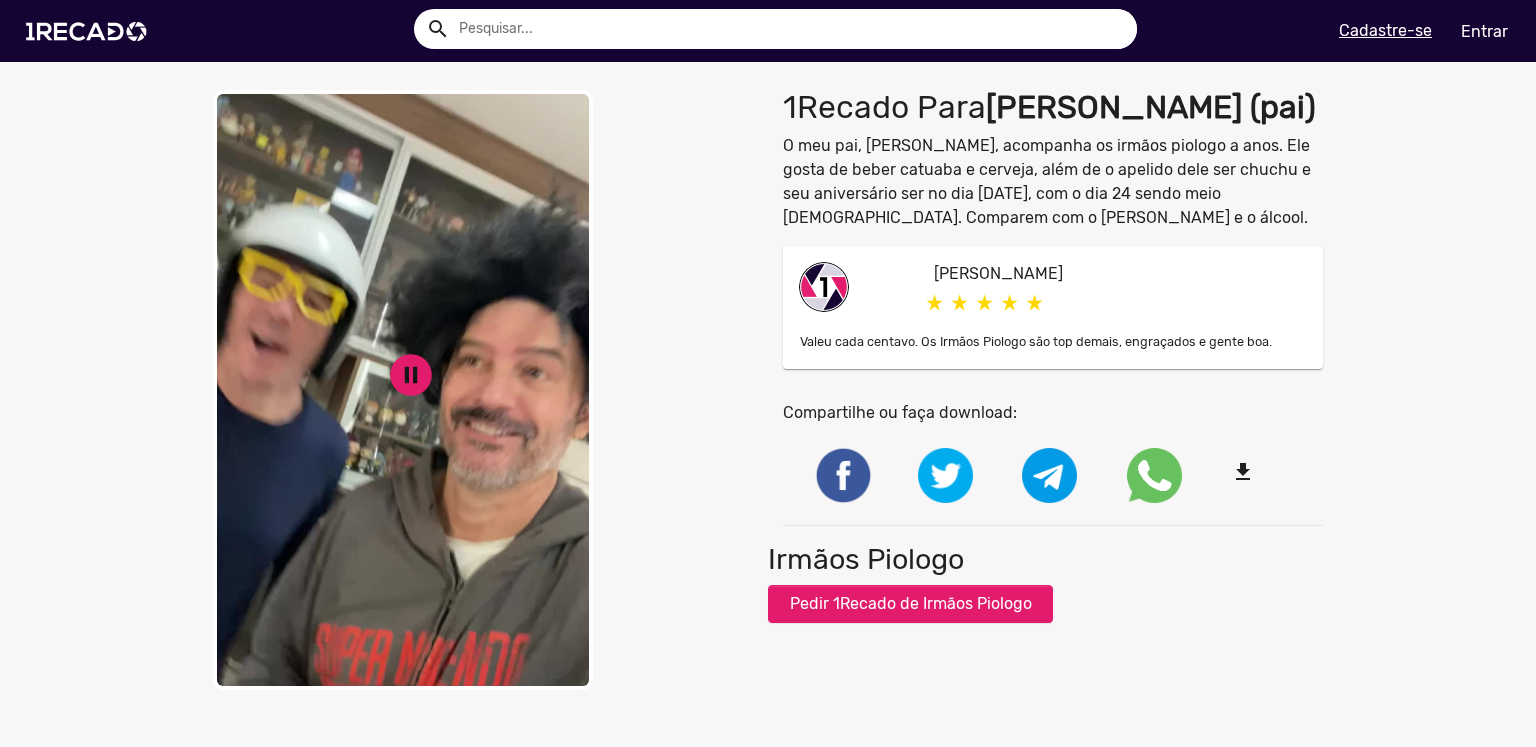 click on "close  Your browser does not support HTML5 video.   pause_circle   pause_circle" at bounding box center [483, 390] 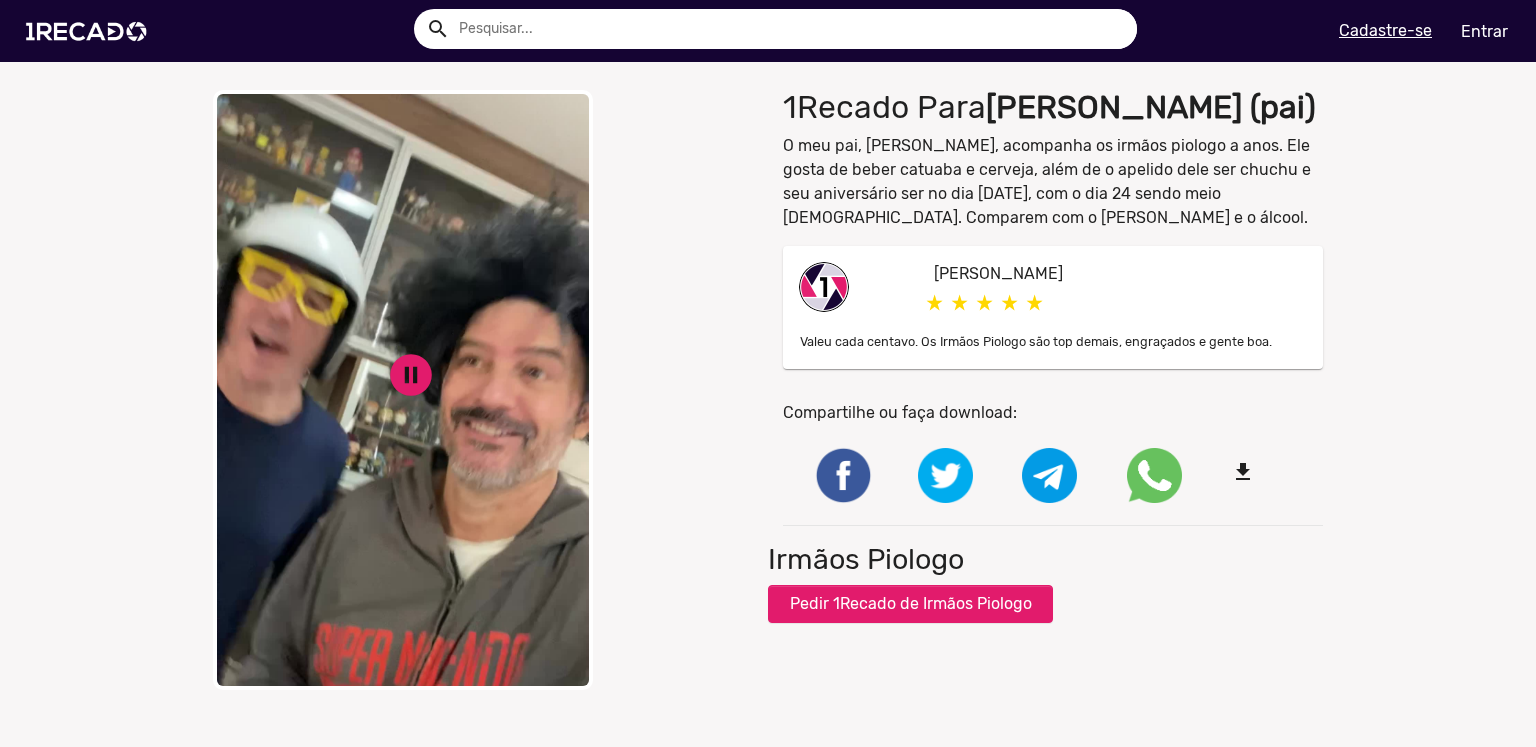 click on "close  Your browser does not support HTML5 video.   pause_circle   pause_circle" at bounding box center (483, 390) 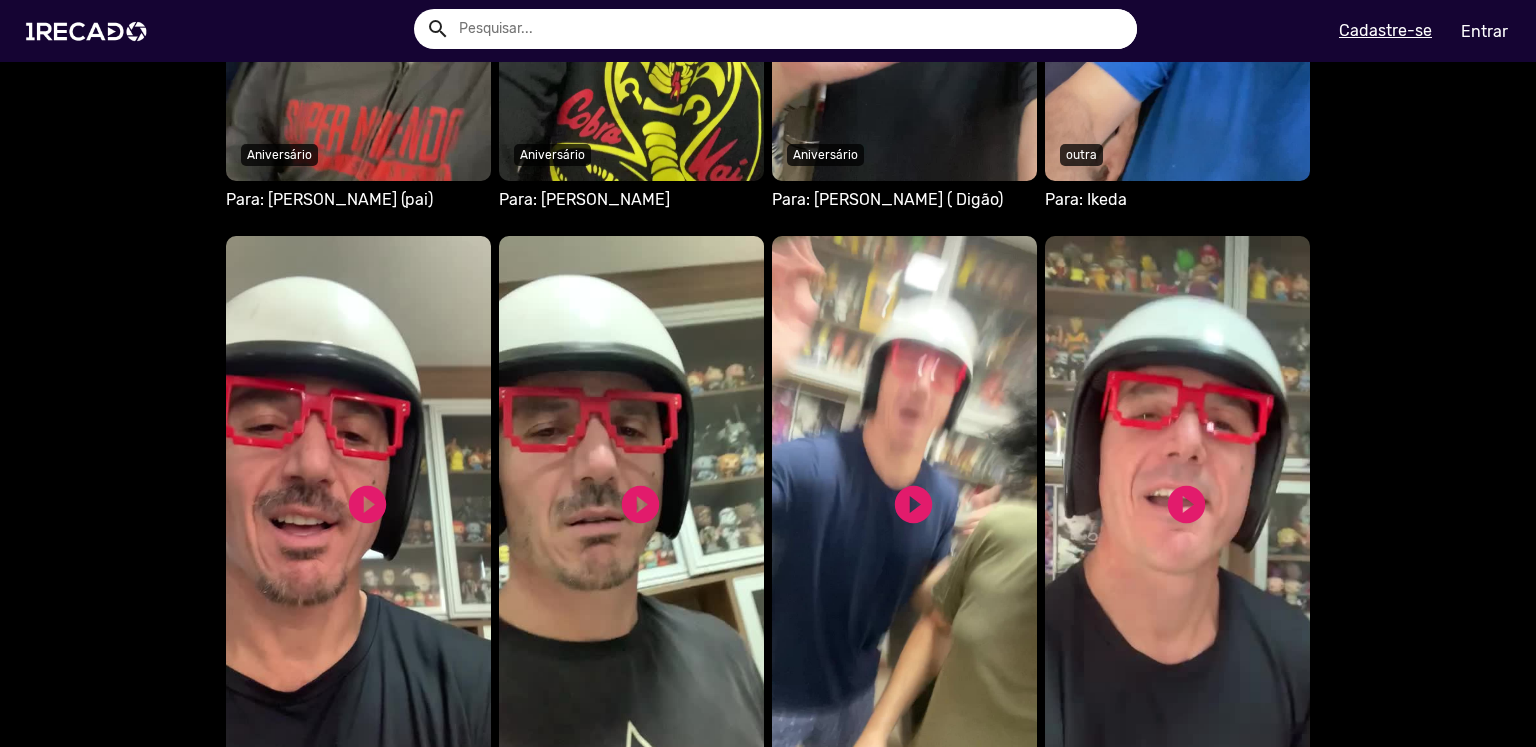 scroll, scrollTop: 1733, scrollLeft: 0, axis: vertical 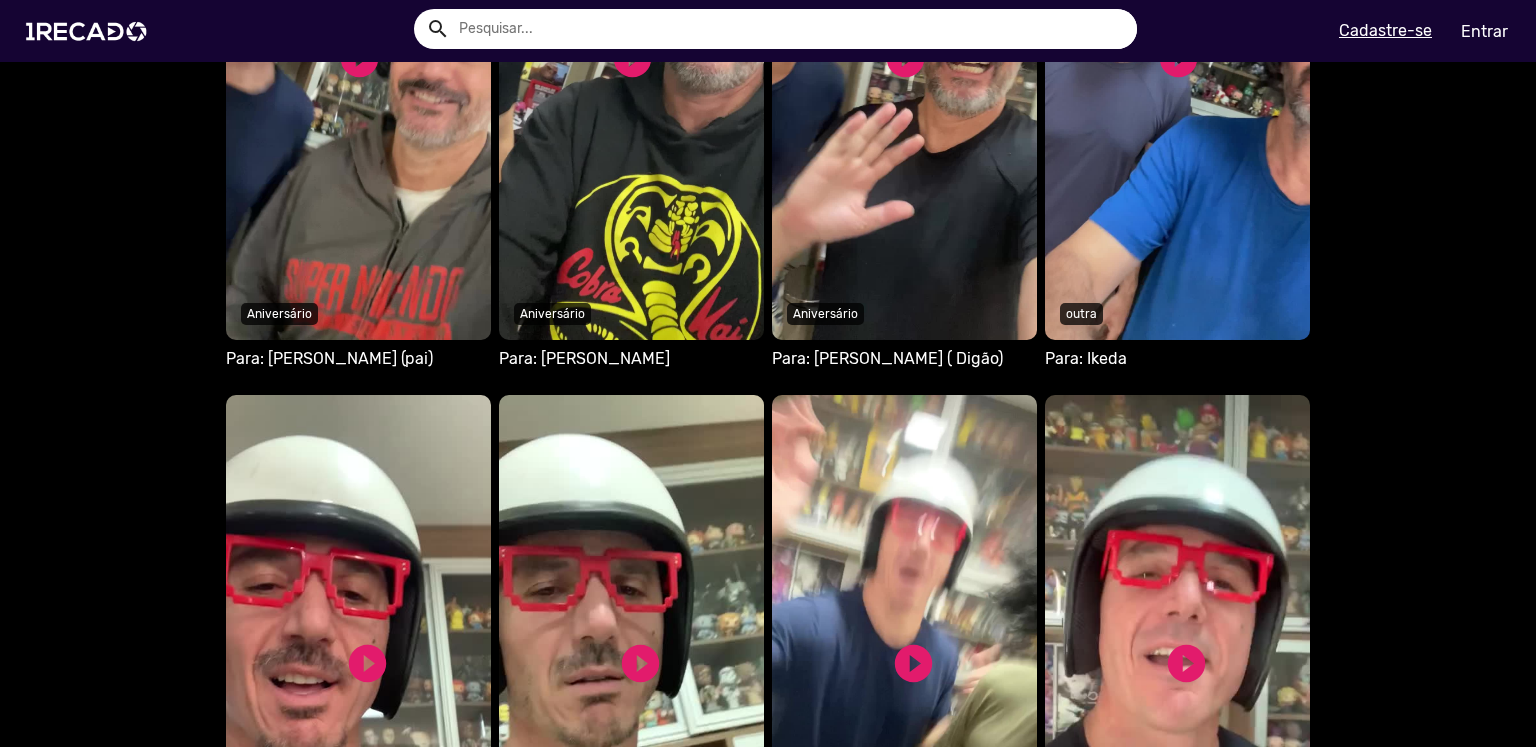 click on "Seu navegador não reproduz vídeo em HTML5" at bounding box center [358, 65] 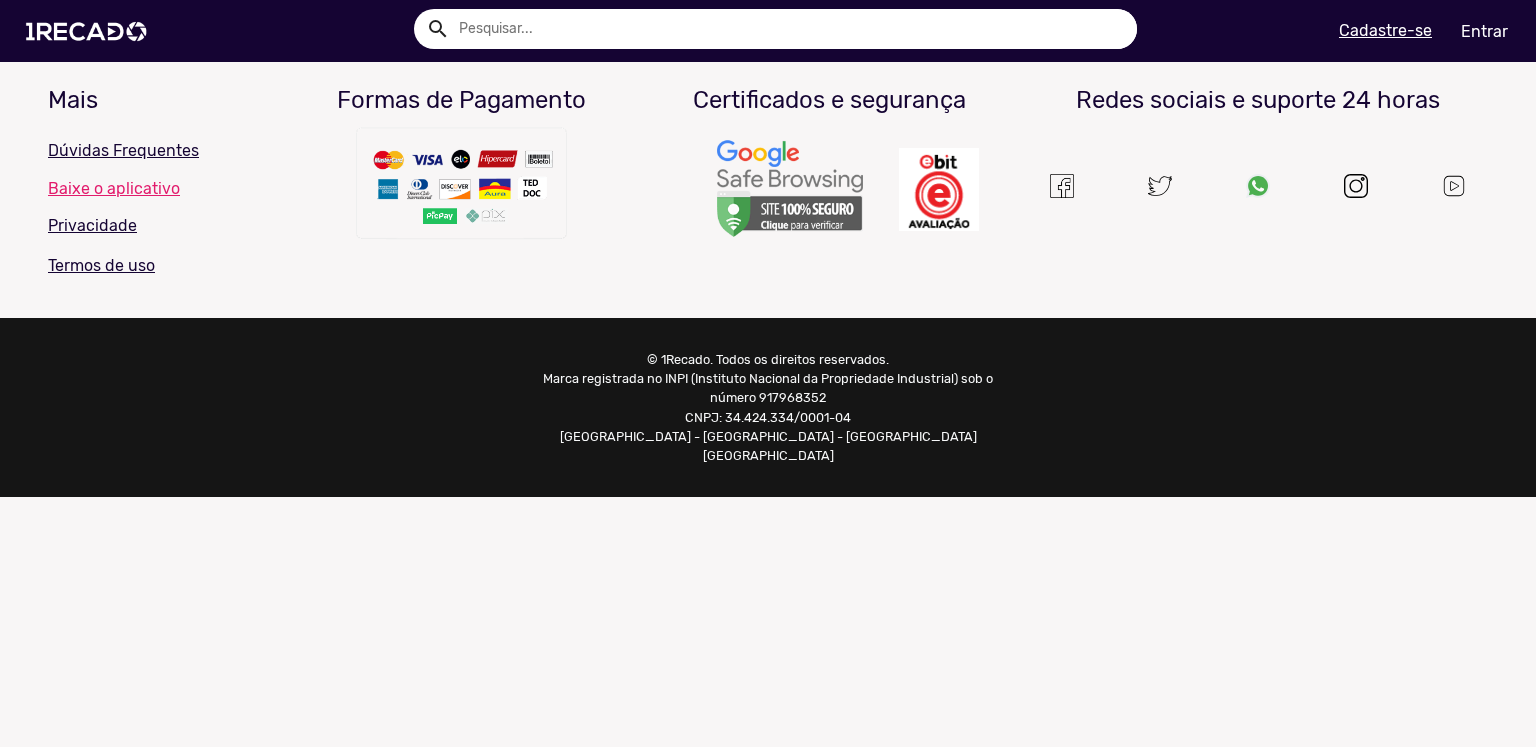 scroll, scrollTop: 0, scrollLeft: 0, axis: both 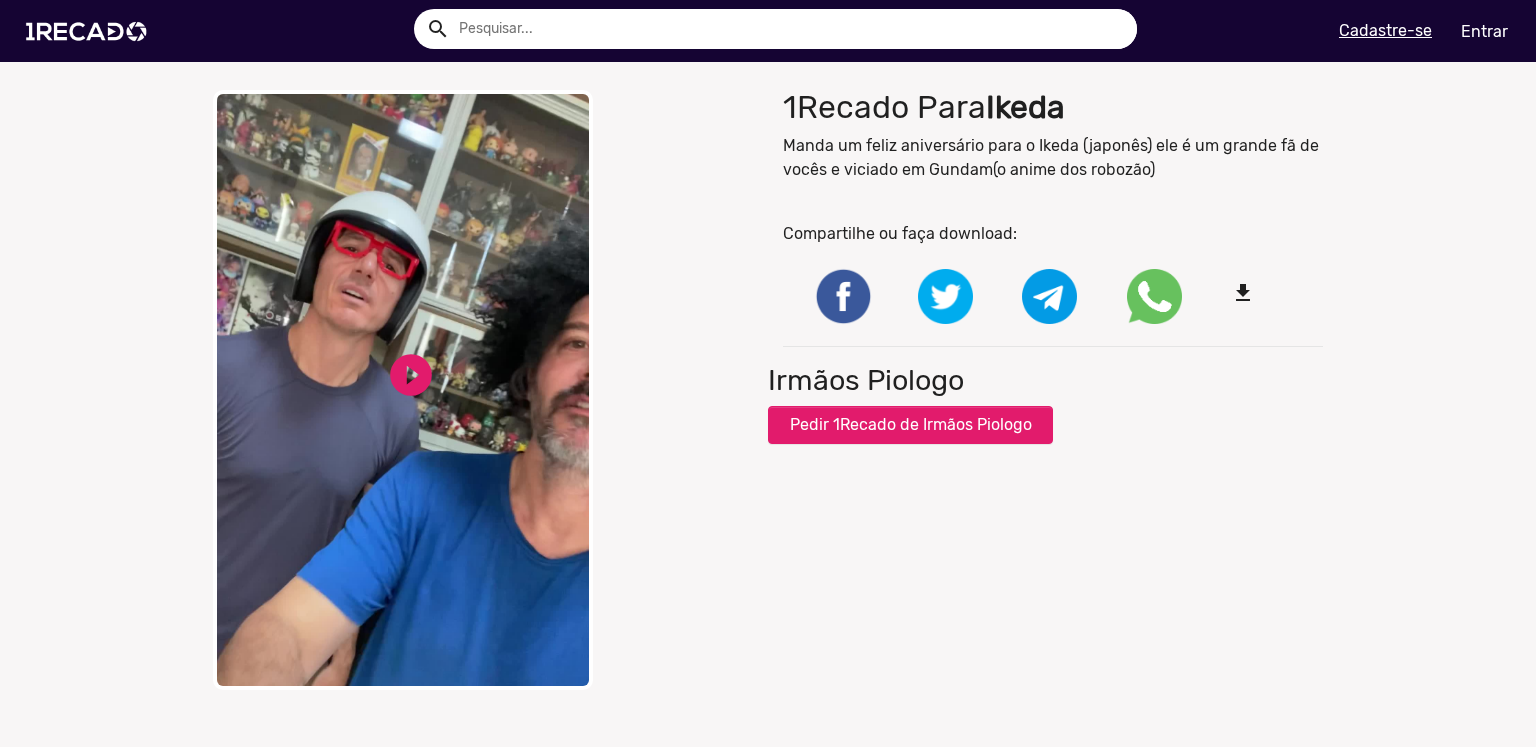 click on "Your browser does not support HTML5 video." at bounding box center [403, 390] 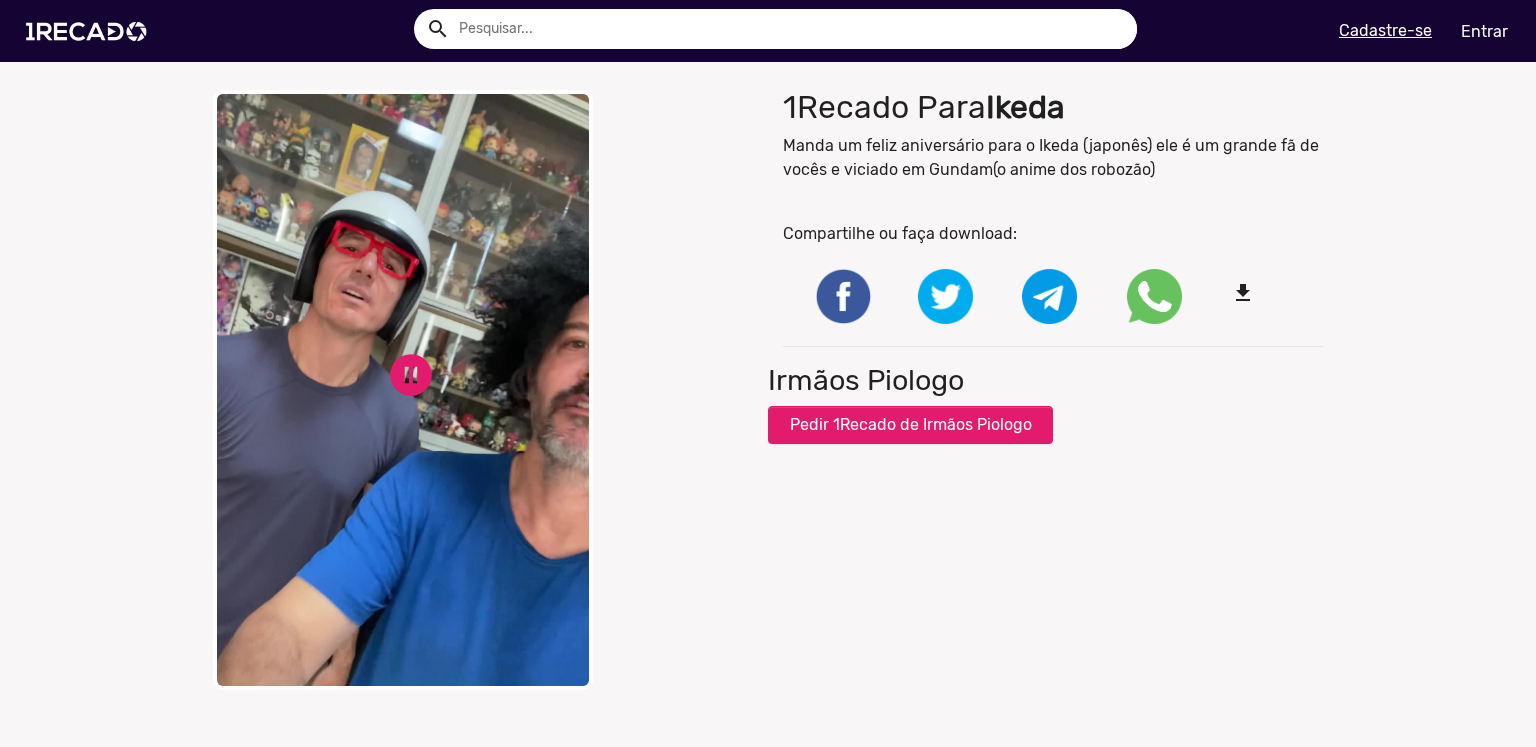 click on "close  Your browser does not support HTML5 video.   pause_circle   pause_circle" at bounding box center (483, 390) 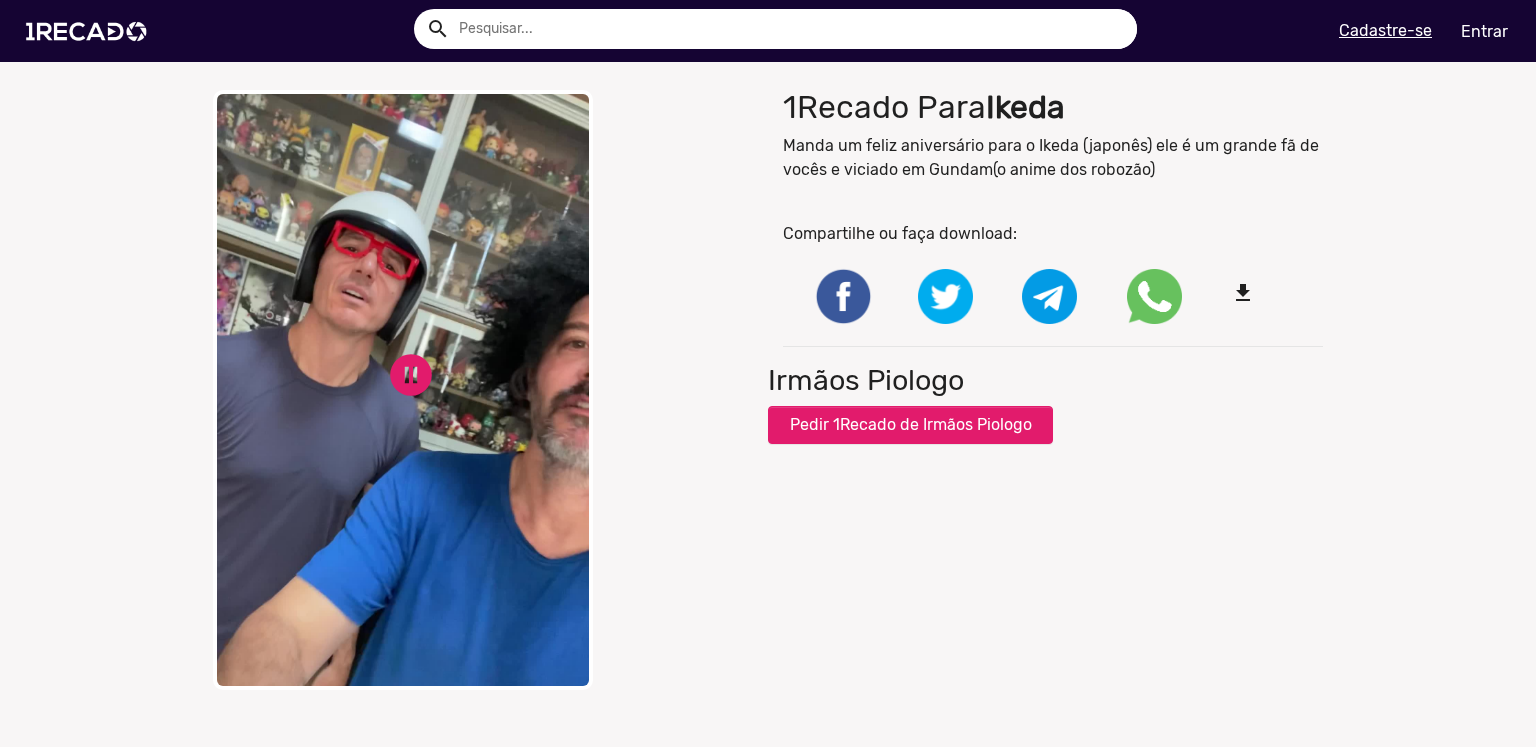 click on "close  Your browser does not support HTML5 video.   pause_circle   pause_circle" at bounding box center [483, 390] 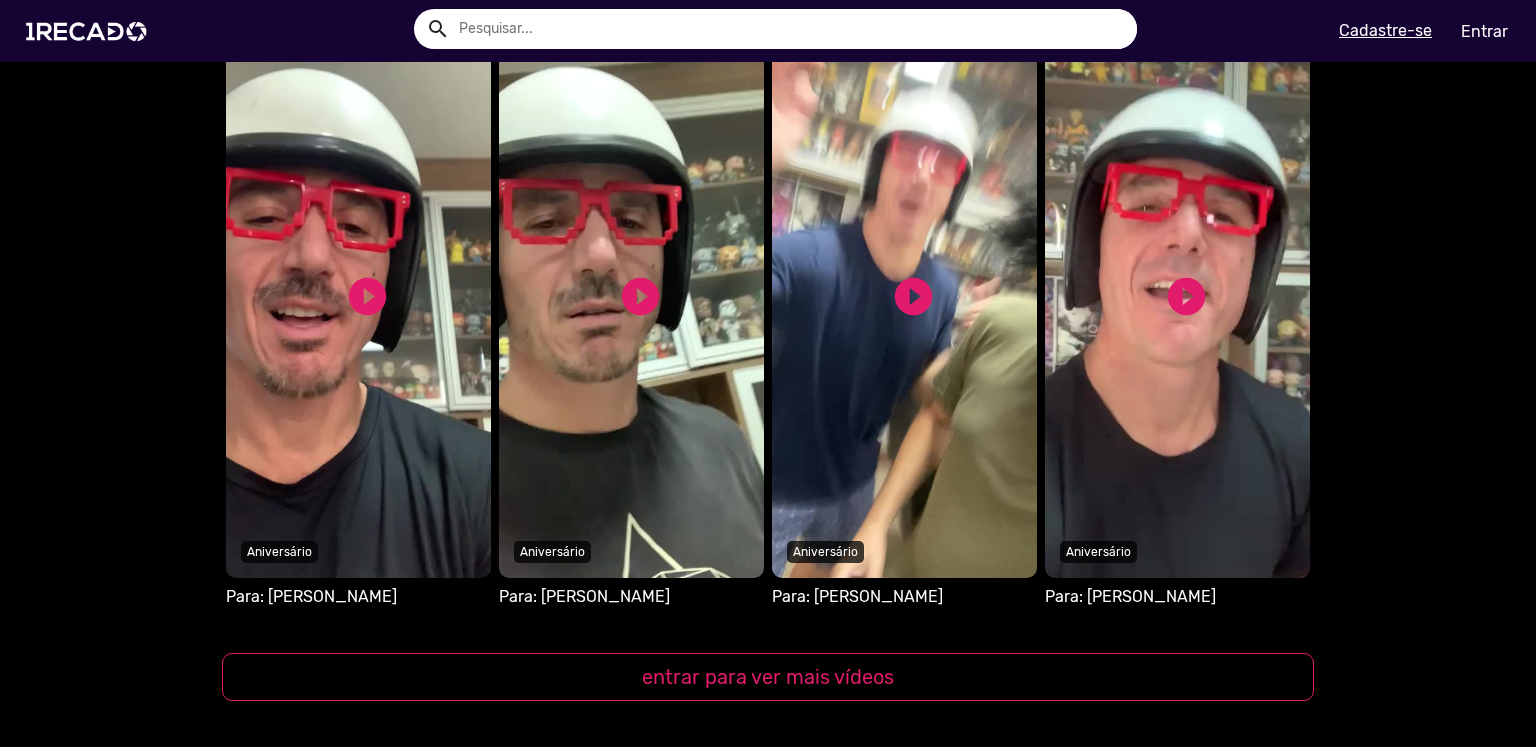 scroll, scrollTop: 2400, scrollLeft: 0, axis: vertical 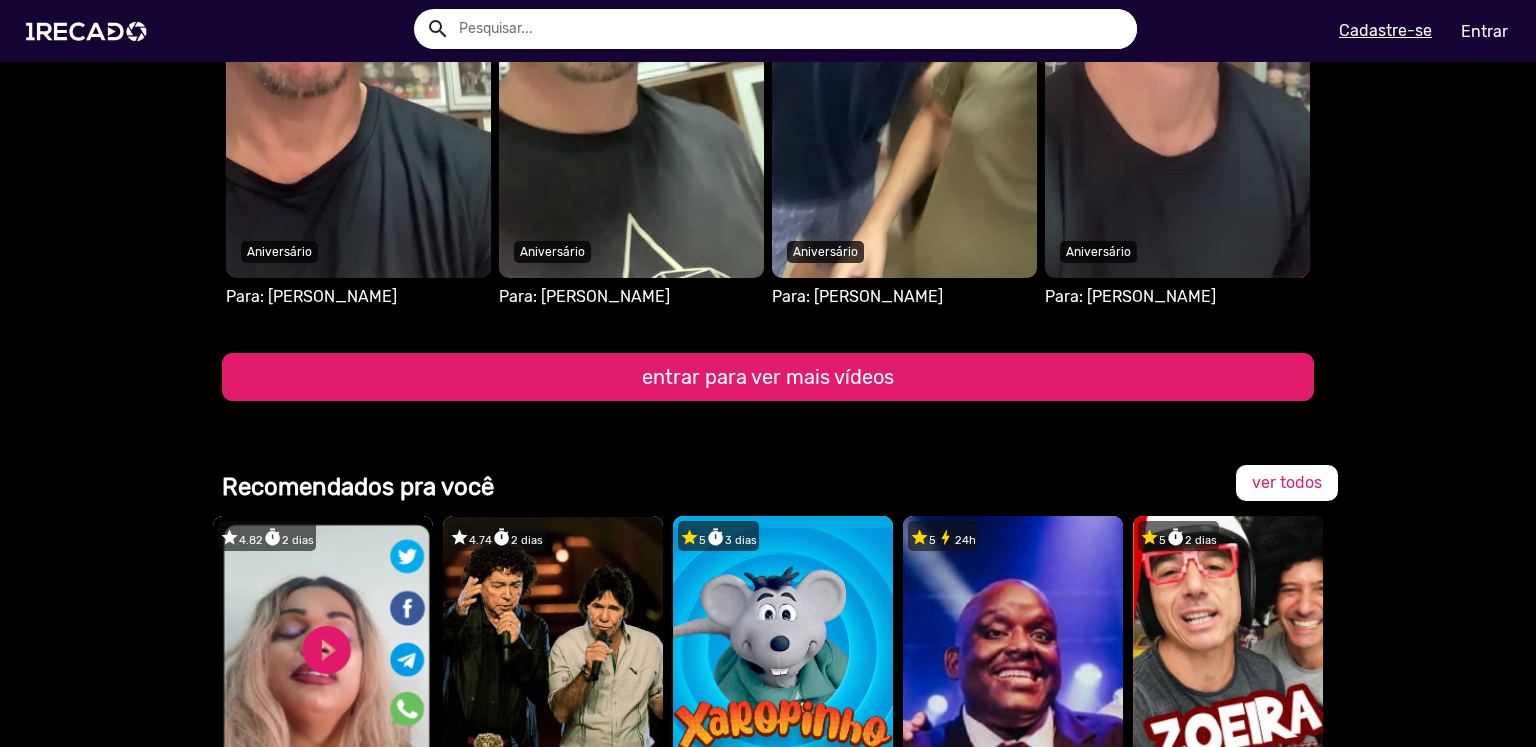 click on "entrar para ver mais vídeos" 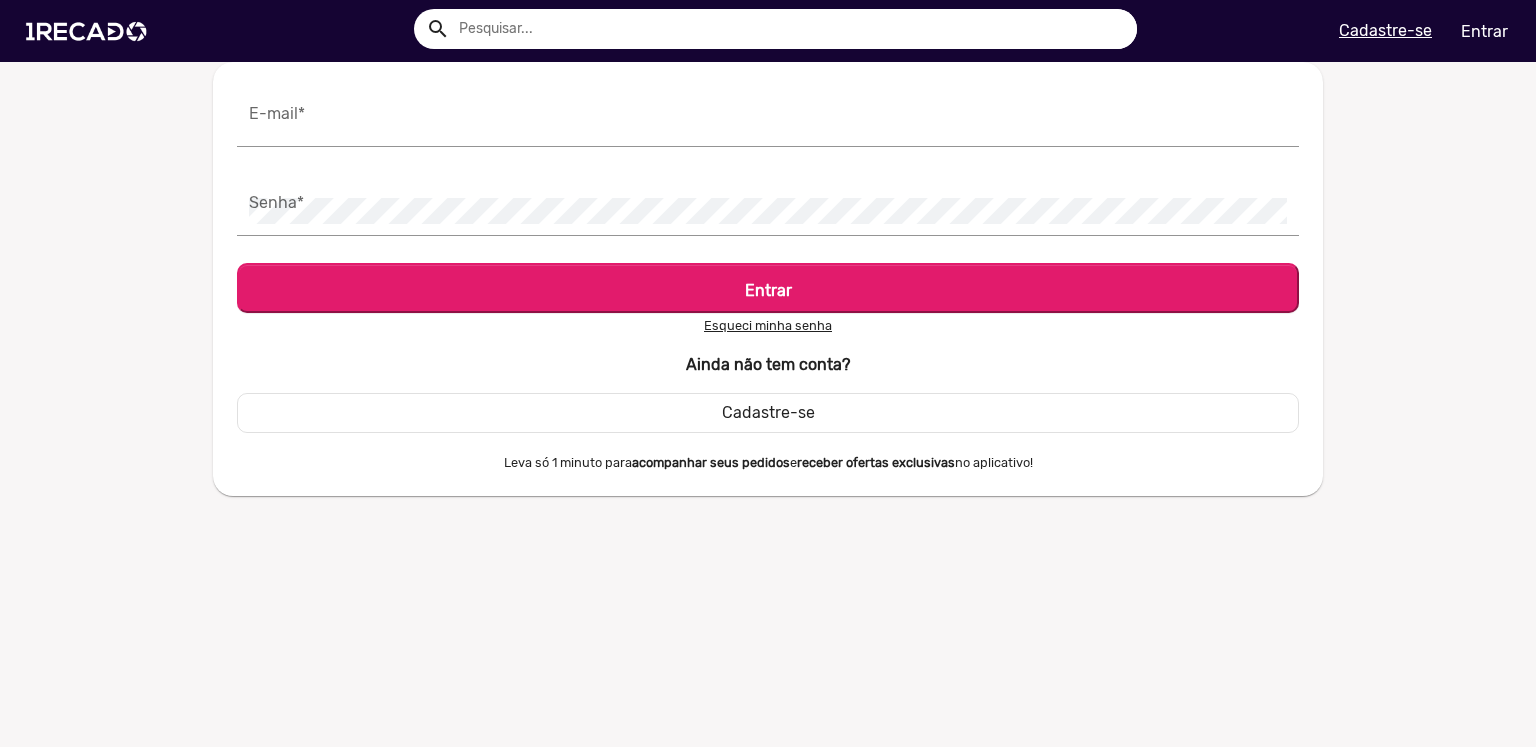 scroll, scrollTop: 0, scrollLeft: 0, axis: both 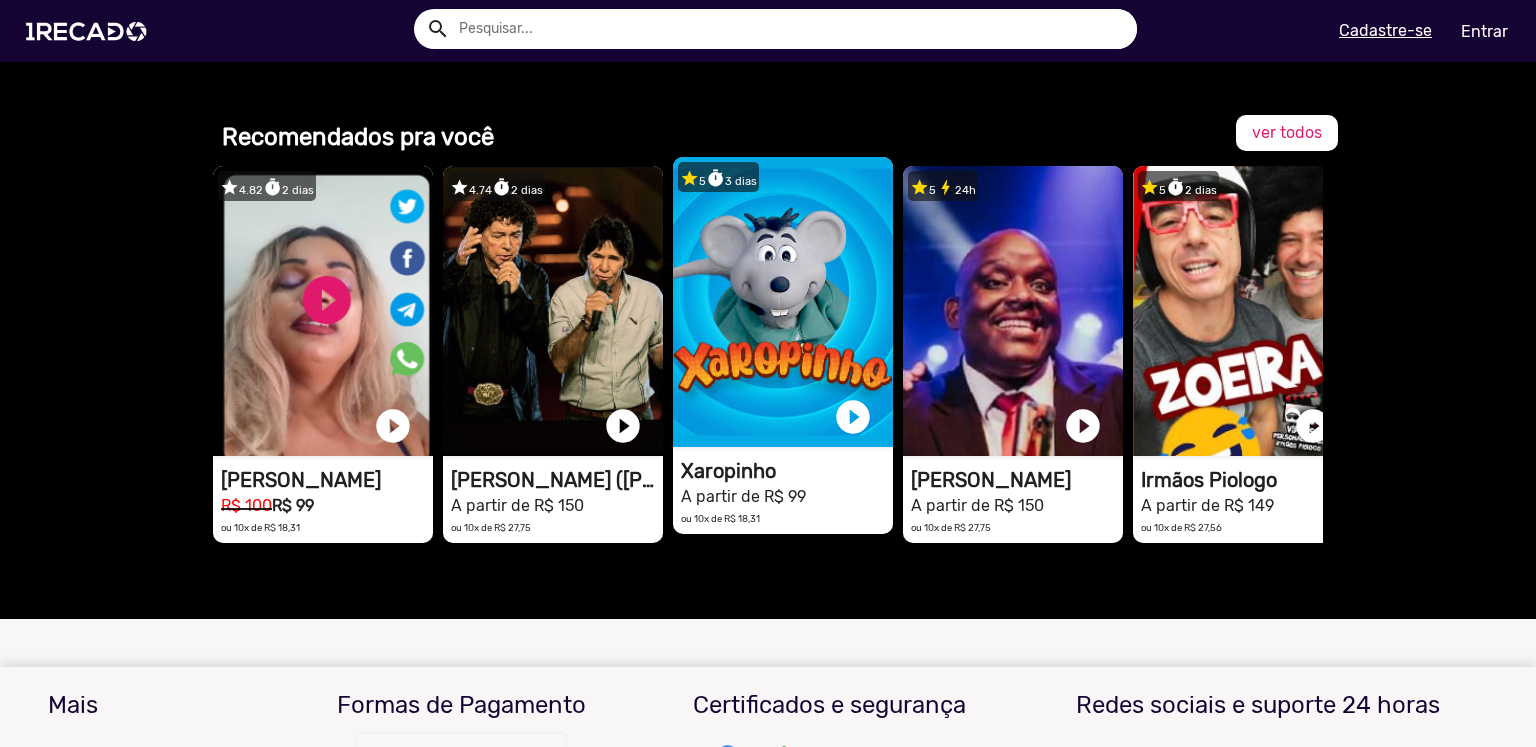 click on "1RECADO vídeos dedicados para fãs e empresas" at bounding box center (323, 311) 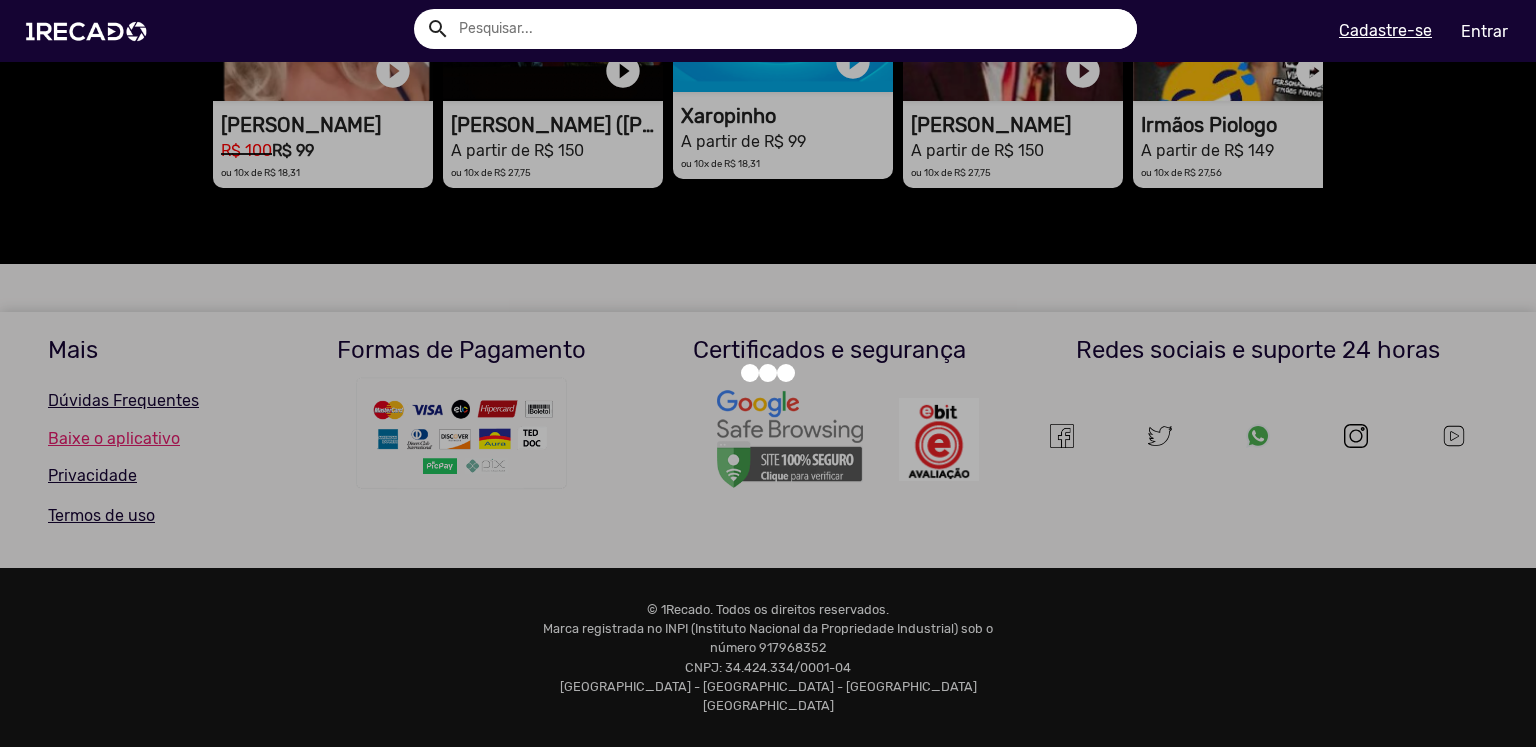 scroll, scrollTop: 0, scrollLeft: 0, axis: both 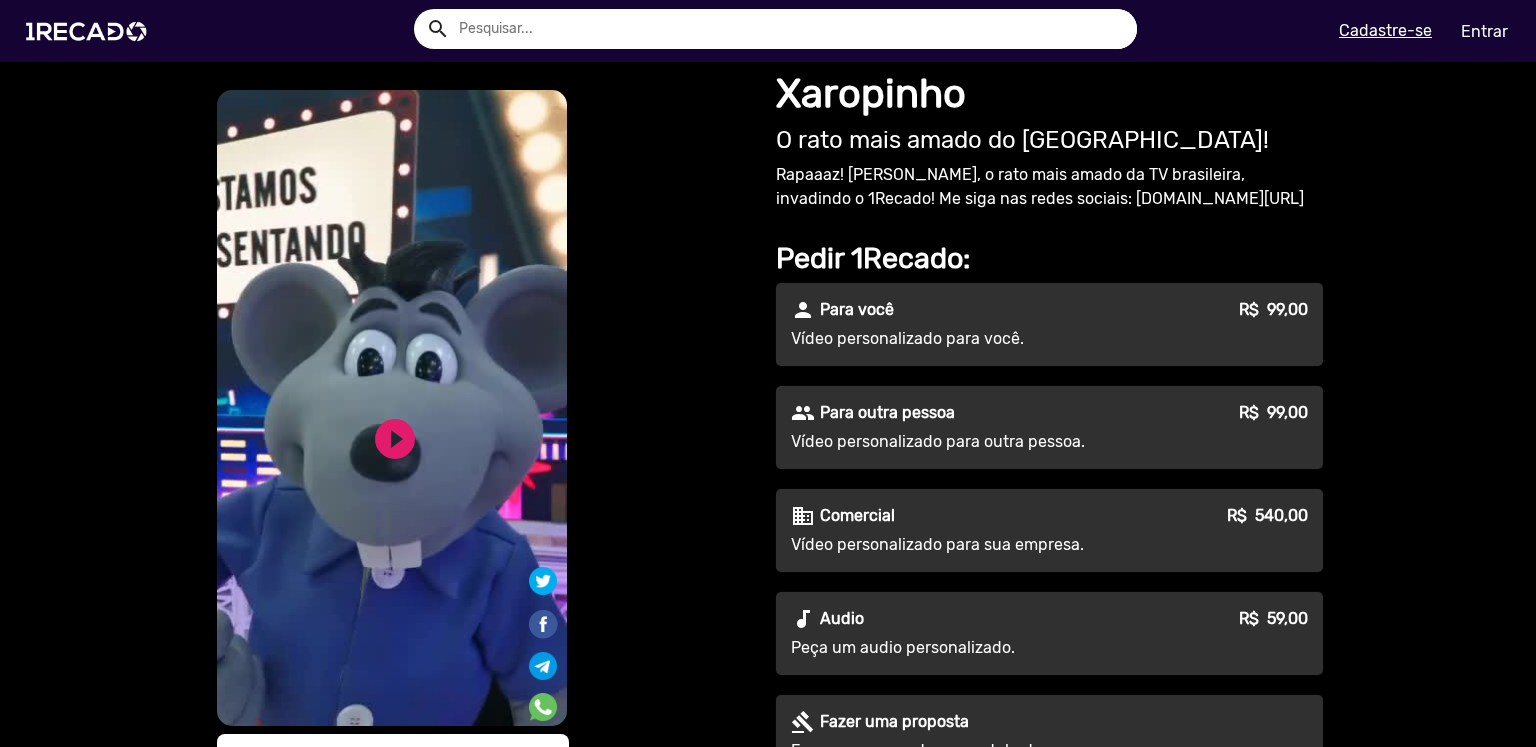 click on "S1RECADO vídeos dedicados para fãs e empresas" at bounding box center (392, 408) 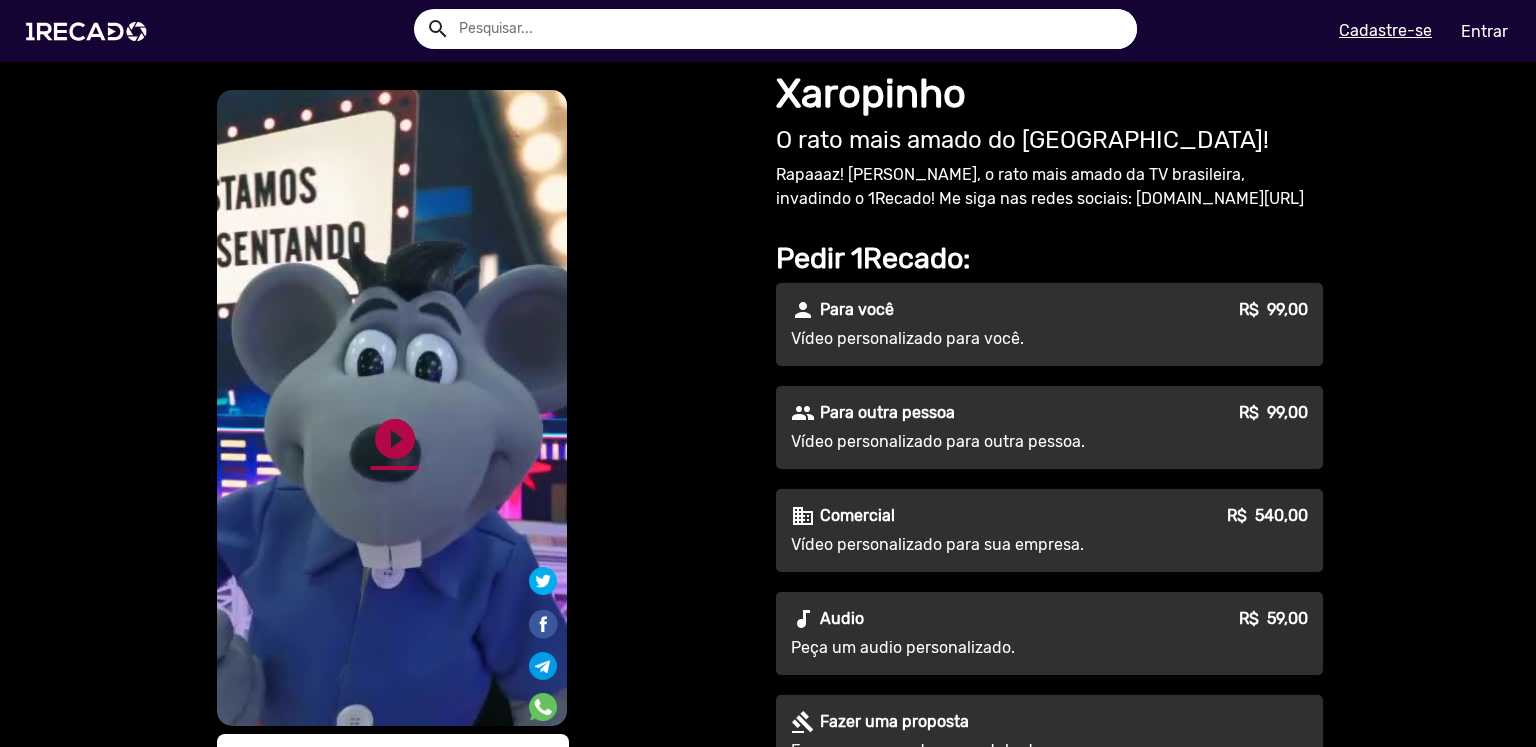 click on "play_circle_filled" 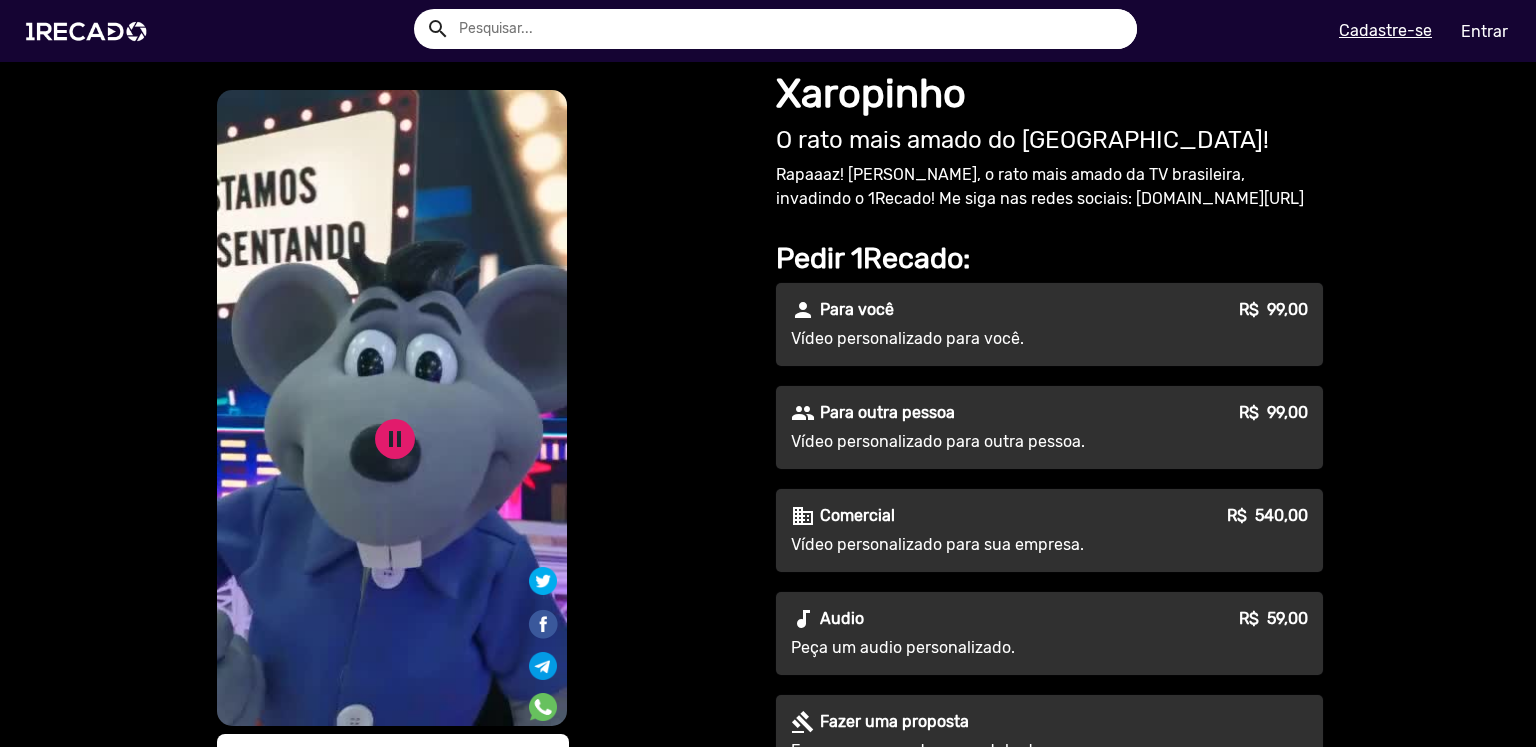 scroll, scrollTop: 133, scrollLeft: 0, axis: vertical 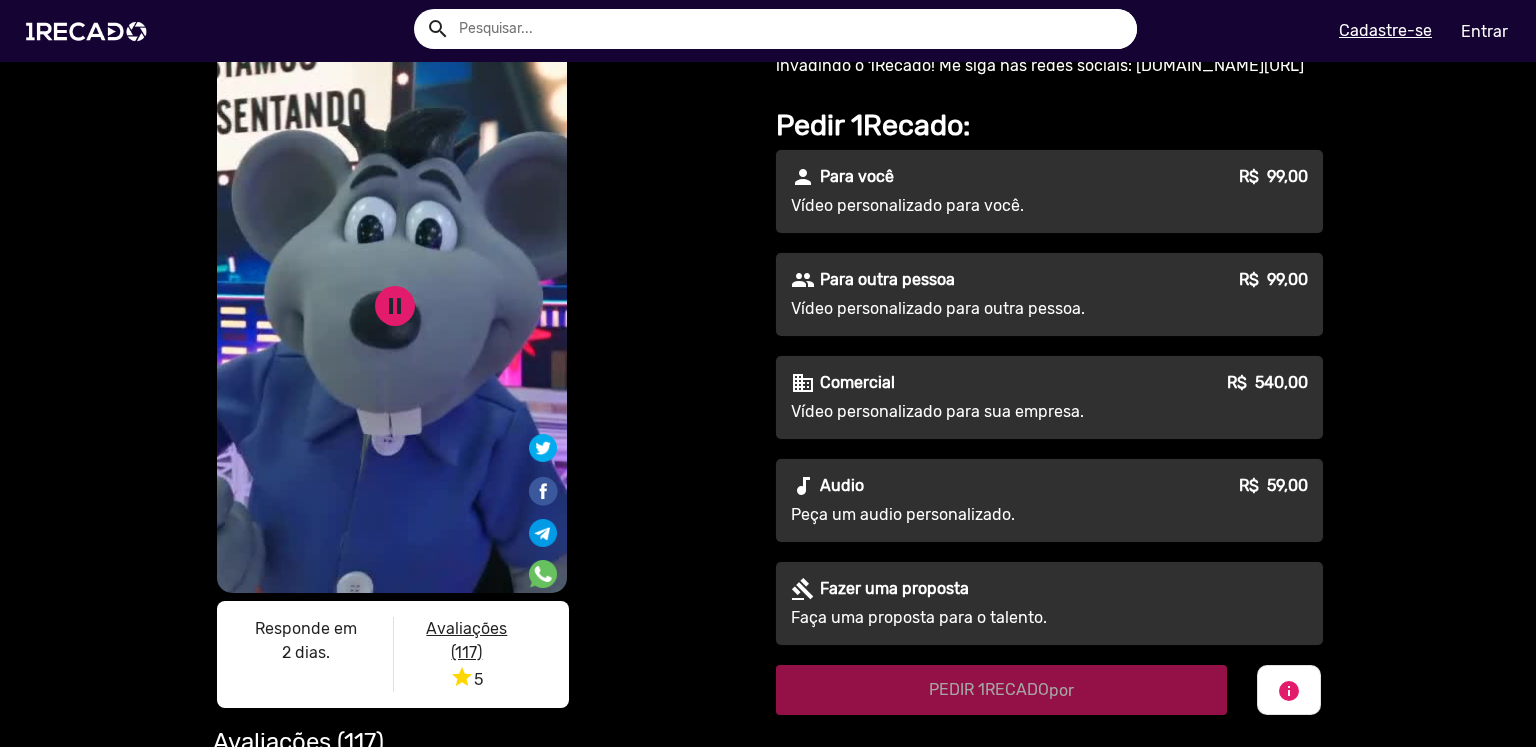 click on "S1RECADO vídeos dedicados para fãs e empresas" at bounding box center [392, 275] 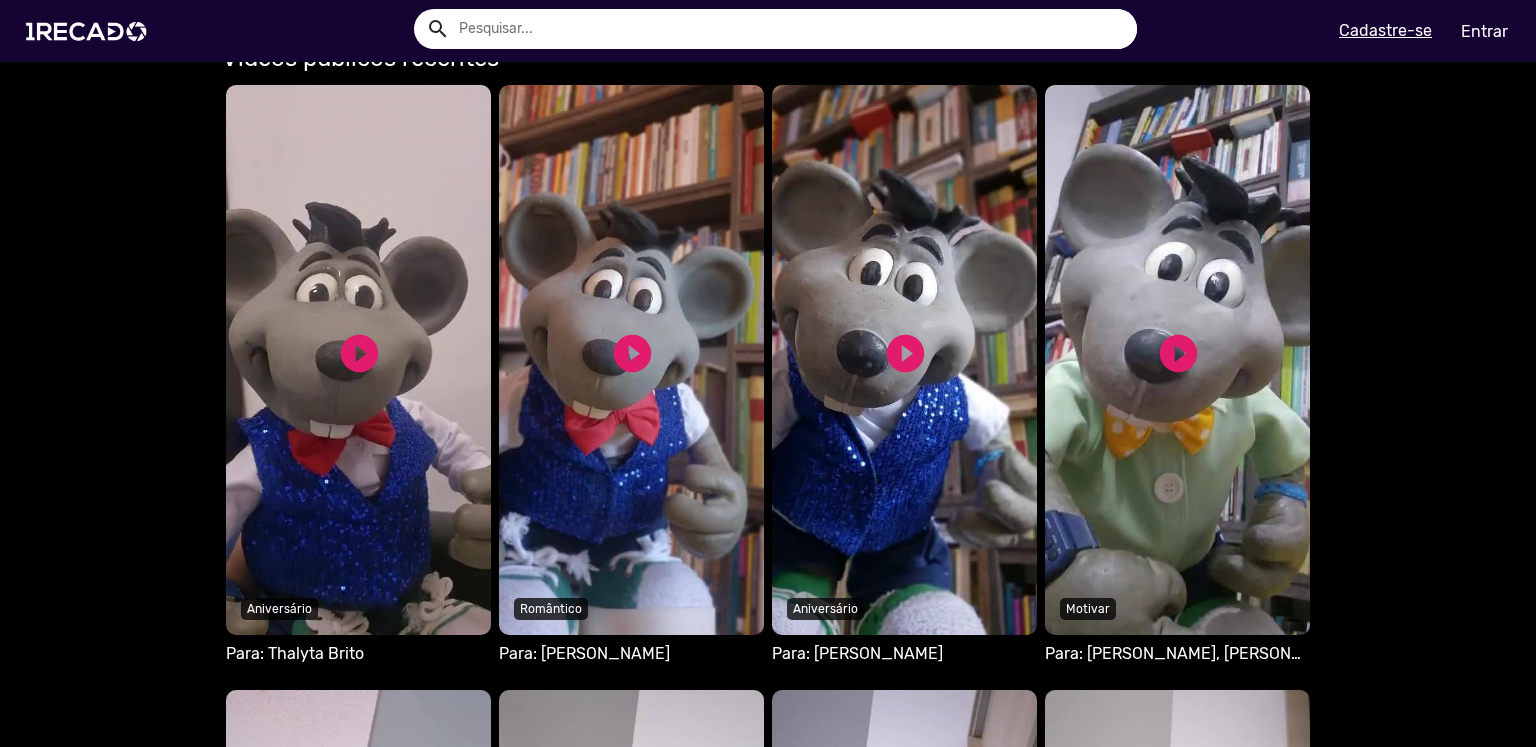 scroll, scrollTop: 1200, scrollLeft: 0, axis: vertical 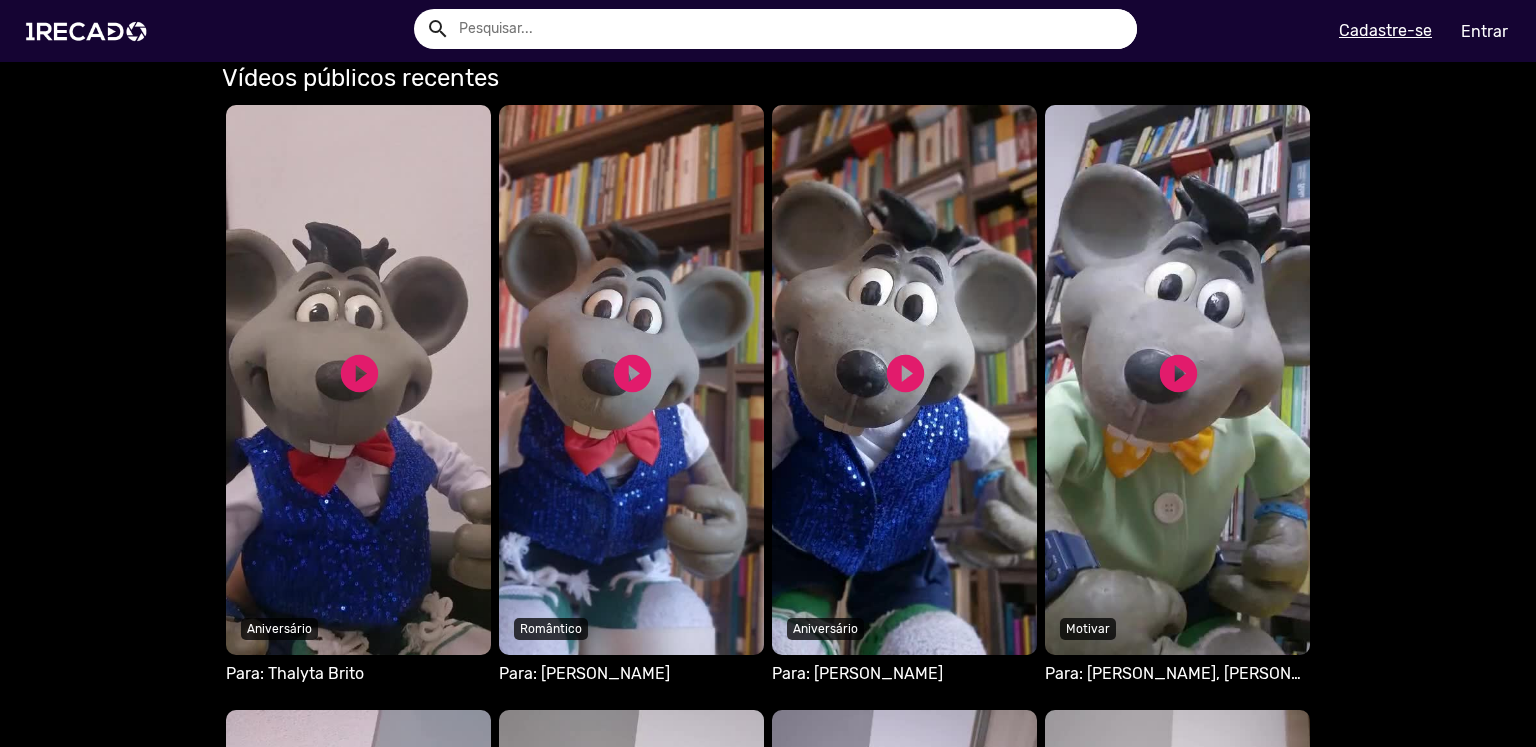 click on "Seu navegador não reproduz vídeo em HTML5" at bounding box center (358, 380) 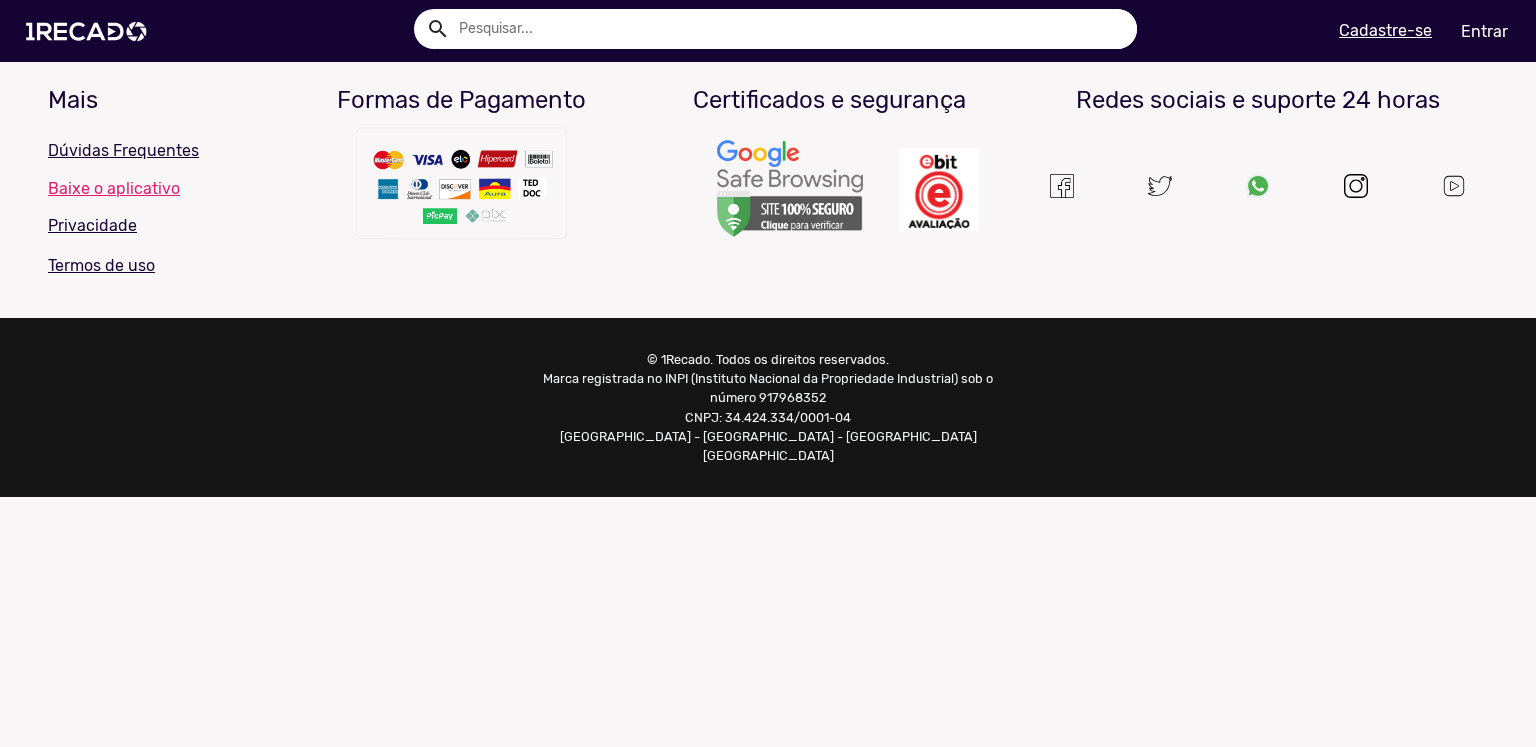 scroll, scrollTop: 0, scrollLeft: 0, axis: both 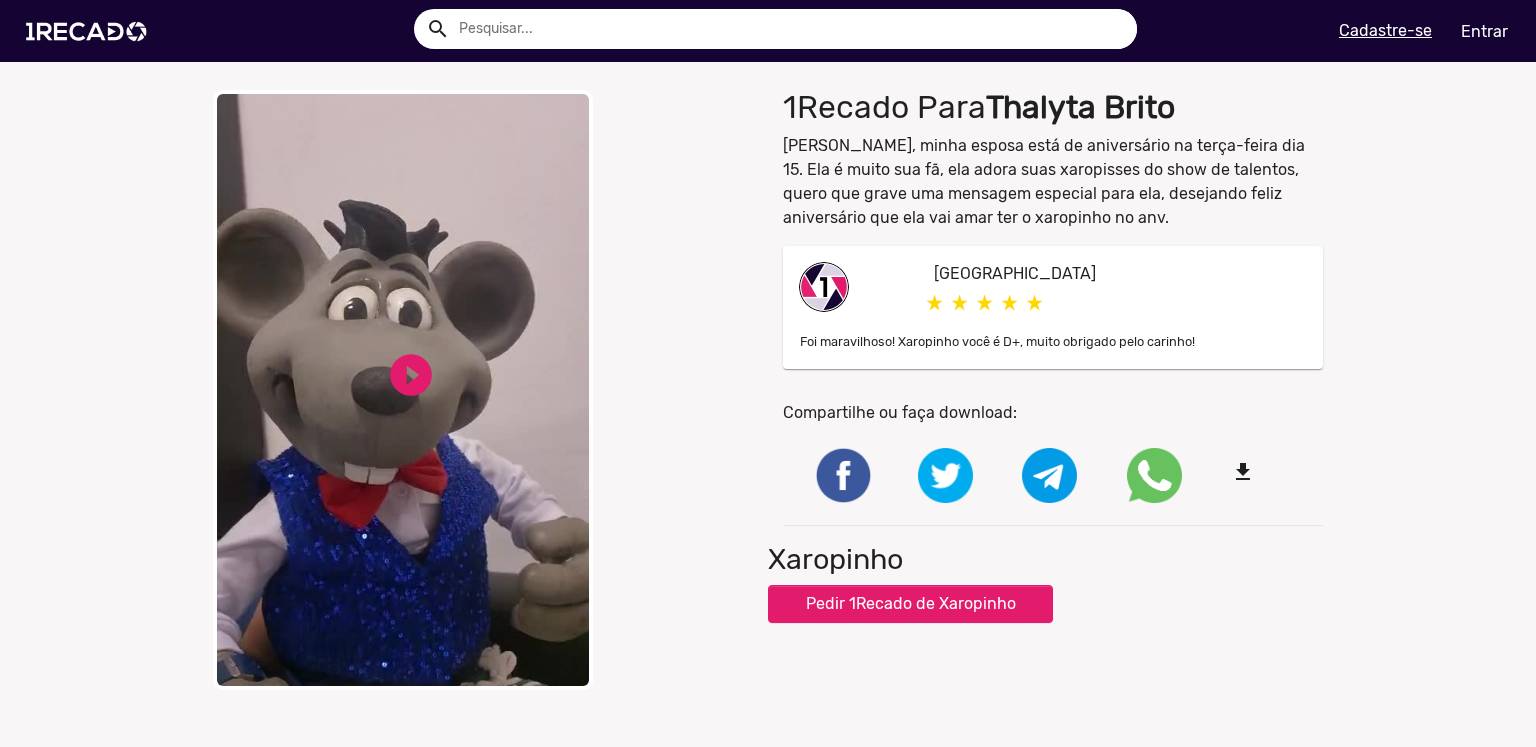 drag, startPoint x: 420, startPoint y: 284, endPoint x: 404, endPoint y: 281, distance: 16.27882 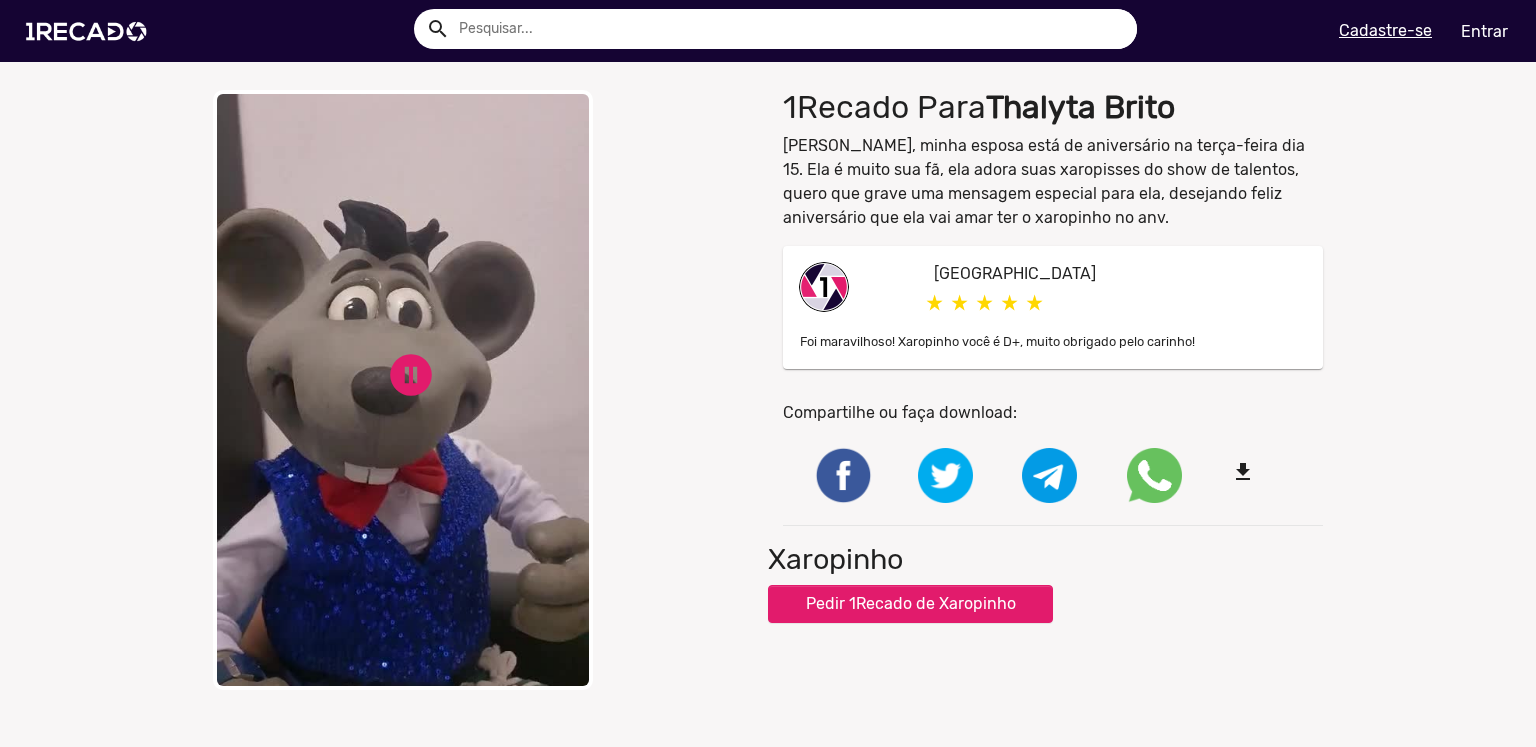 click on "close  Your browser does not support HTML5 video.   pause_circle   pause_circle   1Recado Para  Thalyta [PERSON_NAME], minha esposa está de aniversário na terça-feira dia 15. Ela é muito sua fã, ela adora suas xaropisses do show de talentos, quero que grave uma mensagem especial para ela, desejando feliz aniversário que ela vai amar ter o xaropinho no anv.  Wellington  Foi maravilhoso! Xaropinho você é D+, muito obrigado pelo carinho!  Compartilhe ou faça download:  file_download  Xaropinho   Pedir 1Recado de Xaropinho" 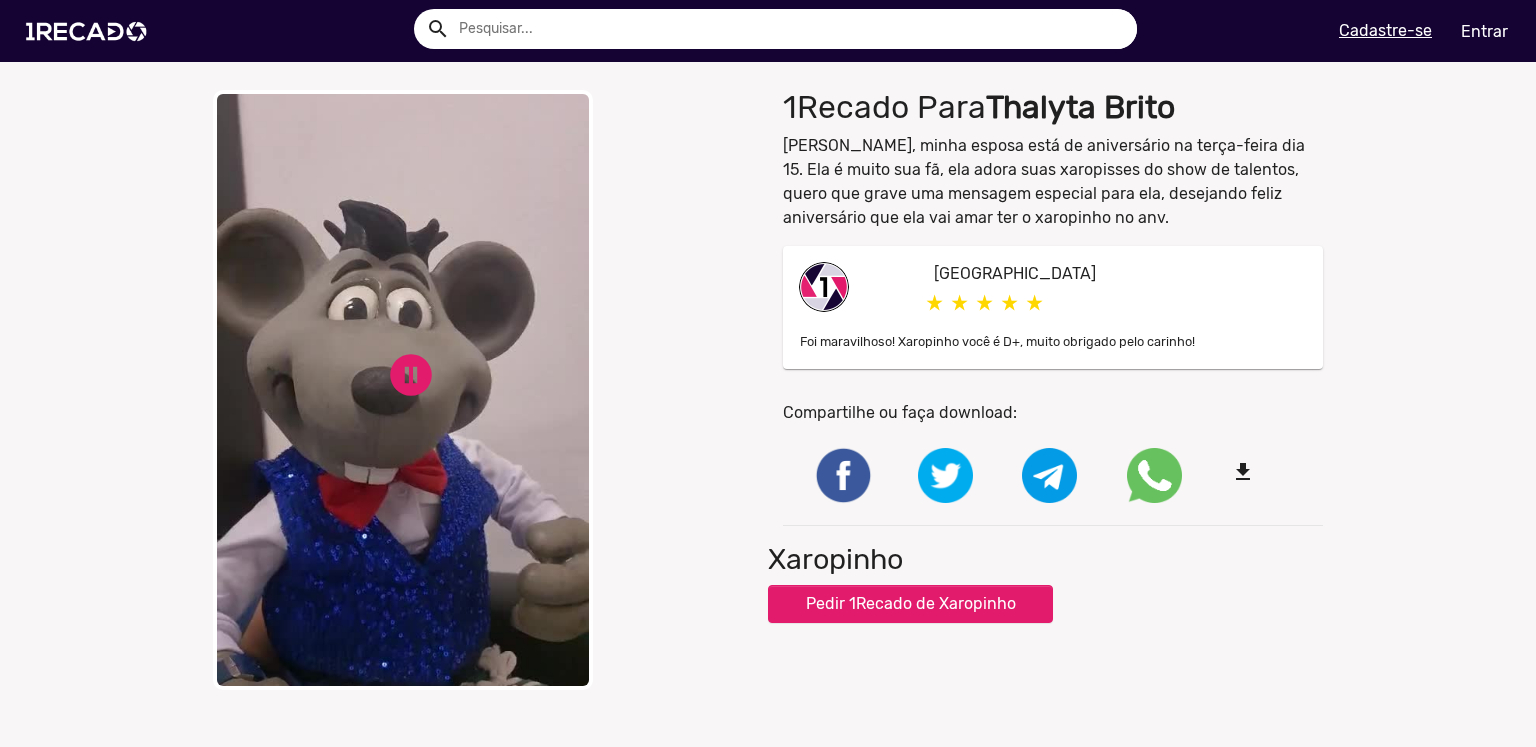 click on "close  Your browser does not support HTML5 video.   pause_circle   pause_circle   1Recado Para  Thalyta [PERSON_NAME], minha esposa está de aniversário na terça-feira dia 15. Ela é muito sua fã, ela adora suas xaropisses do show de talentos, quero que grave uma mensagem especial para ela, desejando feliz aniversário que ela vai amar ter o xaropinho no anv.  Wellington  Foi maravilhoso! Xaropinho você é D+, muito obrigado pelo carinho!  Compartilhe ou faça download:  file_download  Xaropinho   Pedir 1Recado de Xaropinho" 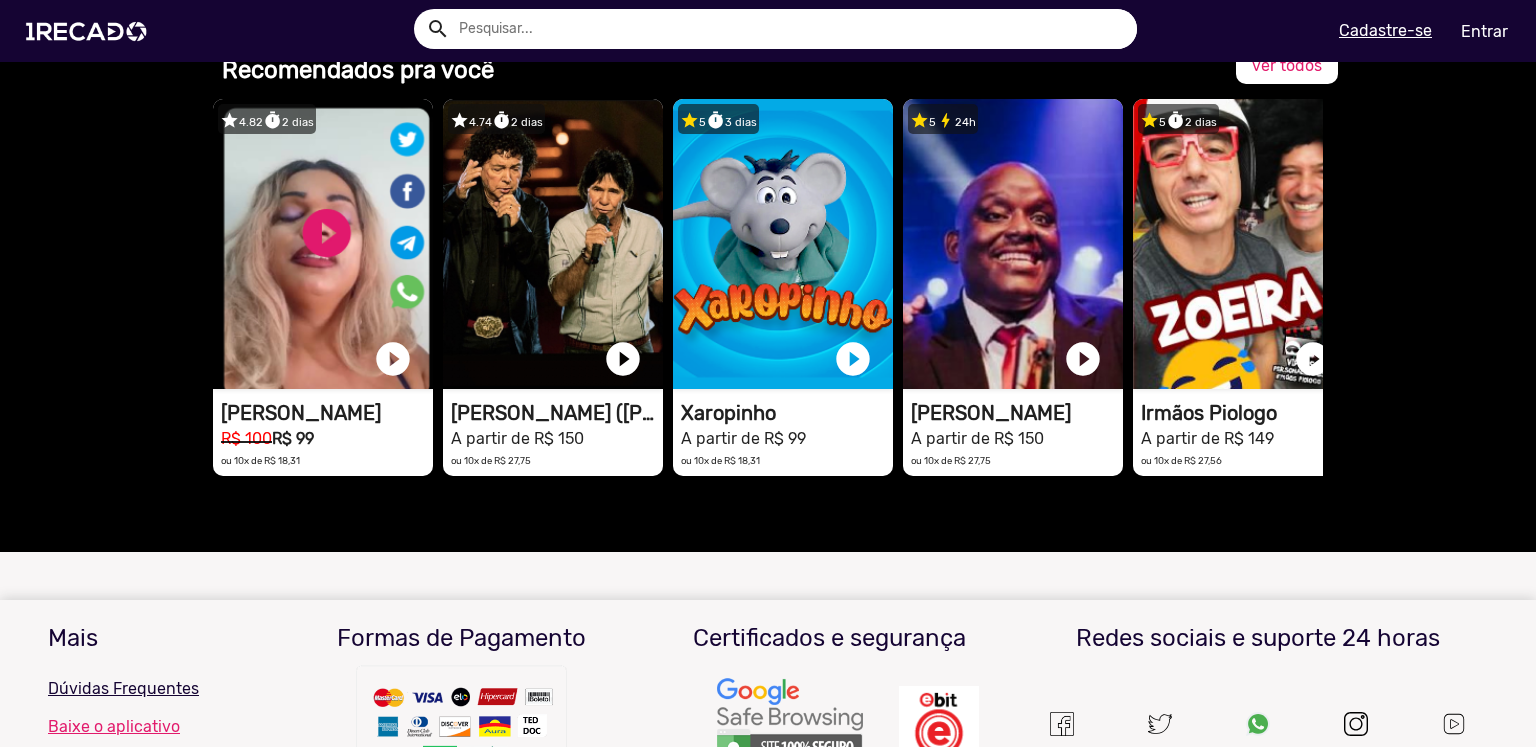 scroll, scrollTop: 2584, scrollLeft: 0, axis: vertical 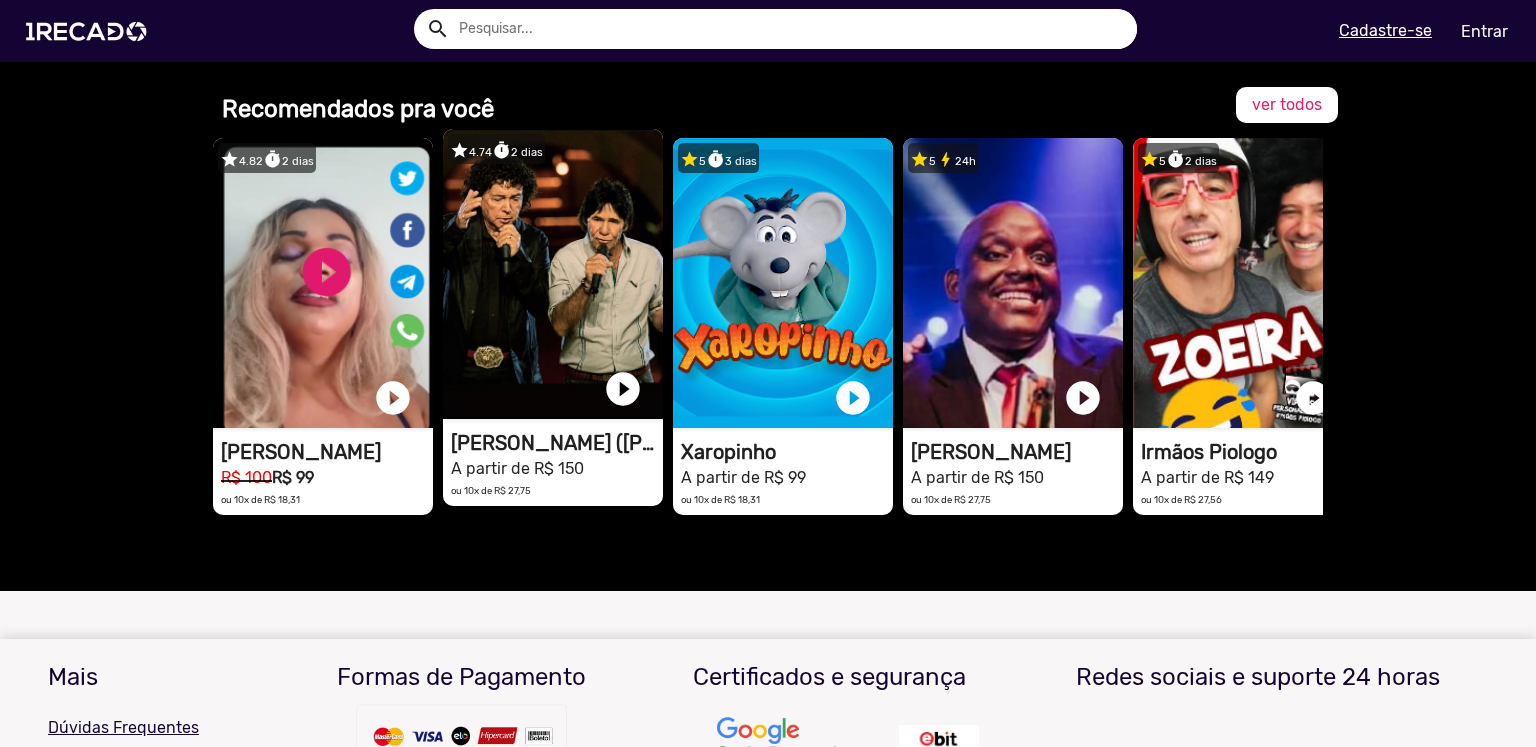 click on "1RECADO vídeos dedicados para fãs e empresas" at bounding box center (323, 283) 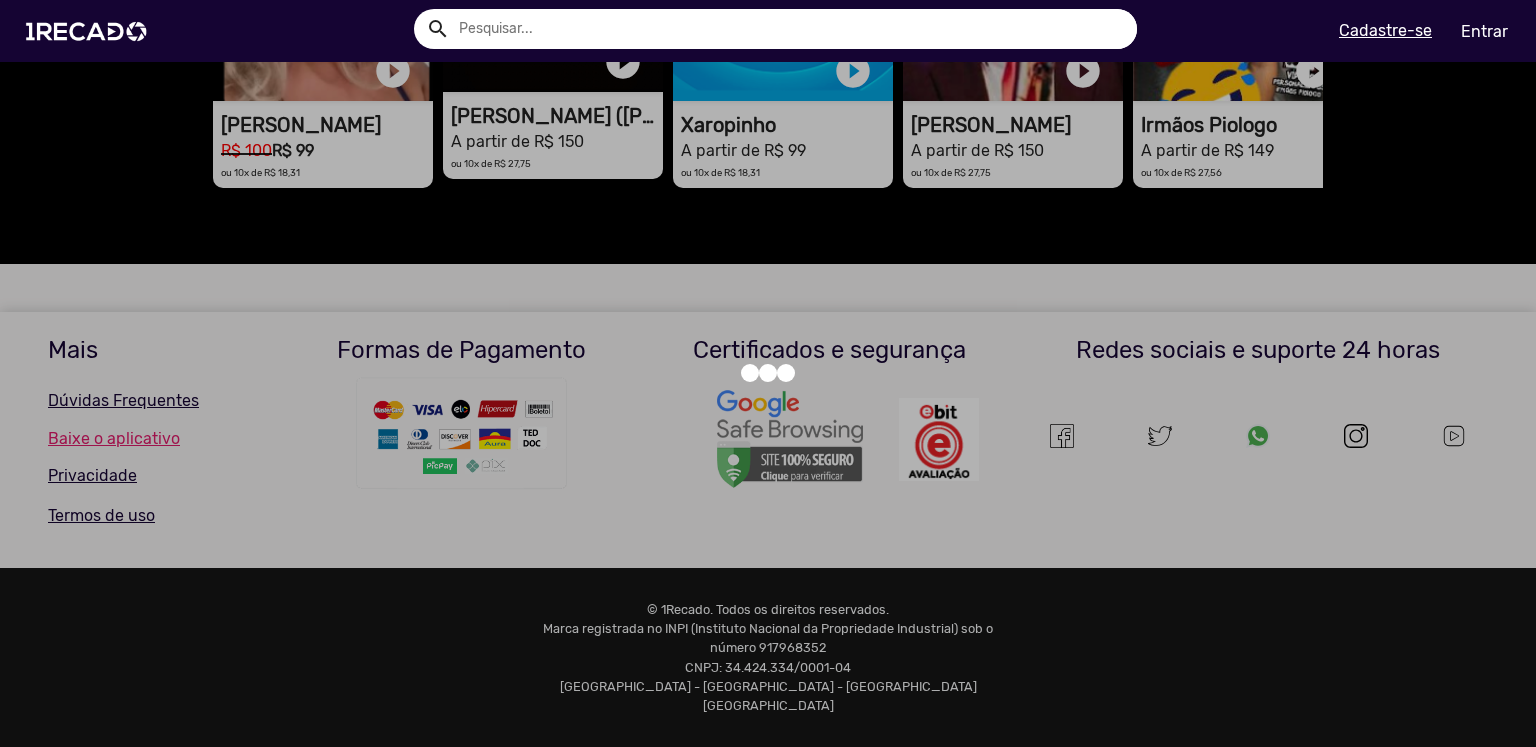 scroll, scrollTop: 0, scrollLeft: 0, axis: both 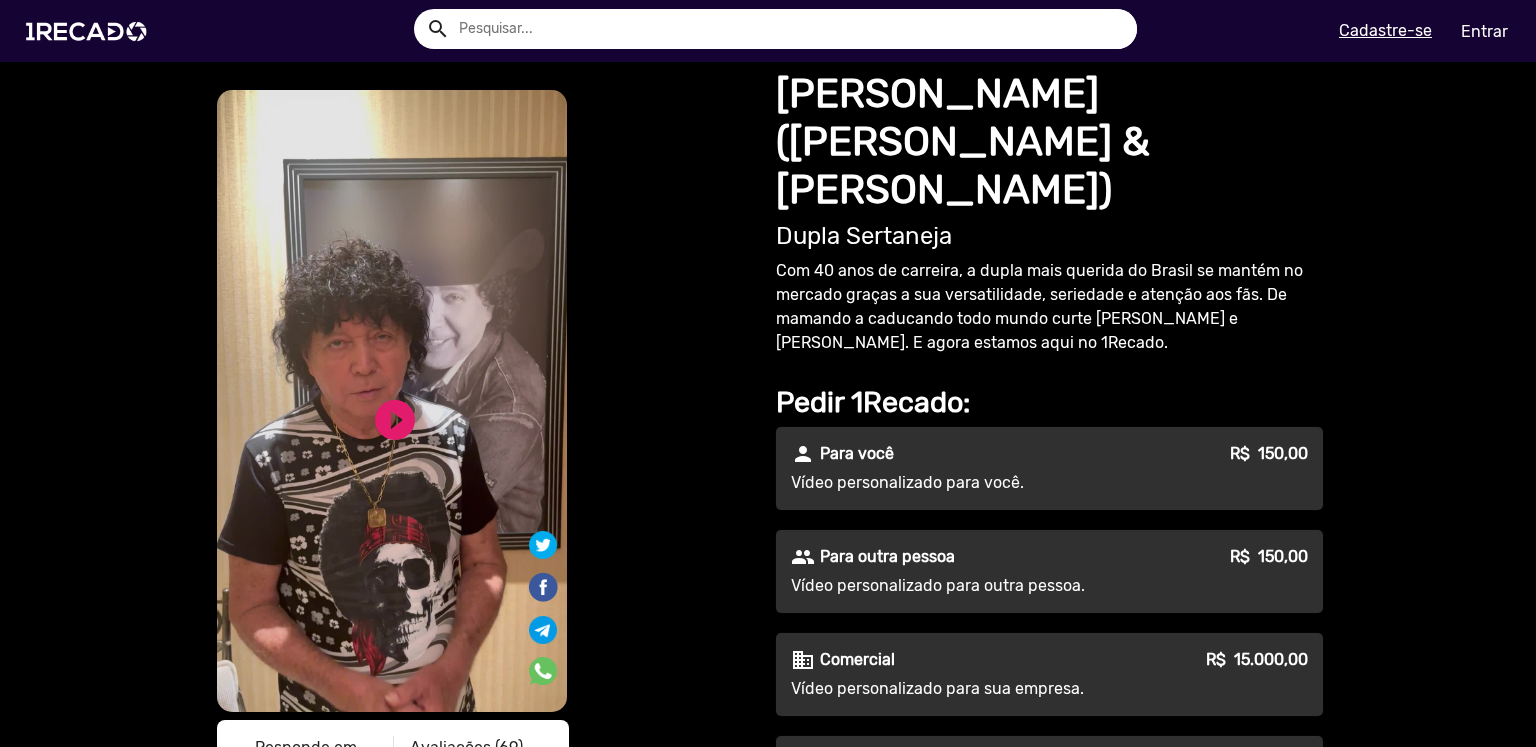 click on "S1RECADO vídeos dedicados para fãs e empresas" at bounding box center [392, 401] 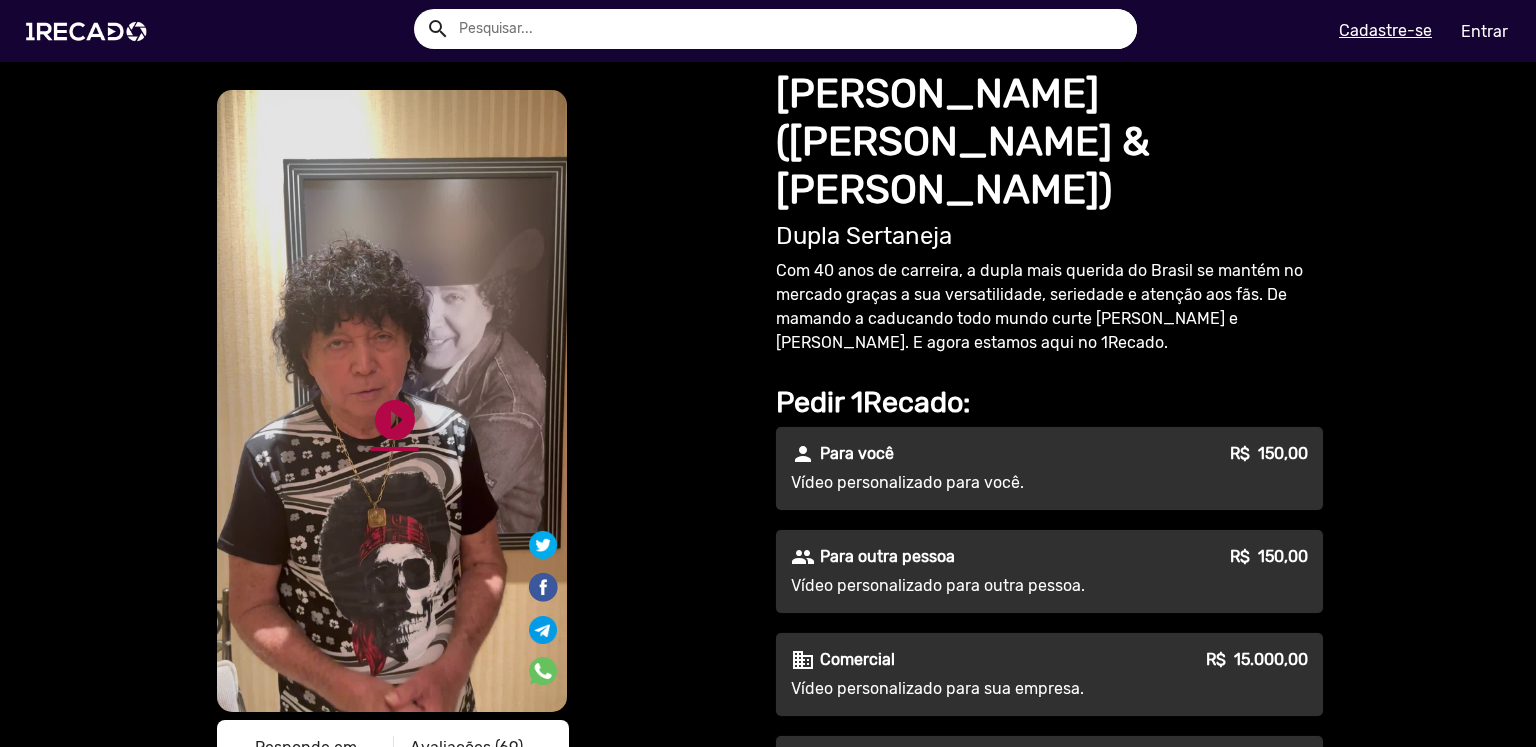 click on "play_circle_filled" 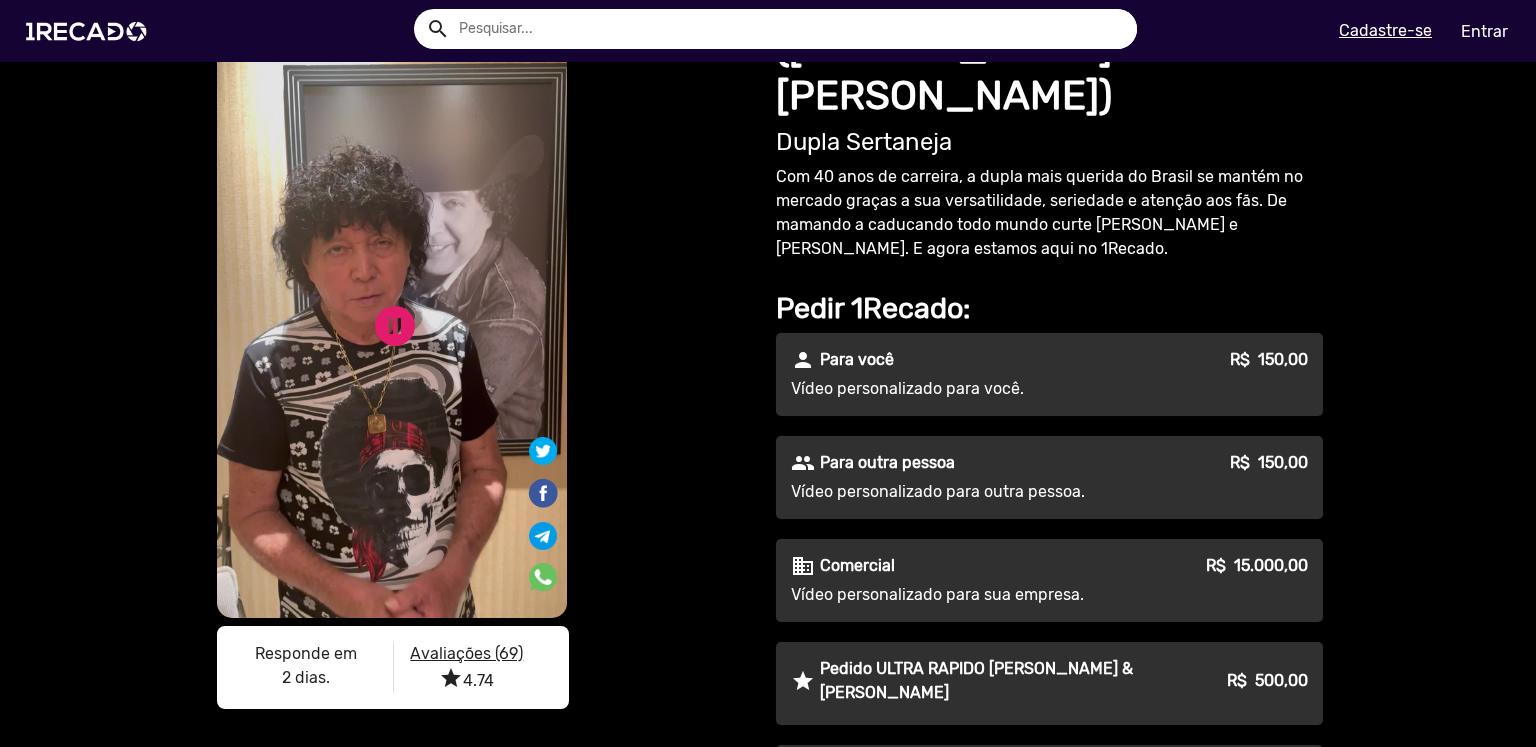 scroll, scrollTop: 133, scrollLeft: 0, axis: vertical 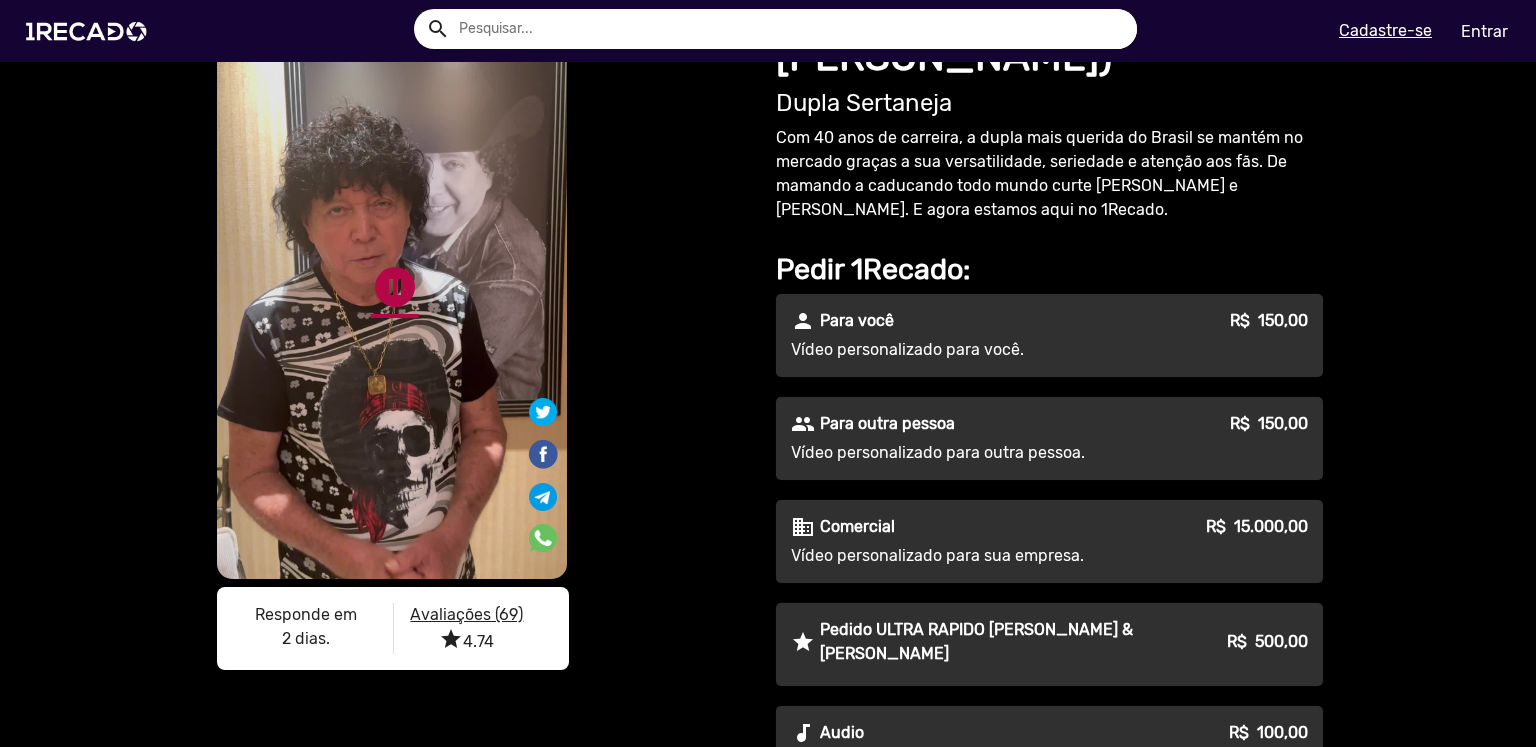 click on "pause_circle" 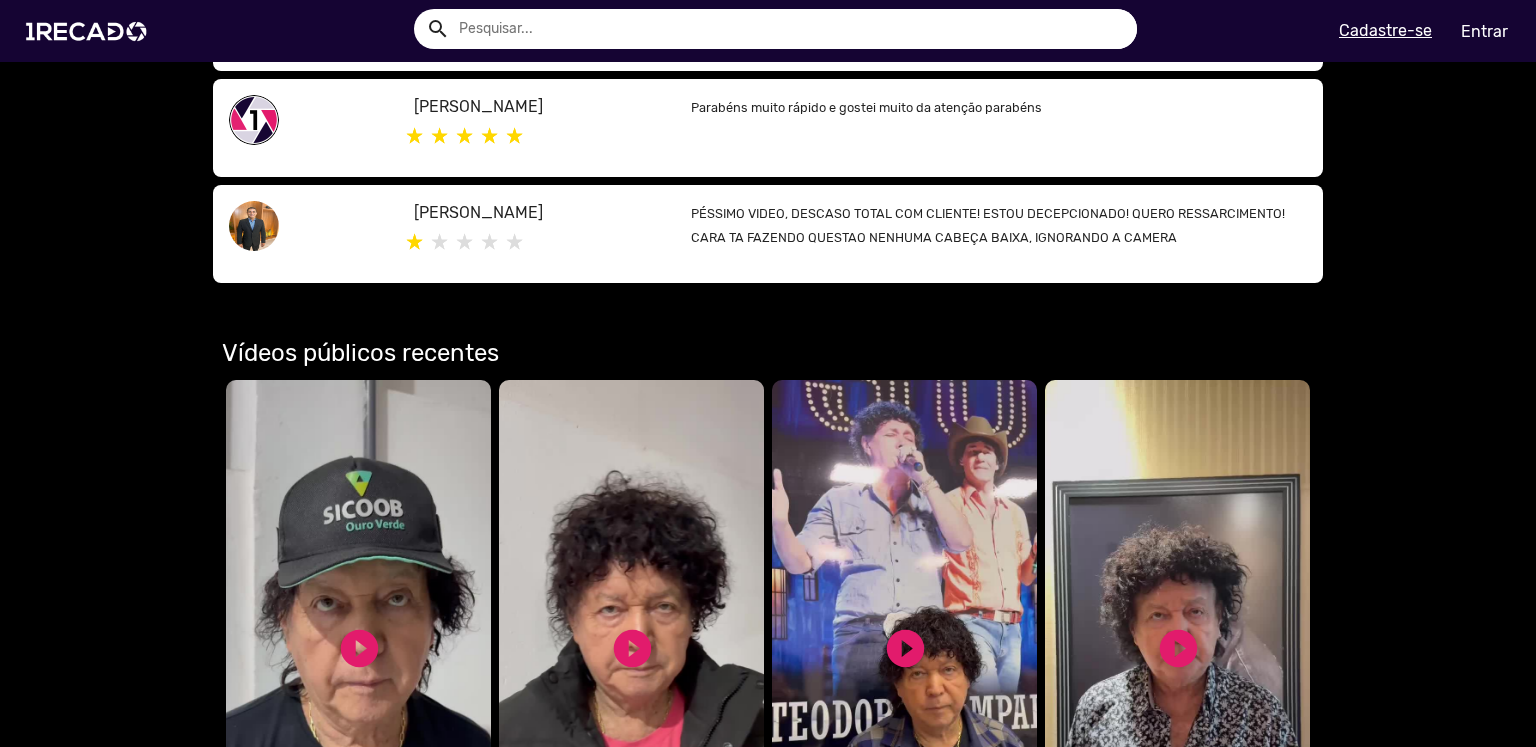 scroll, scrollTop: 1333, scrollLeft: 0, axis: vertical 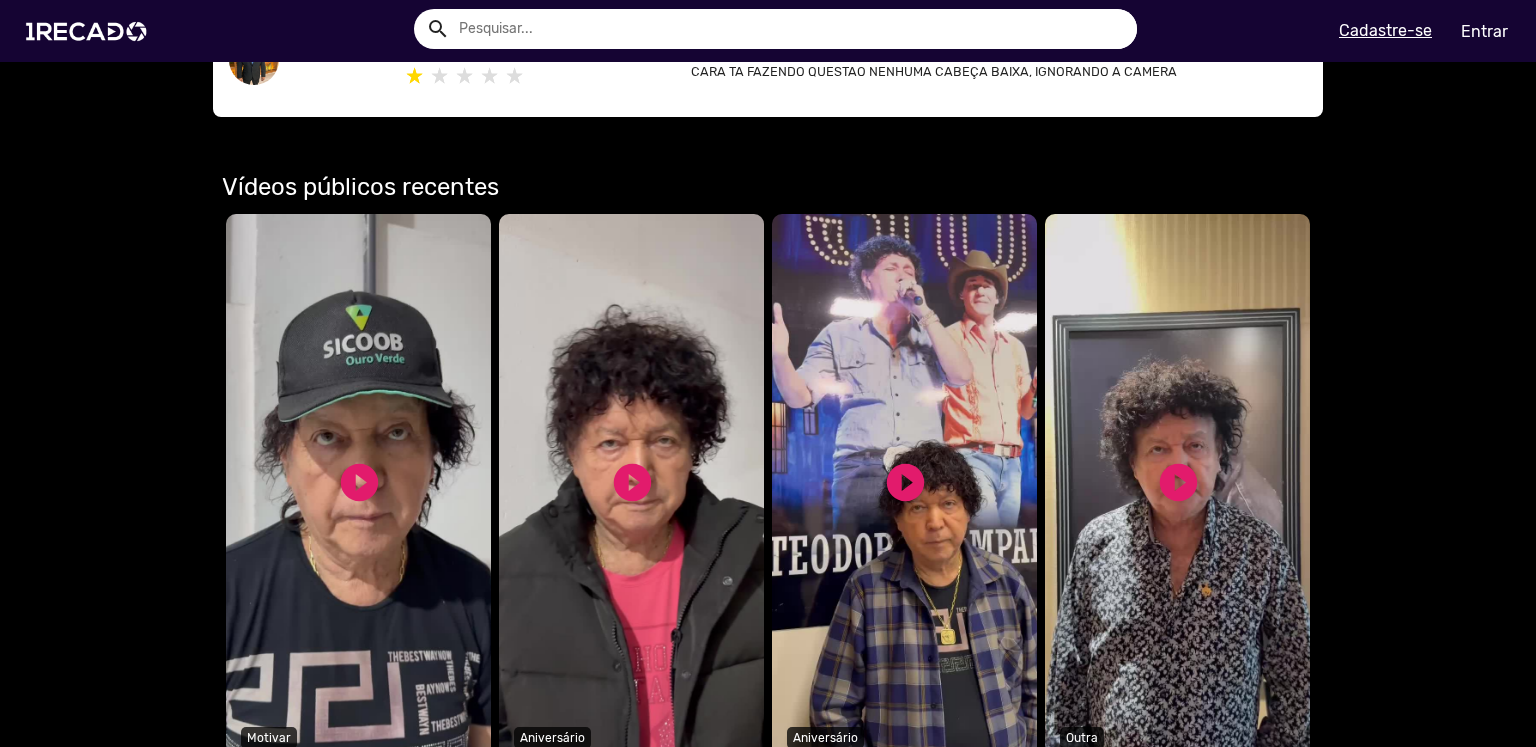 click on "Seu navegador não reproduz vídeo em HTML5" at bounding box center [358, 489] 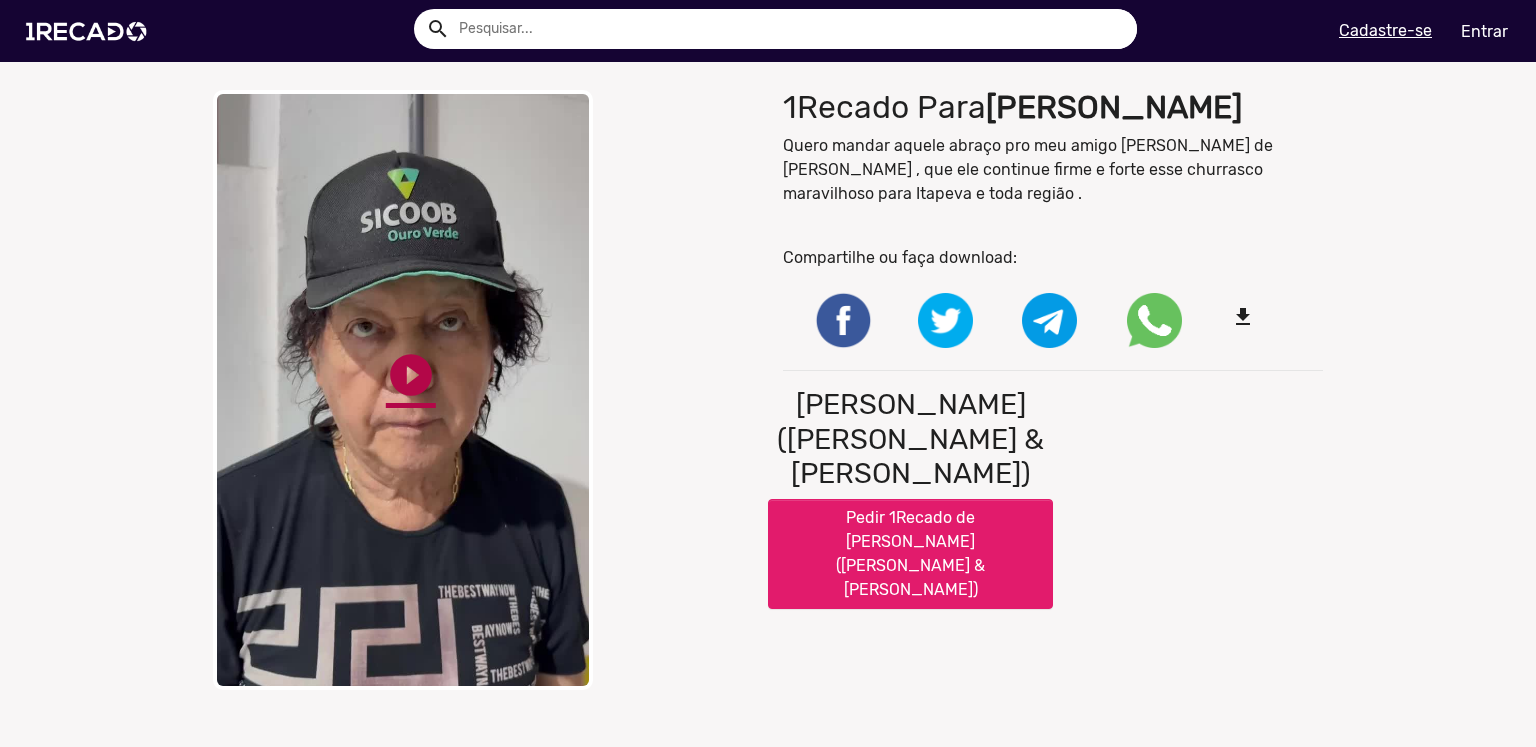 click on "play_circle_filled" at bounding box center (411, 375) 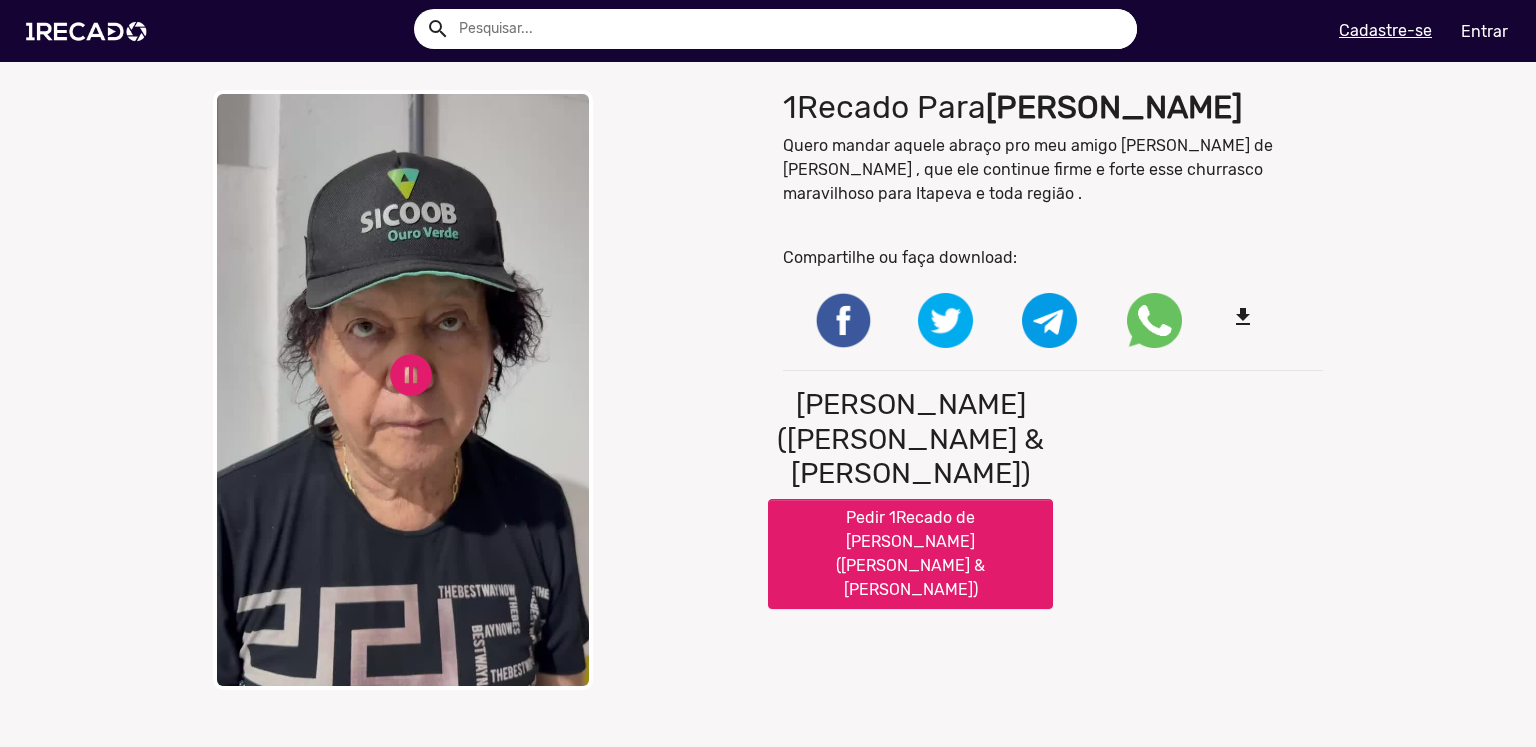 click on "close  Your browser does not support HTML5 video.   pause_circle   pause_circle   1Recado Para  [PERSON_NAME] mandar aquele abraço pro meu amigo [PERSON_NAME] de [PERSON_NAME] , que ele continue firme e forte esse churrasco maravilhoso para Itapeva e toda região .  Compartilhe ou faça download:  file_download  [PERSON_NAME] ([PERSON_NAME] & [PERSON_NAME])   Pedir 1Recado de [PERSON_NAME] ([PERSON_NAME] & [PERSON_NAME])" 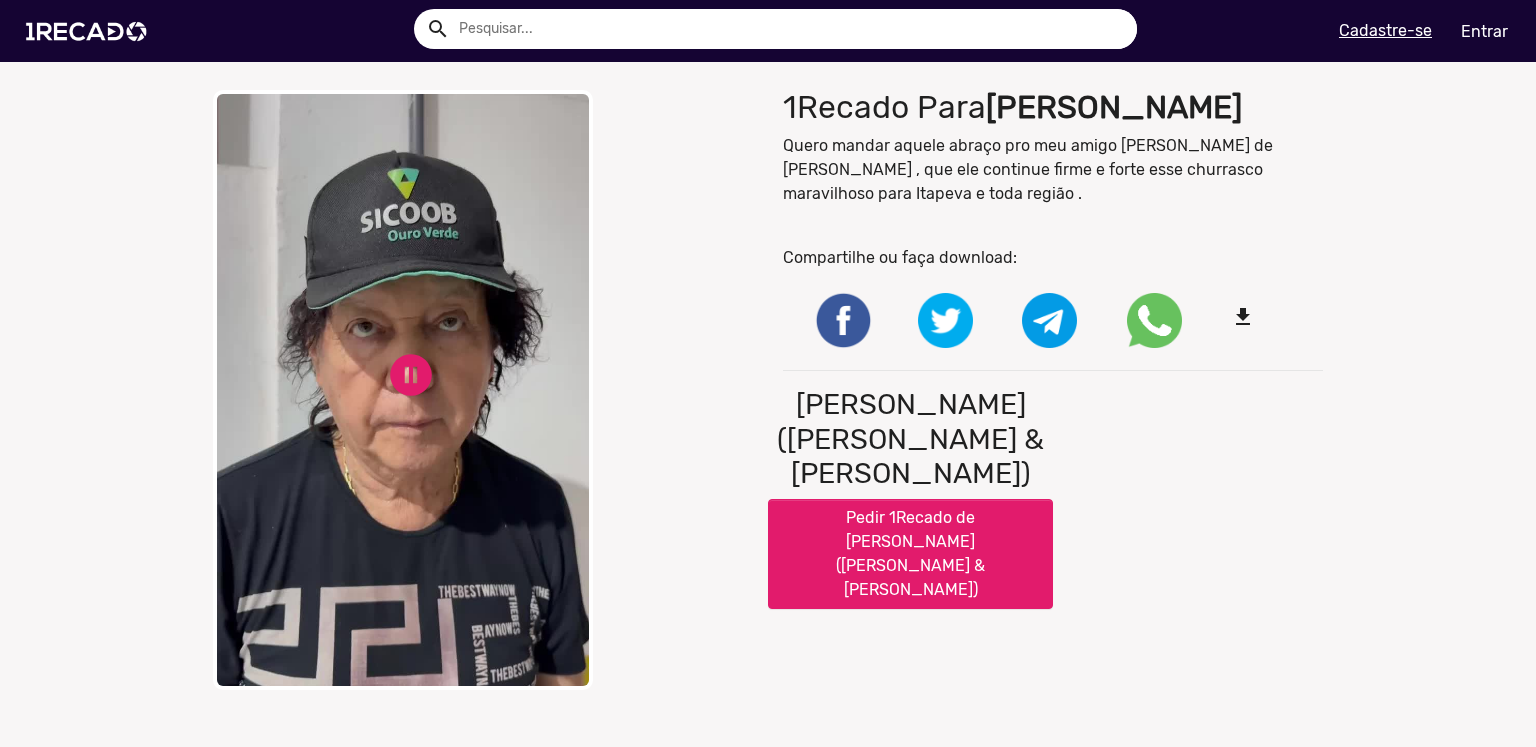 click on "close  Your browser does not support HTML5 video.   pause_circle   pause_circle" at bounding box center [483, 390] 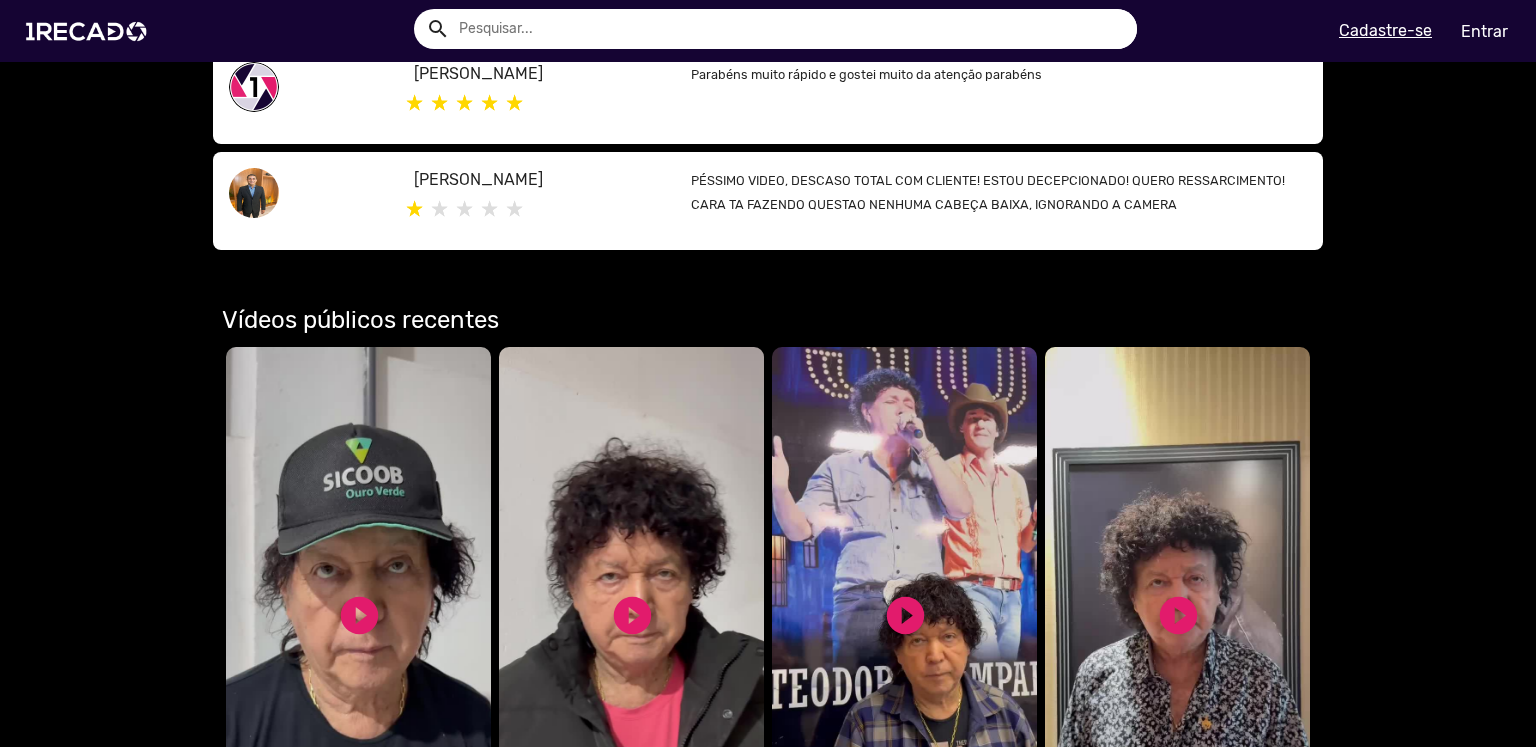 scroll, scrollTop: 1466, scrollLeft: 0, axis: vertical 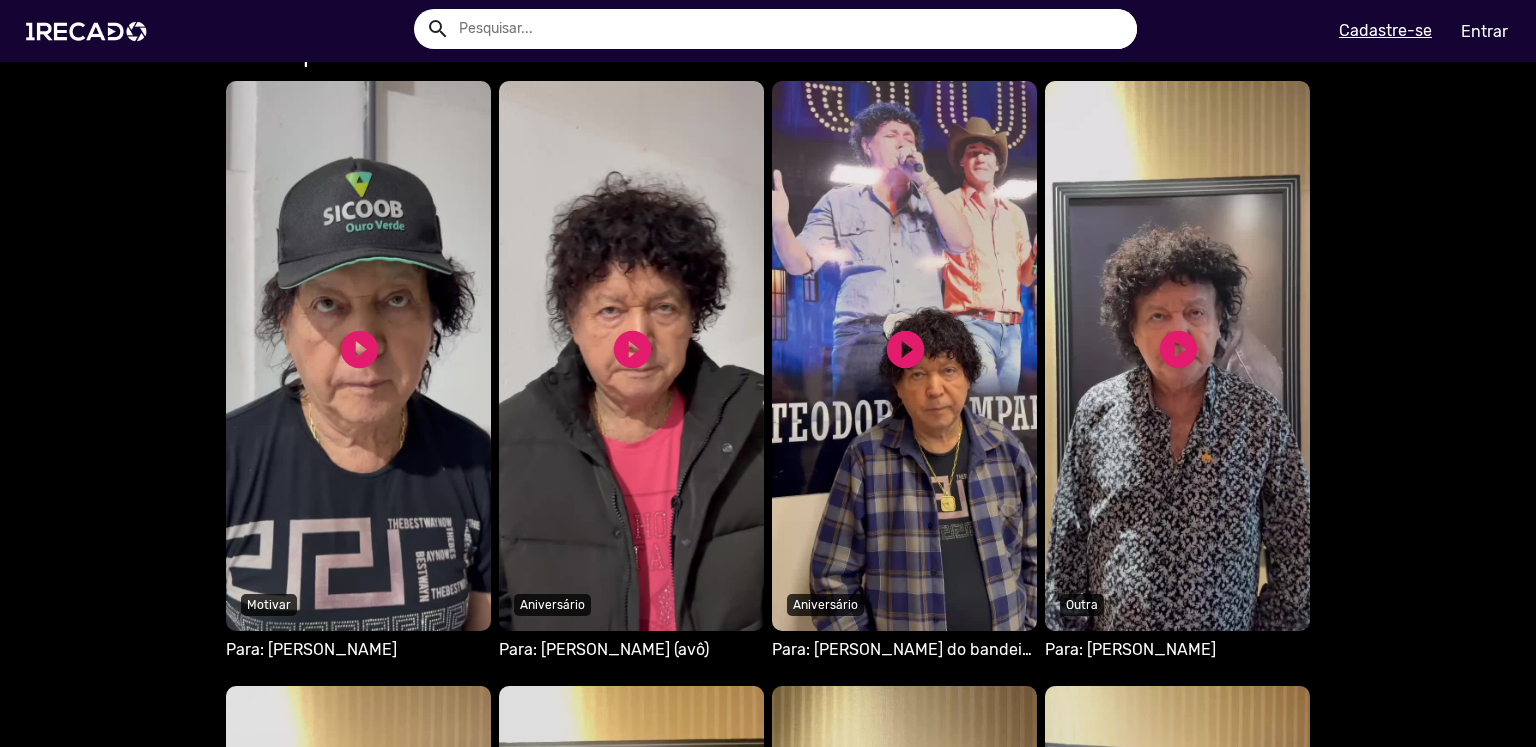 click on "Seu navegador não reproduz vídeo em HTML5" at bounding box center (358, 356) 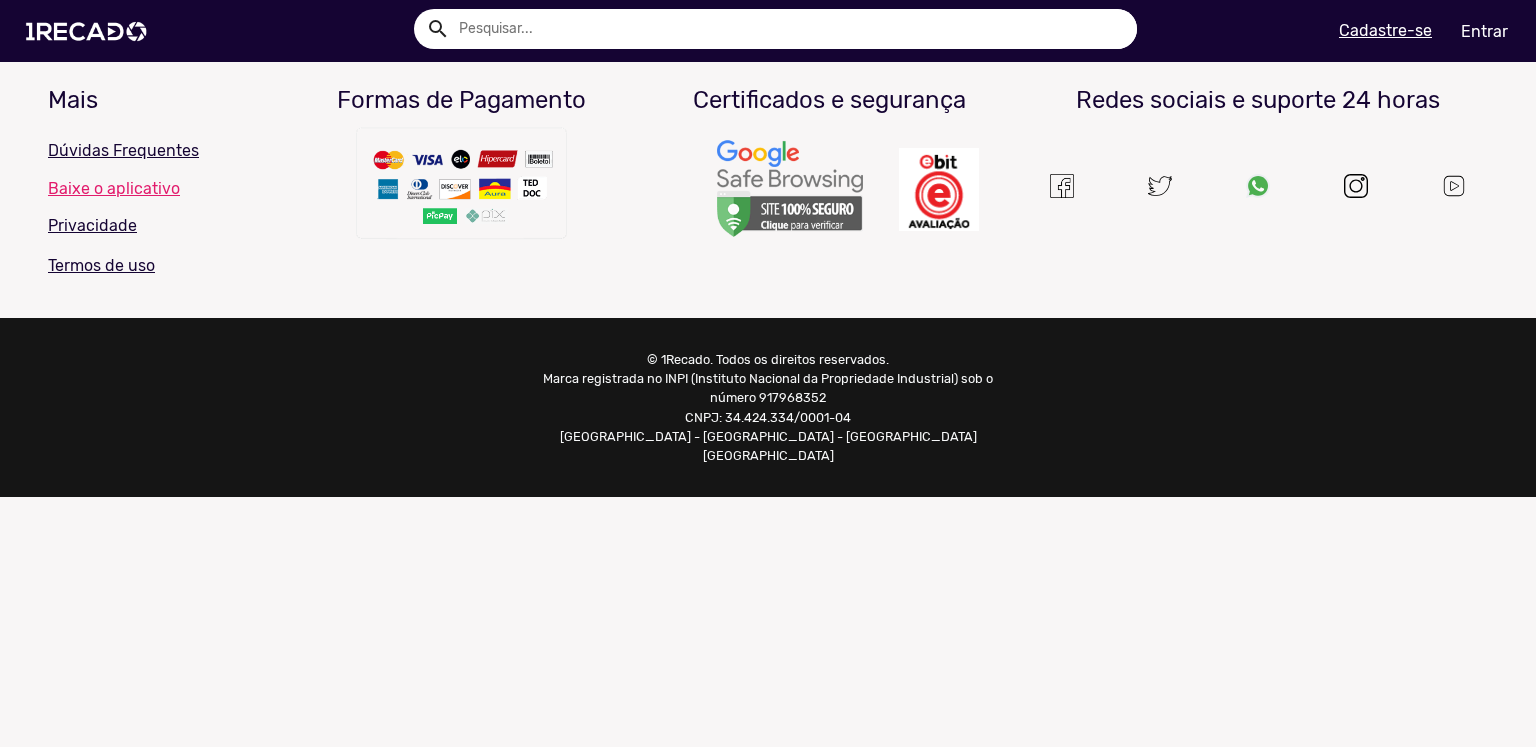 scroll, scrollTop: 0, scrollLeft: 0, axis: both 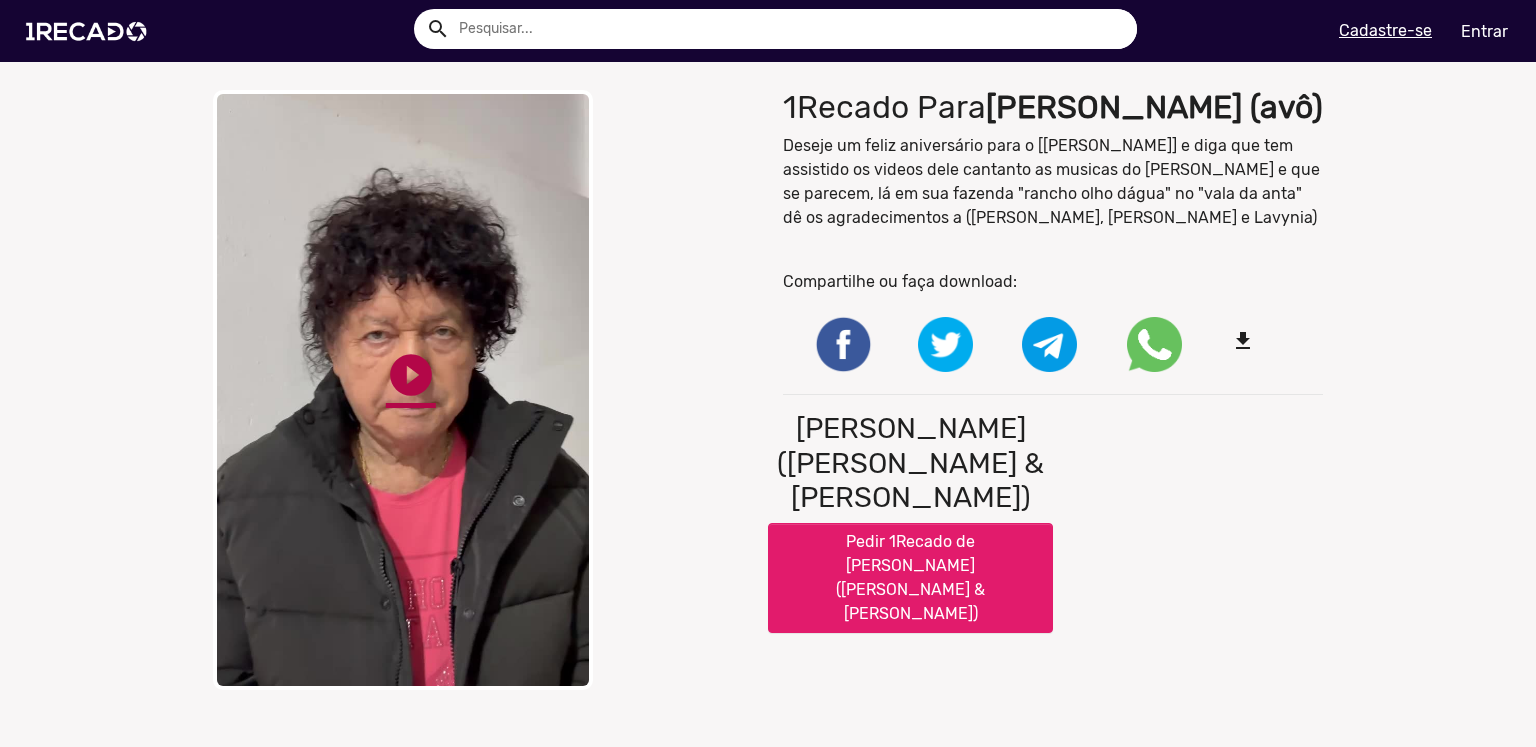 click on "play_circle_filled" at bounding box center (411, 375) 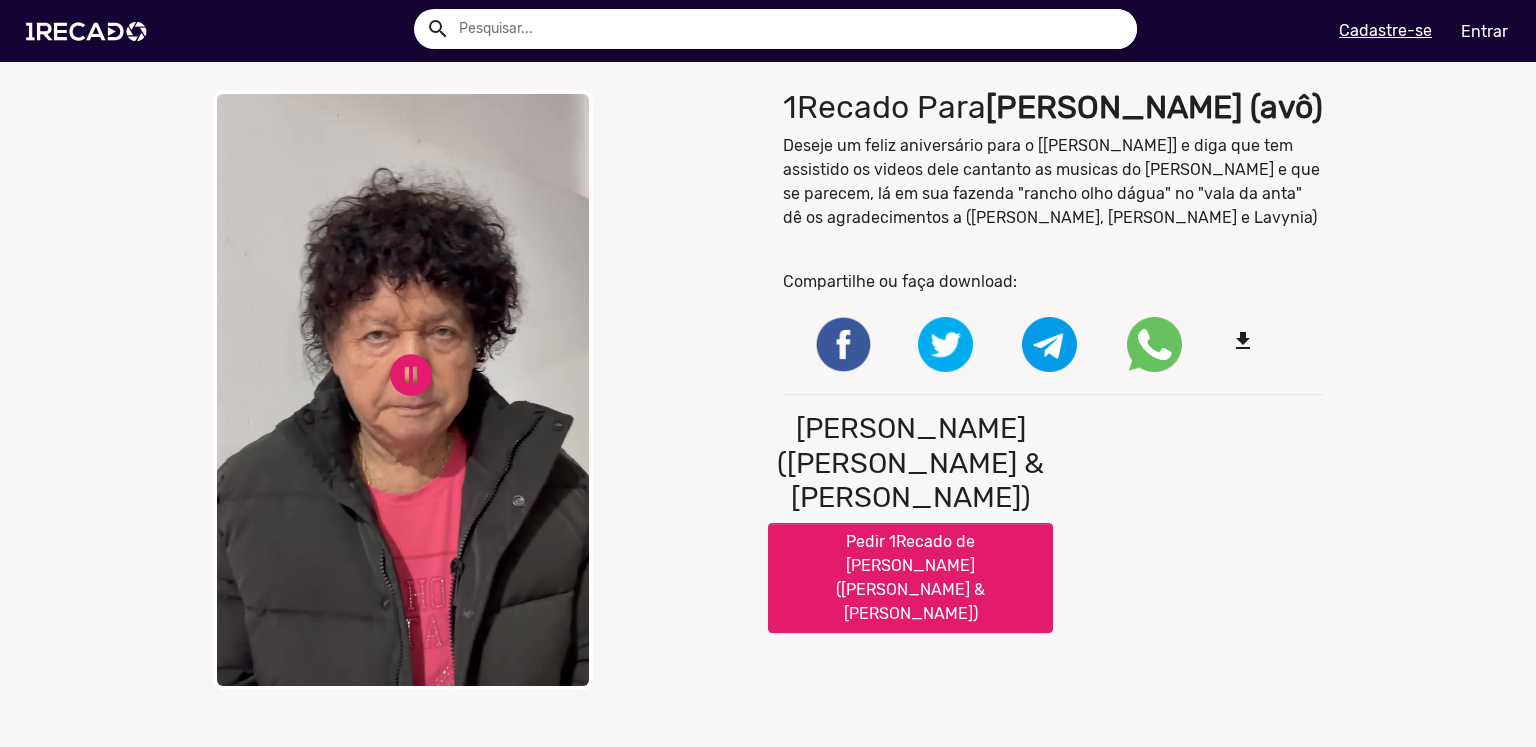 click on "close  Your browser does not support HTML5 video.   pause_circle   pause_circle" at bounding box center [483, 390] 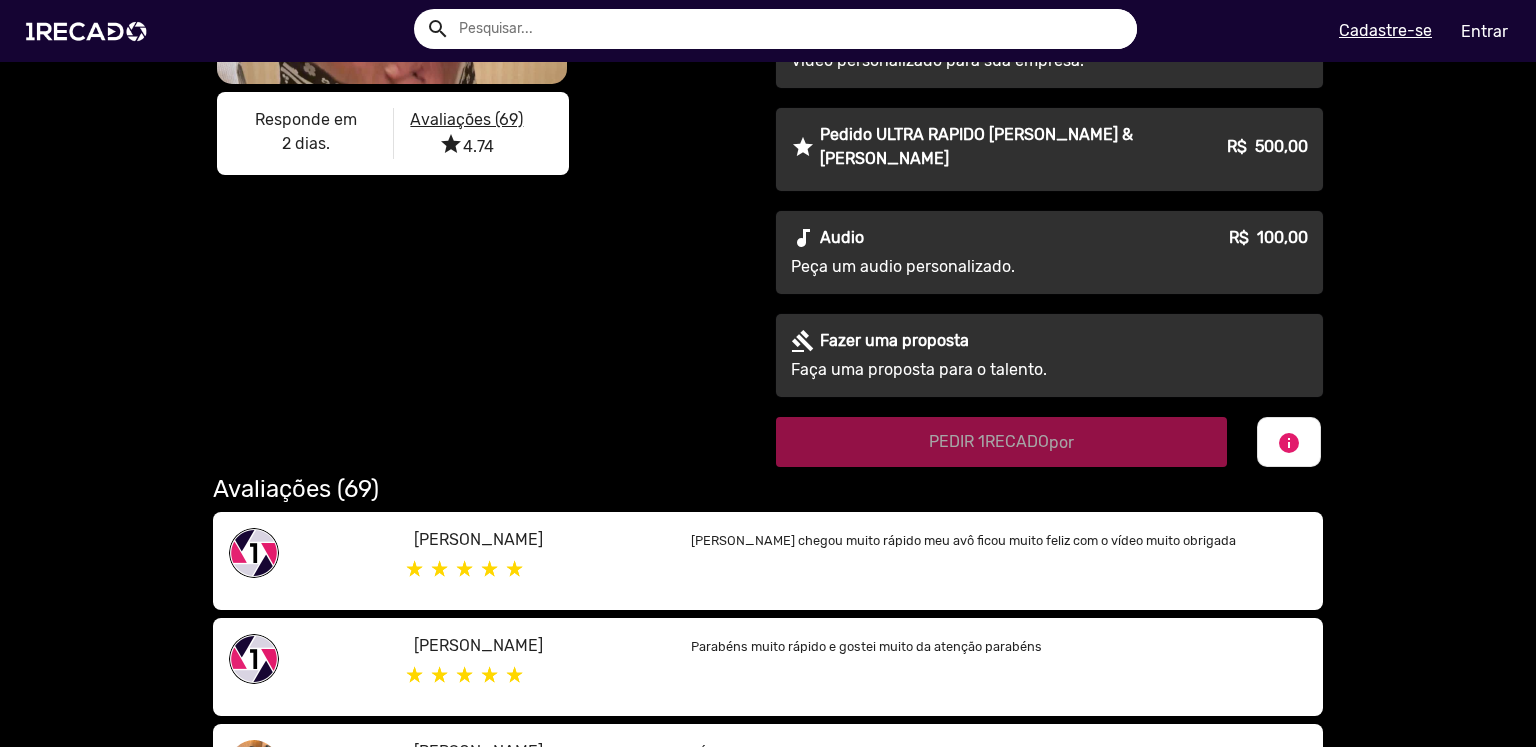 scroll, scrollTop: 666, scrollLeft: 0, axis: vertical 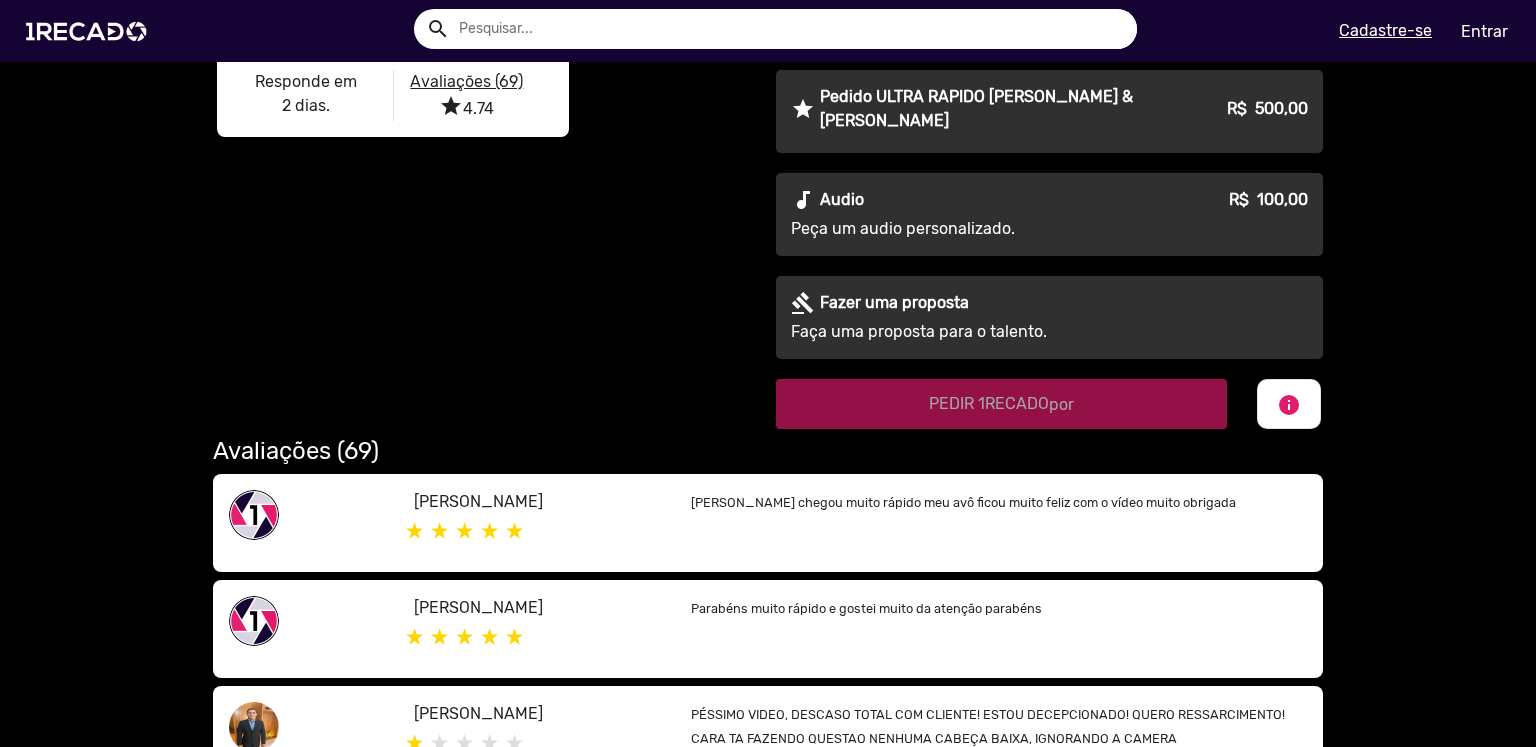 click on "Avaliações (69)" 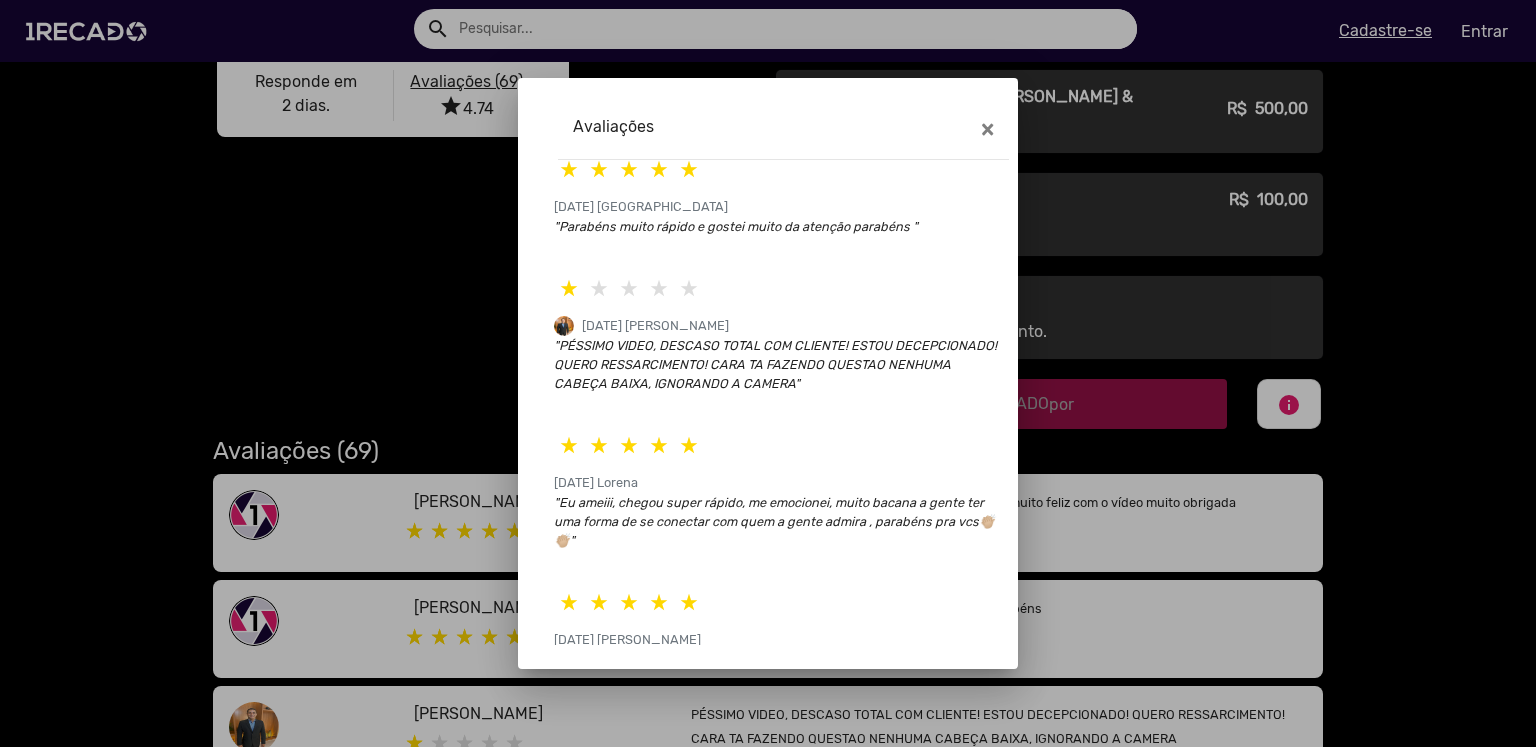 scroll, scrollTop: 0, scrollLeft: 0, axis: both 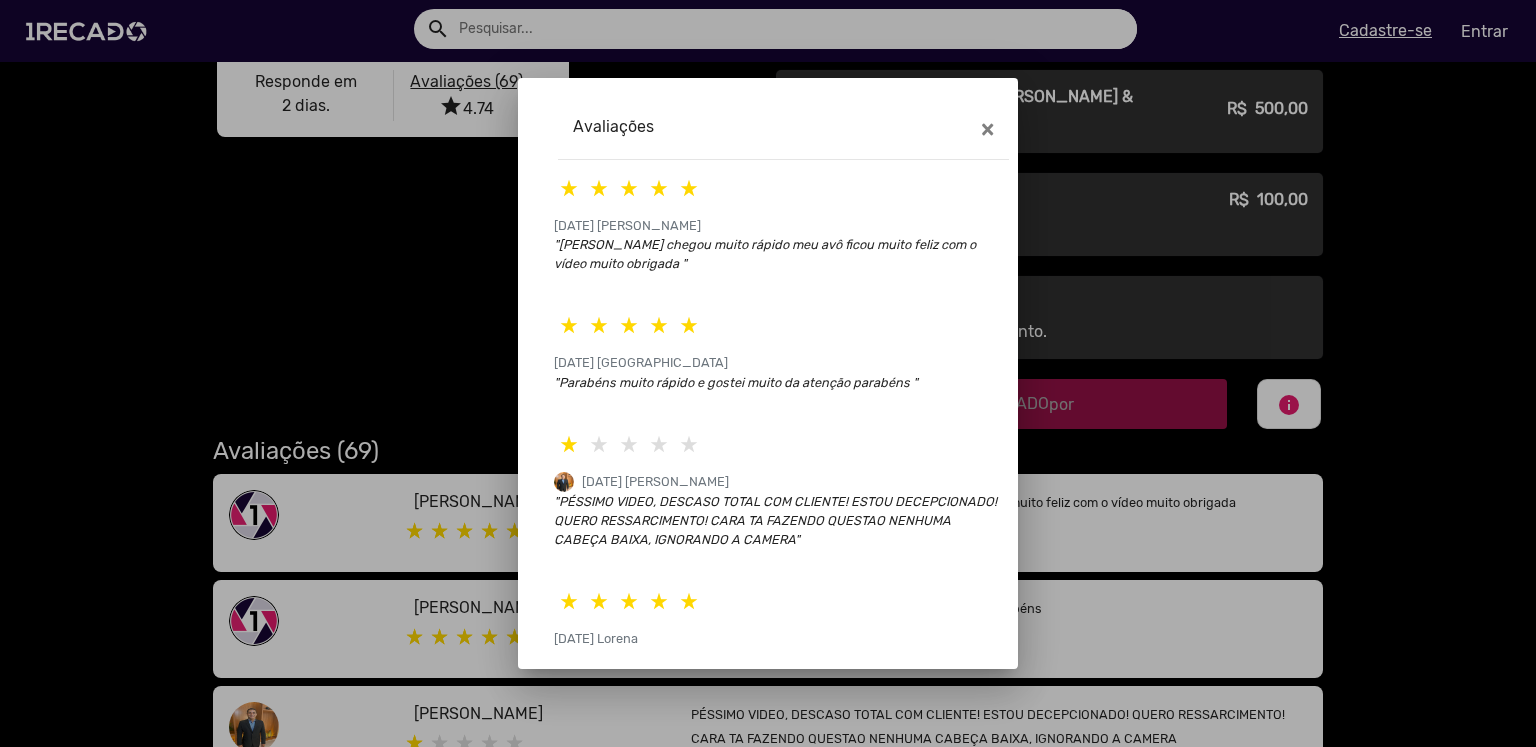click at bounding box center [768, 373] 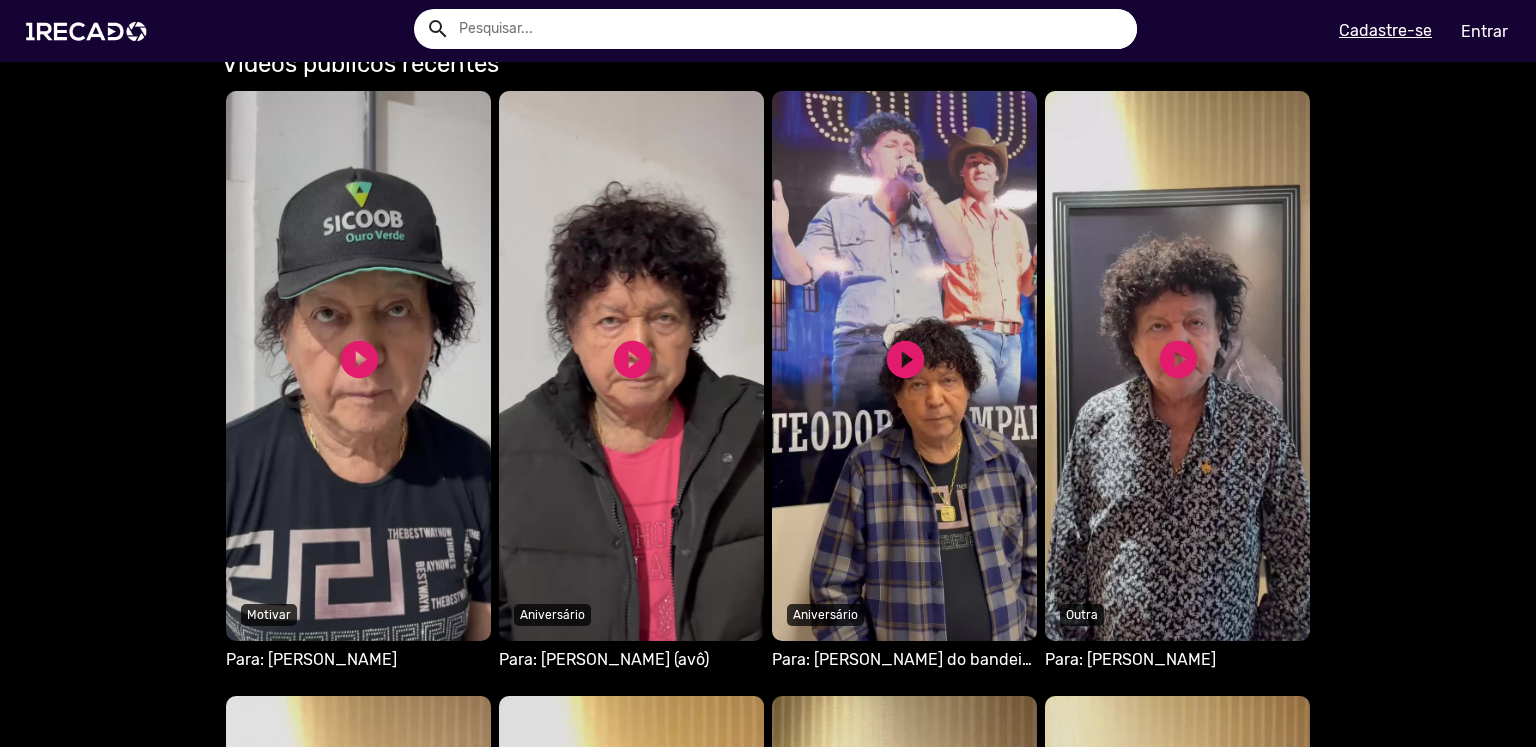 scroll, scrollTop: 1466, scrollLeft: 0, axis: vertical 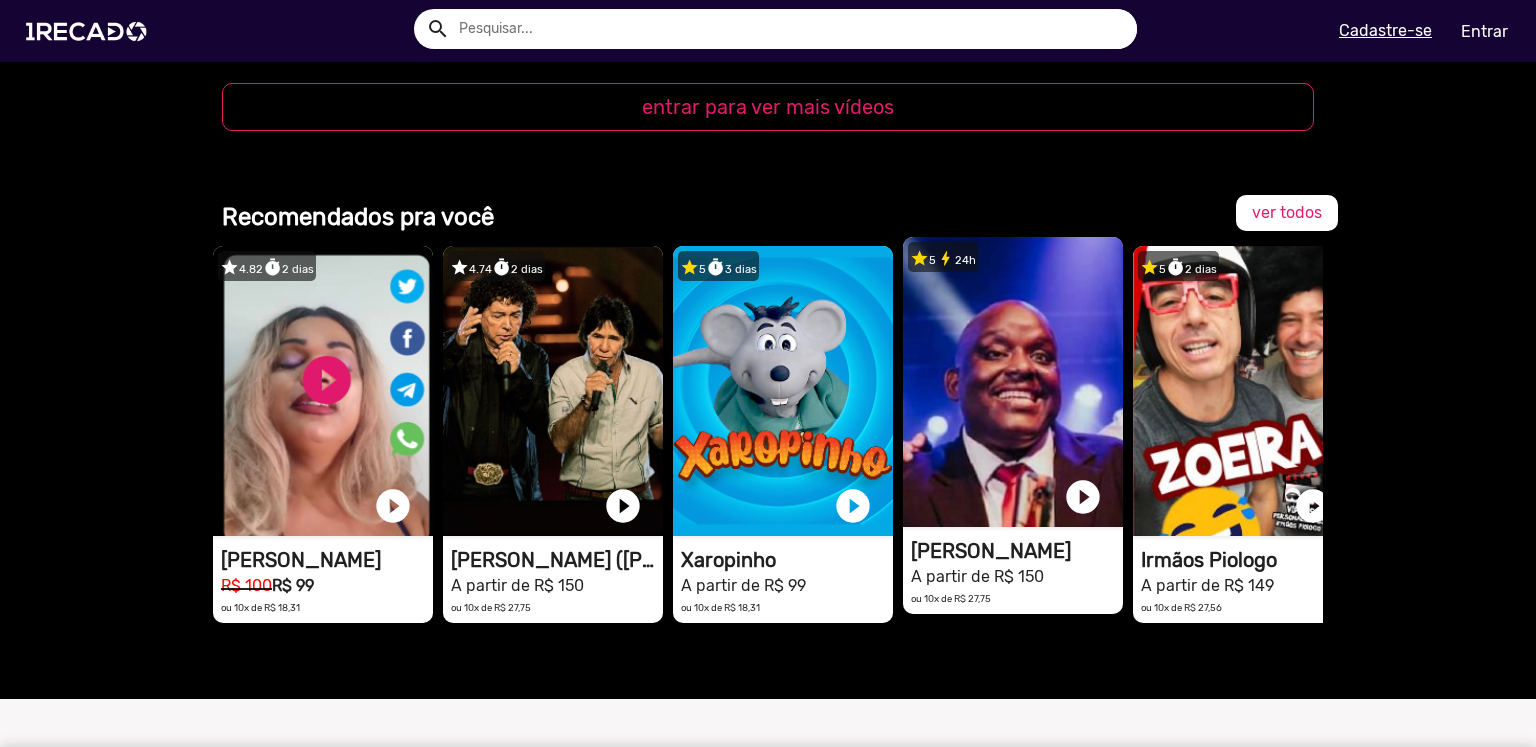 click on "1RECADO vídeos dedicados para fãs e empresas" at bounding box center (323, 391) 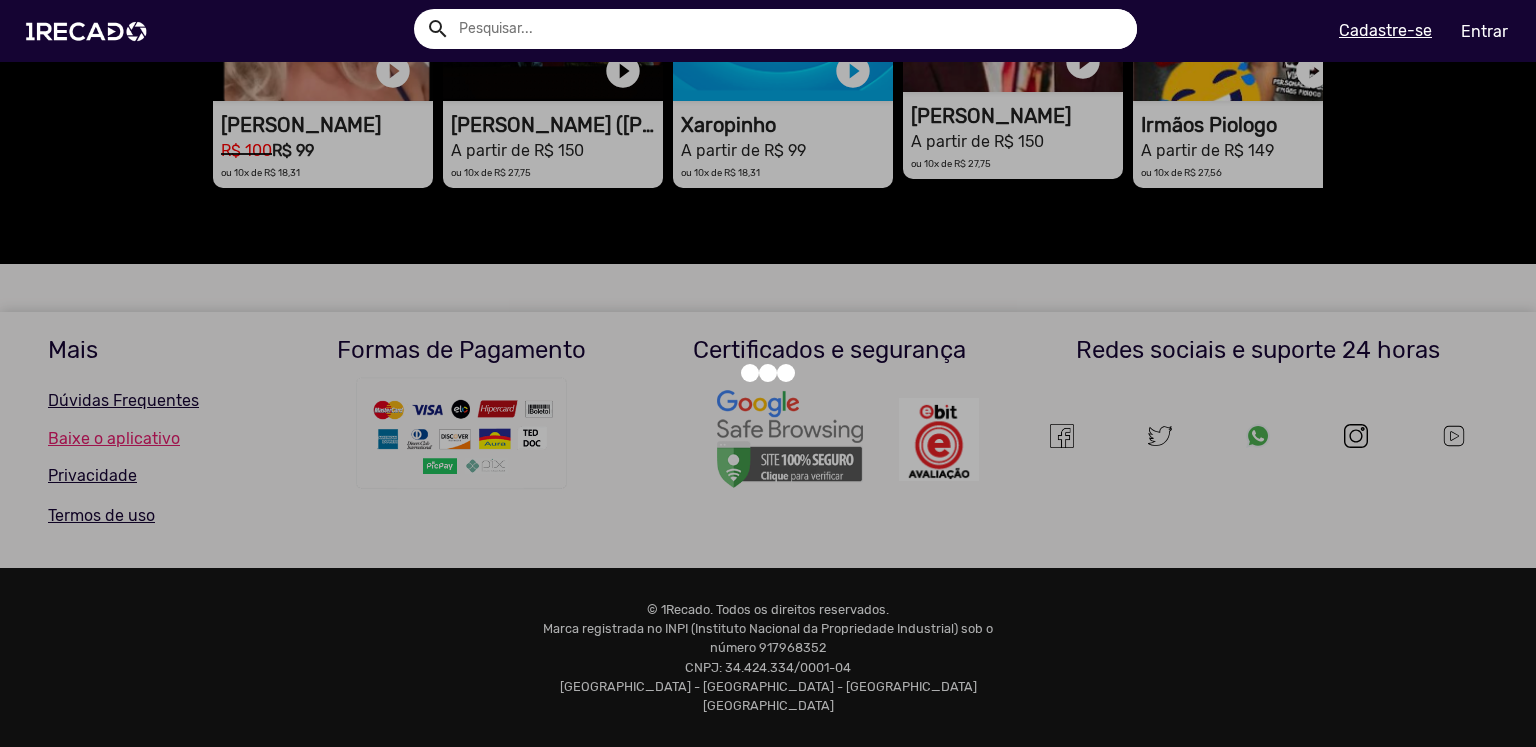 scroll, scrollTop: 0, scrollLeft: 0, axis: both 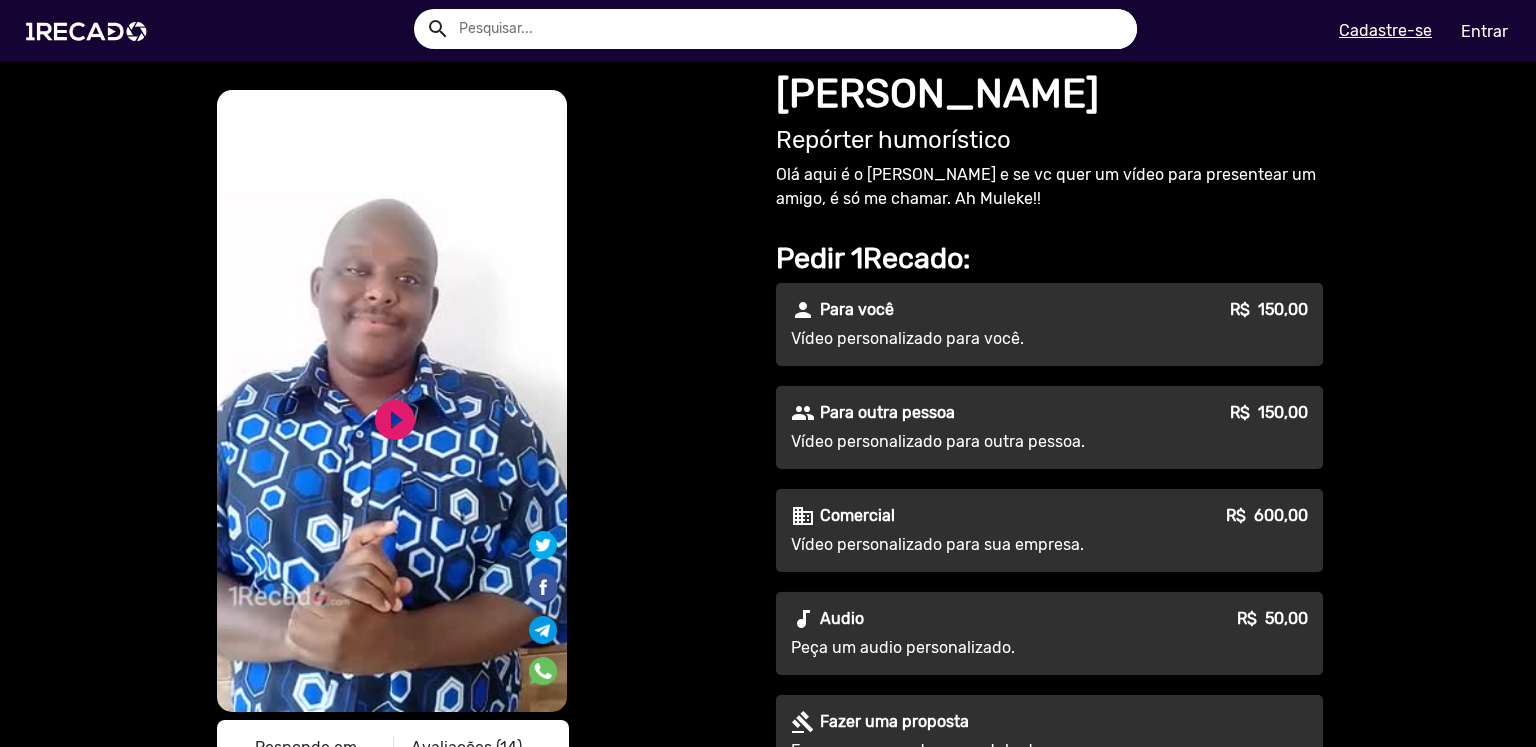 click on "S1RECADO vídeos dedicados para fãs e empresas" at bounding box center [392, 401] 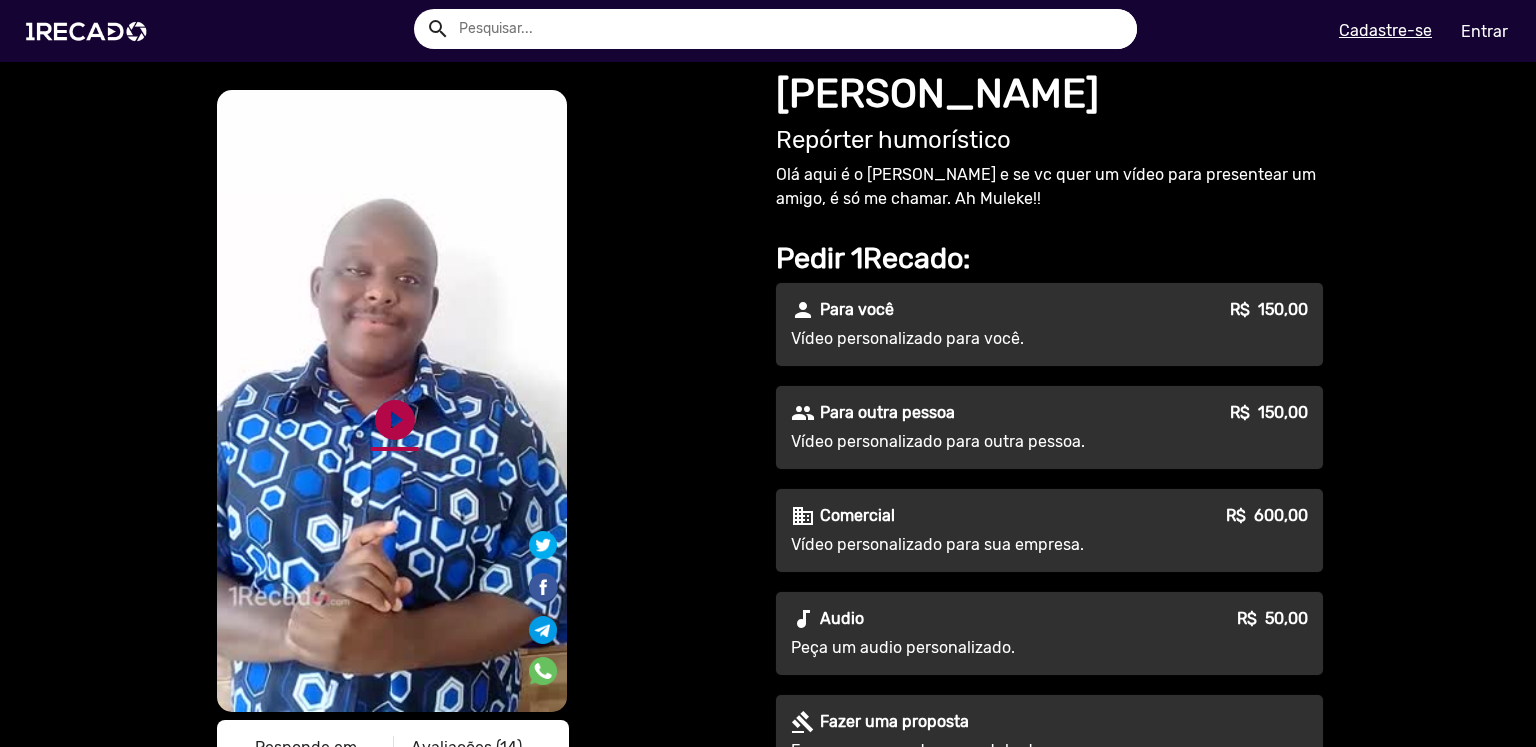 click on "play_circle_filled" 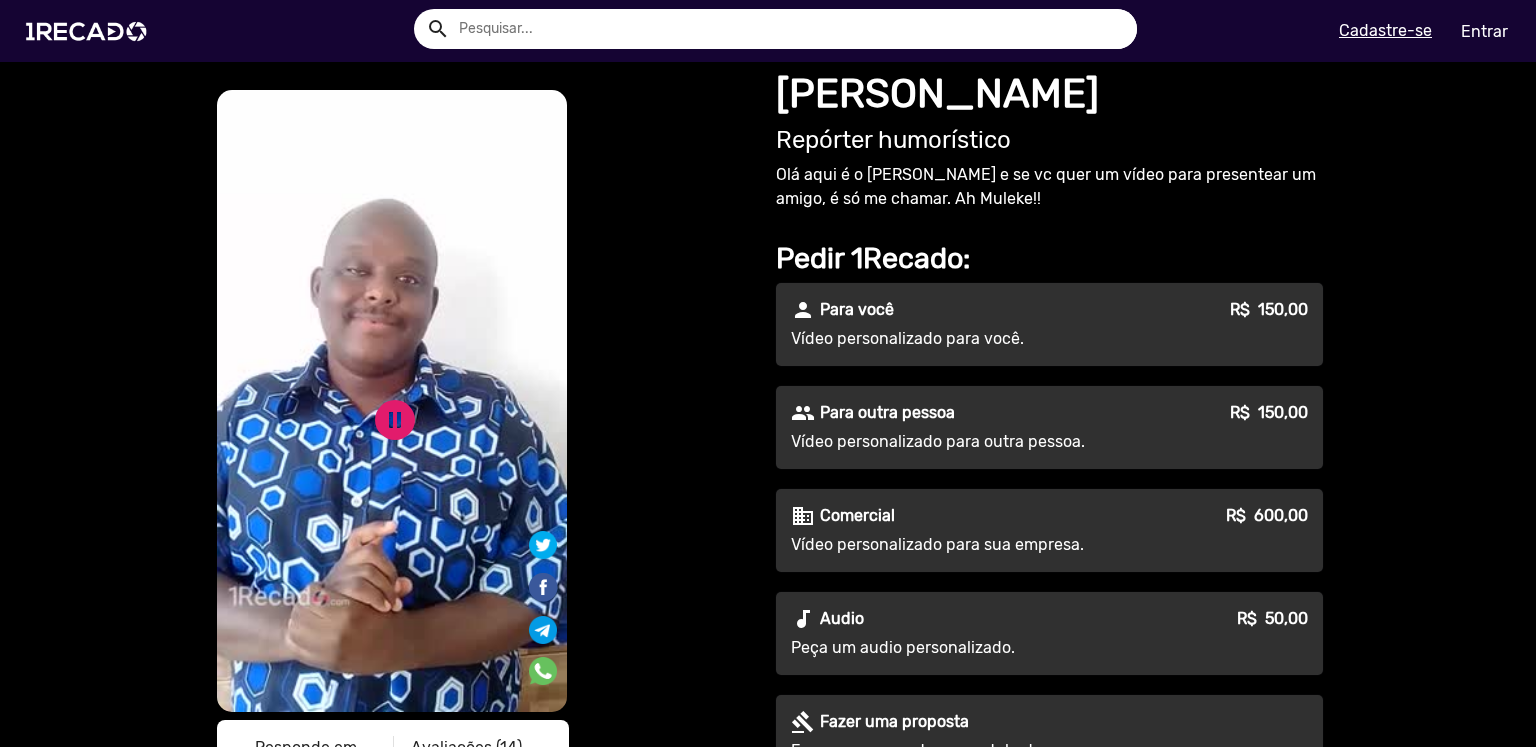 scroll, scrollTop: 133, scrollLeft: 0, axis: vertical 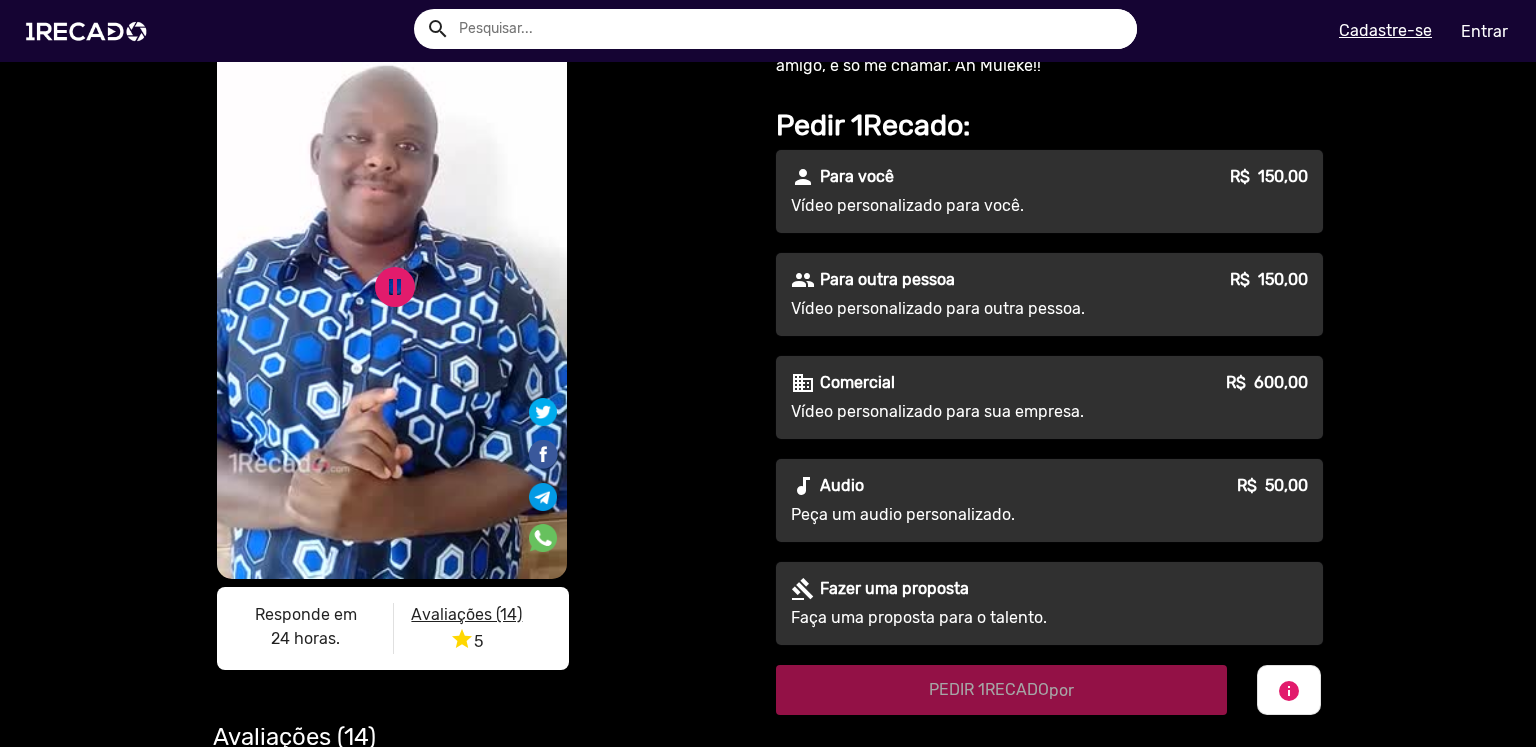click on "Avaliações (14)" 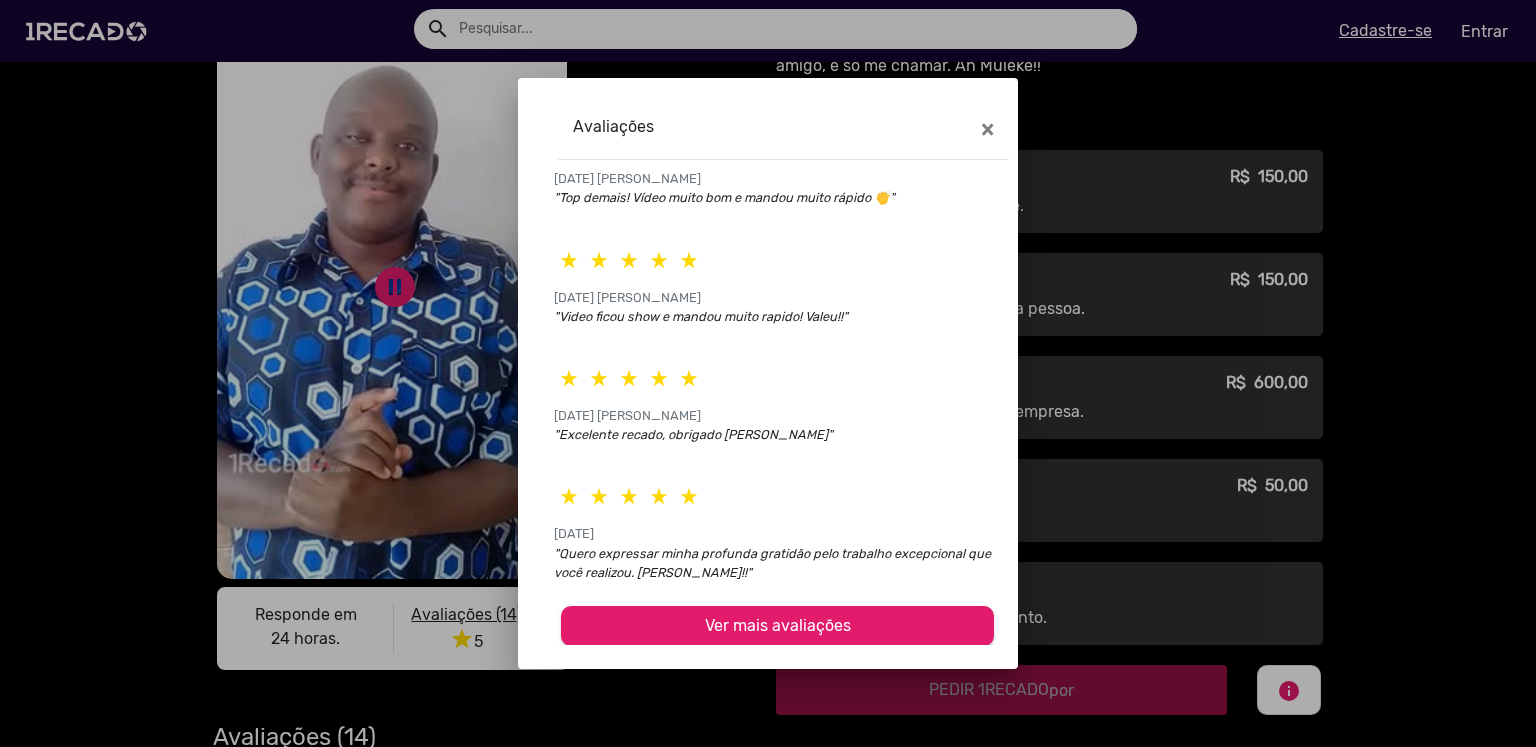 scroll, scrollTop: 184, scrollLeft: 0, axis: vertical 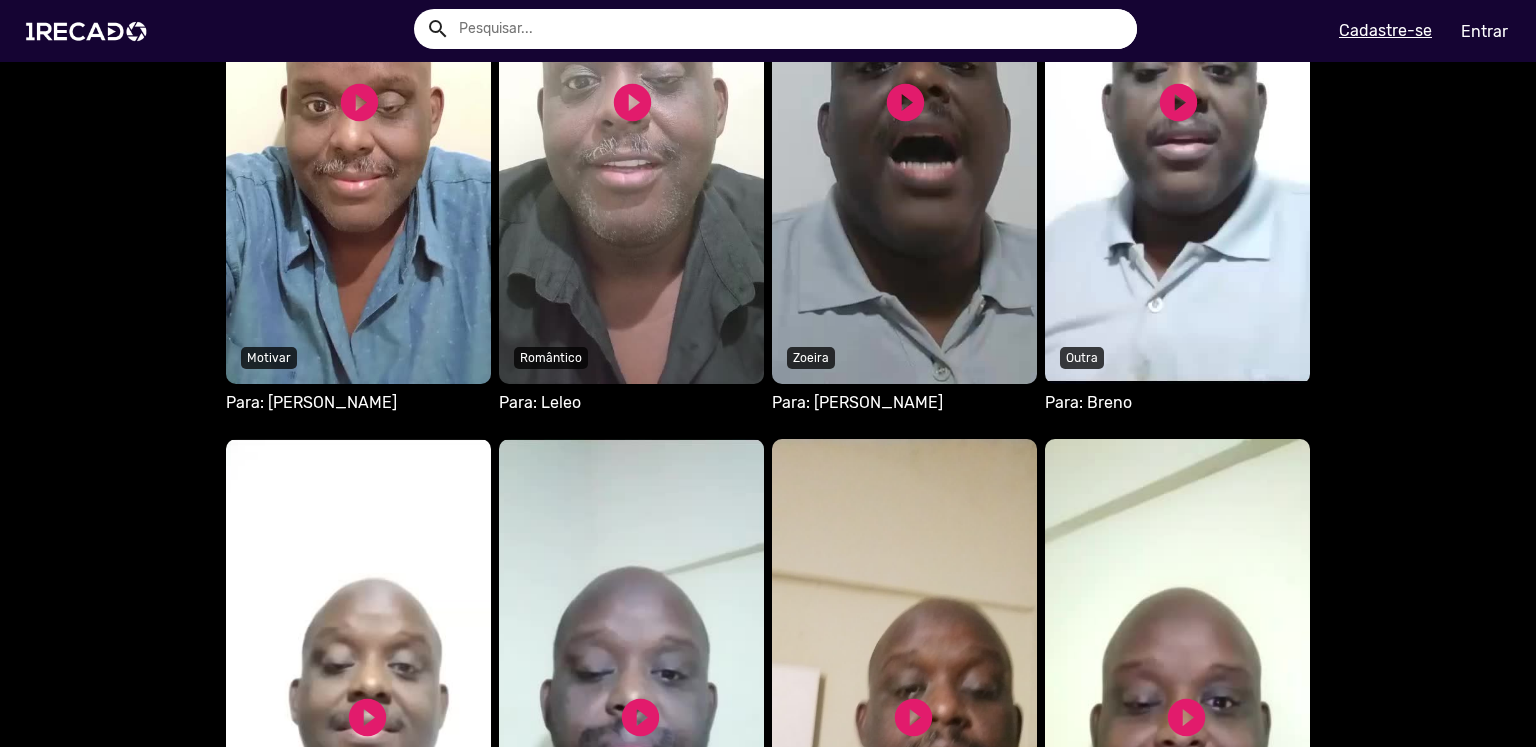 click on "Seu navegador não reproduz vídeo em HTML5" at bounding box center [358, 109] 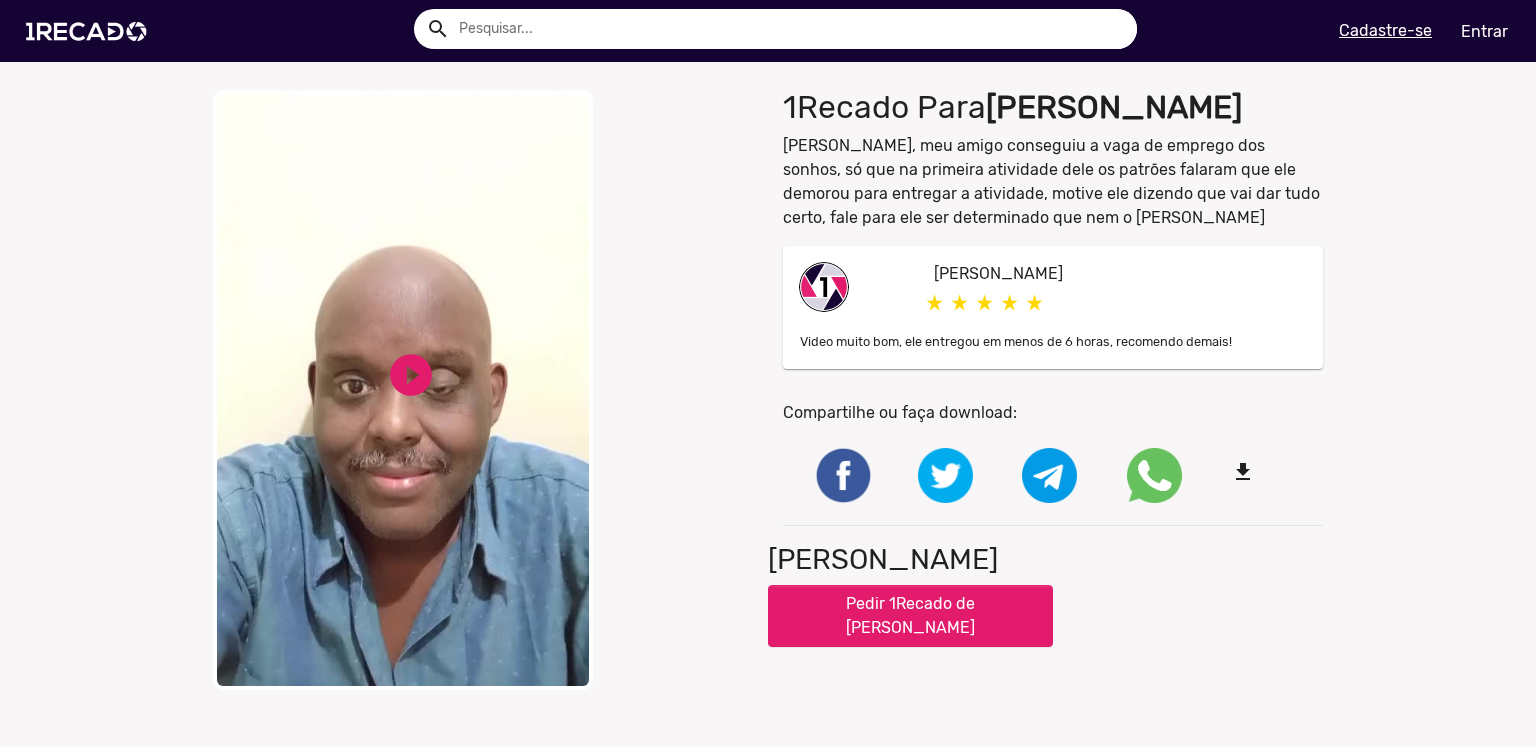 click on "Your browser does not support HTML5 video." at bounding box center [403, 390] 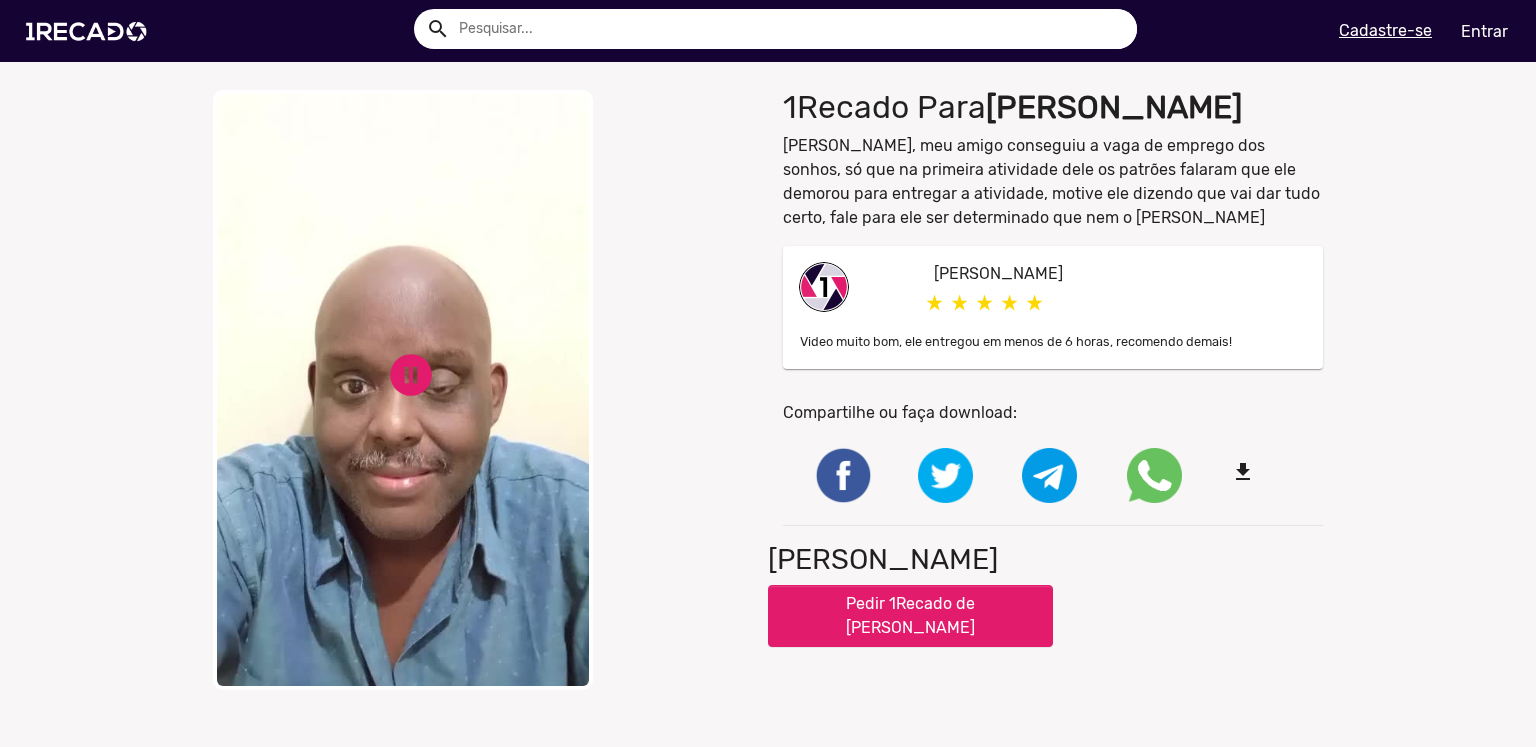 click on "close  Your browser does not support HTML5 video.   pause_circle   pause_circle   1Recado Para  [PERSON_NAME], meu amigo conseguiu a vaga de emprego dos sonhos, só que na primeira atividade dele os patrões falaram que ele demorou para entregar a atividade, motive ele dizendo que vai dar tudo certo, fale para ele ser determinado que nem o [PERSON_NAME]  Video muito bom, ele entregou em menos de 6 horas, recomendo demais! Compartilhe ou faça download:  file_download  [PERSON_NAME]    Pedir 1Recado de [PERSON_NAME]" 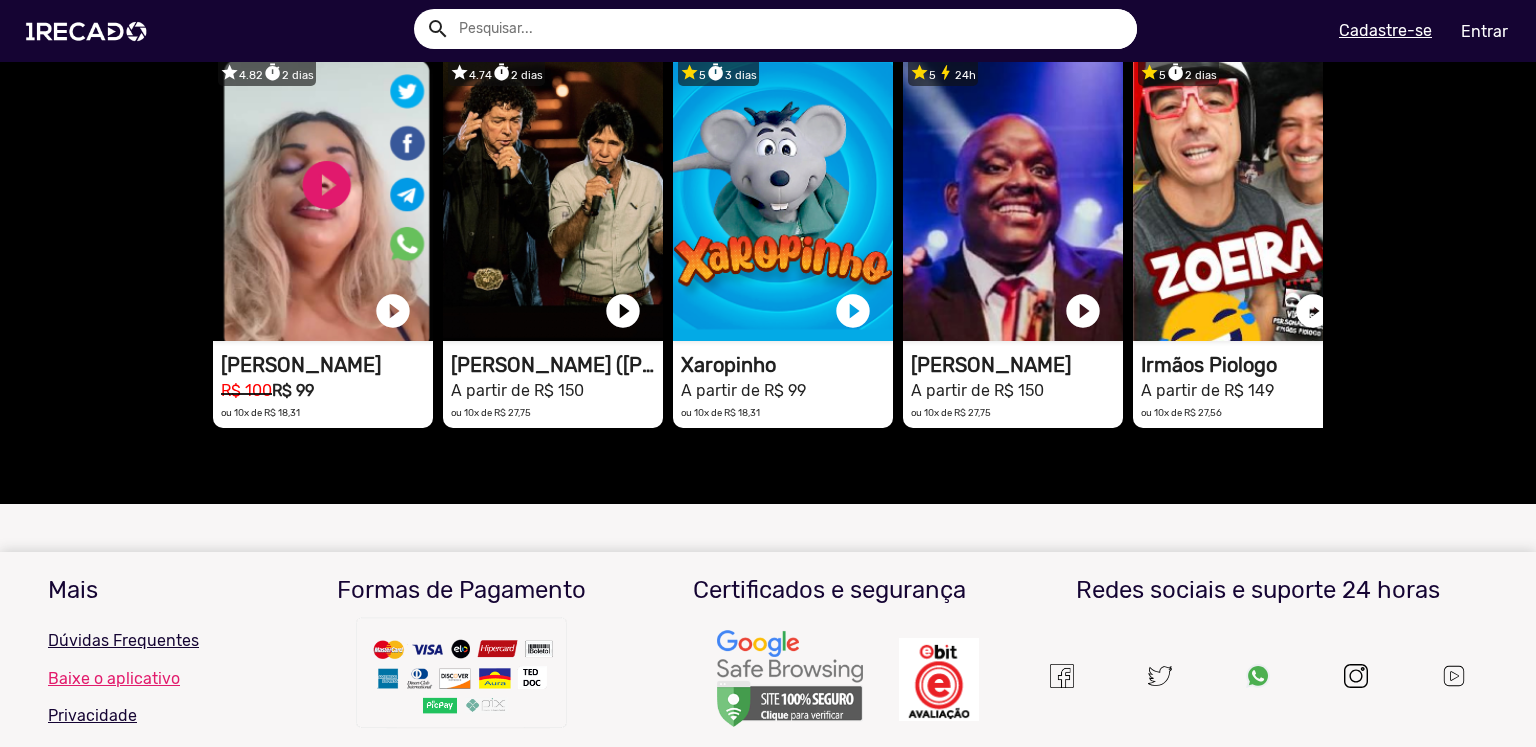 scroll, scrollTop: 2533, scrollLeft: 0, axis: vertical 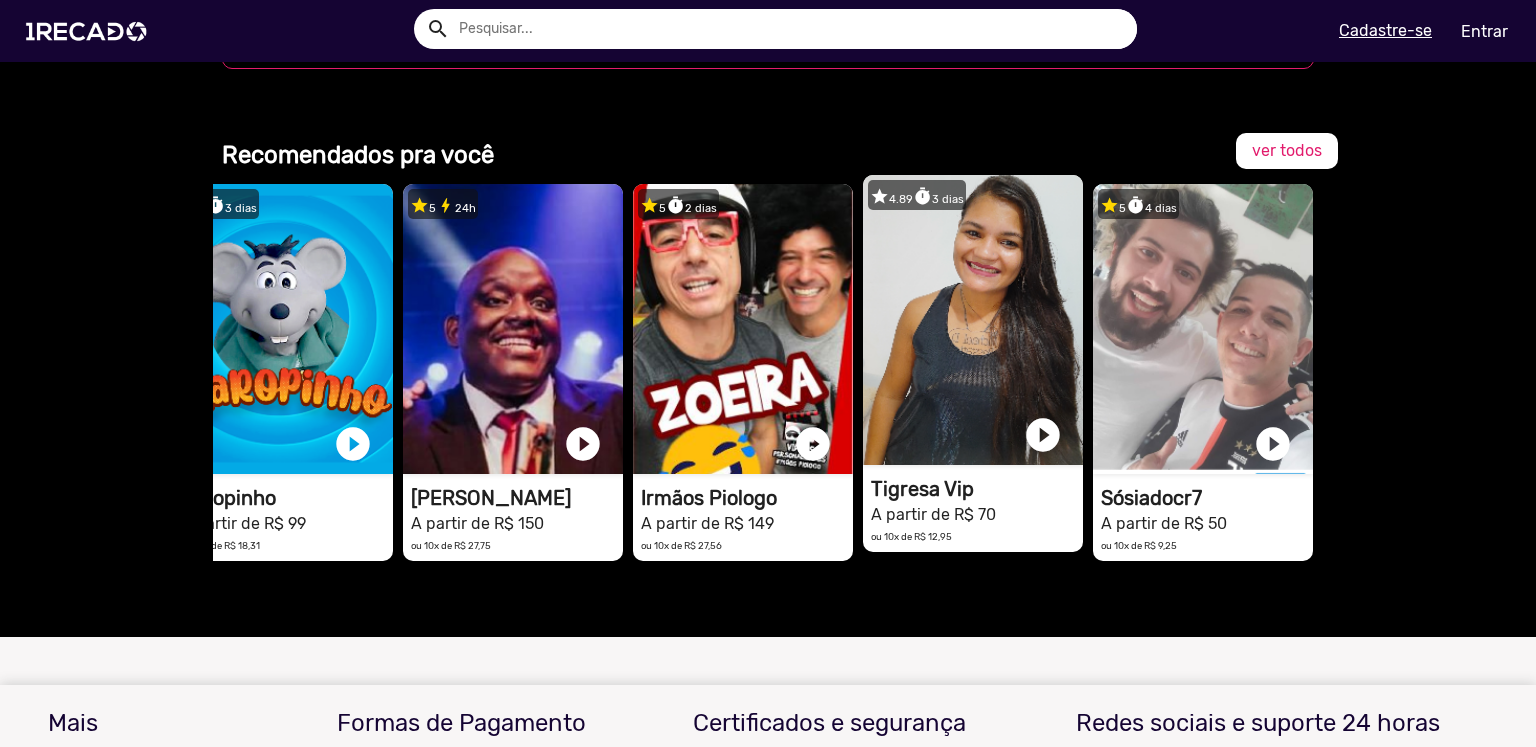 click on "1RECADO vídeos dedicados para fãs e empresas" at bounding box center (-177, 329) 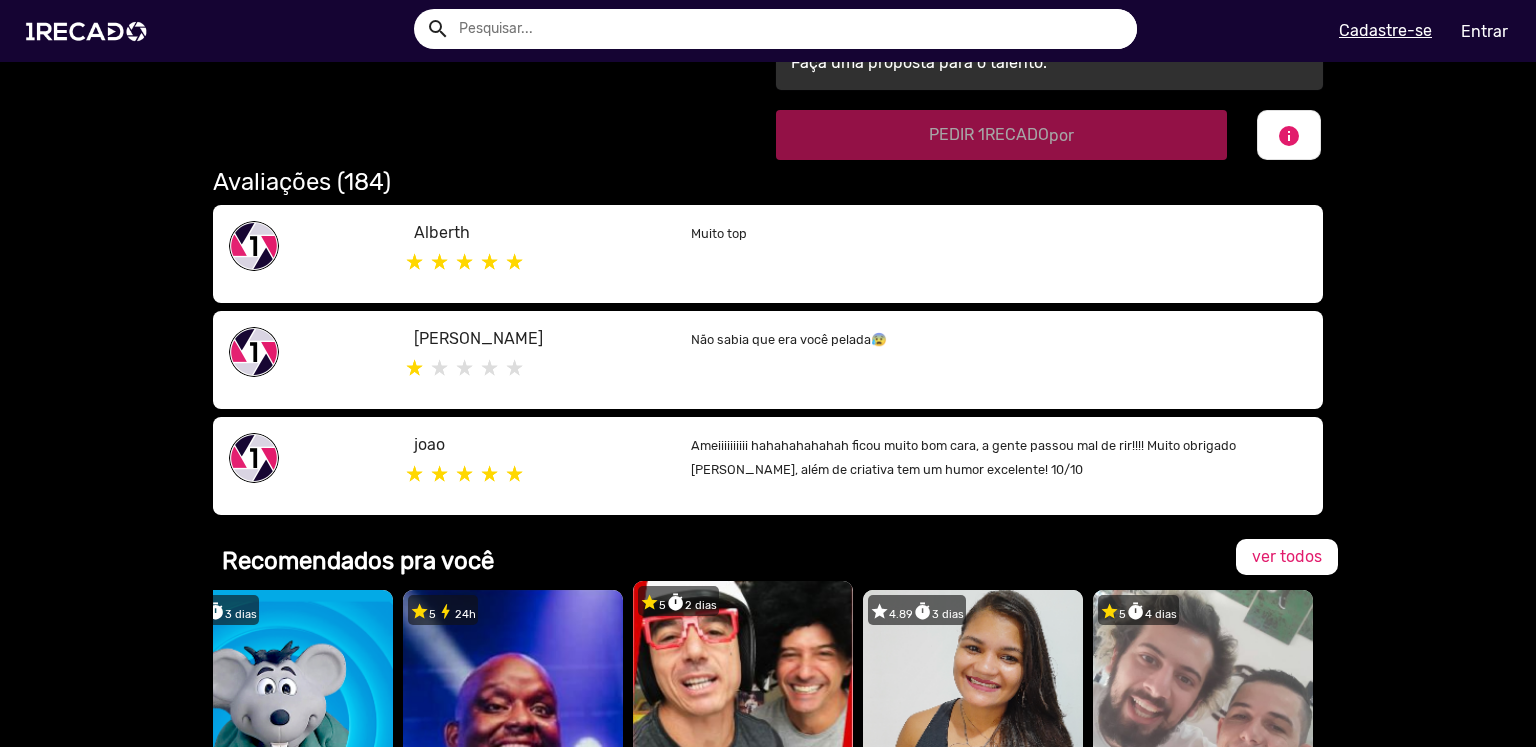 scroll, scrollTop: 932, scrollLeft: 0, axis: vertical 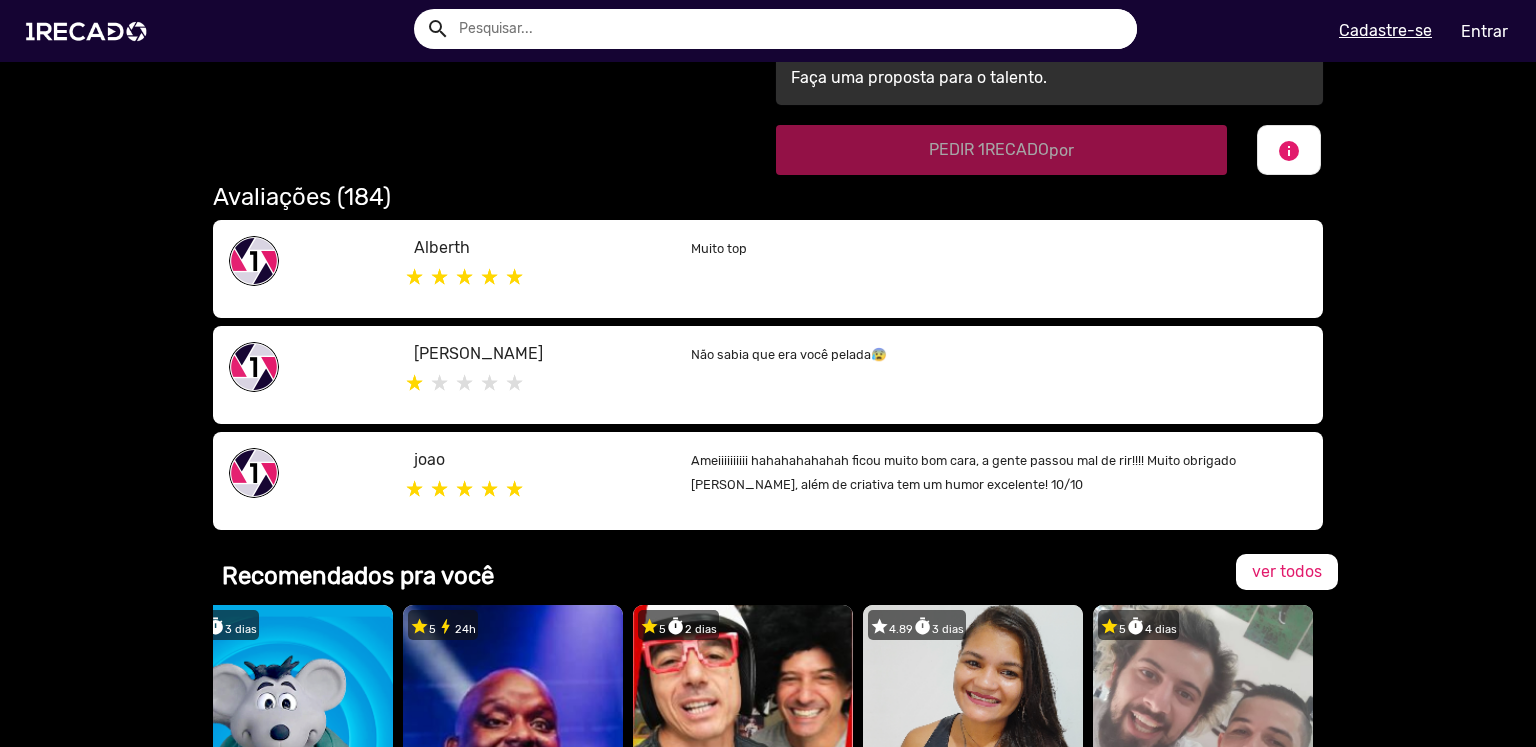 click on "S1RECADO vídeos dedicados para fãs e empresas   S1RECADO vídeos dedicados para fãs e empresas   play_circle_filled   play_circle_filled  Responde em 3 dias.  Avaliações (184) star 4.89  Tigresa Vip Atriz, YouTuber, Cam Girl, e Atriz de conteúdos adultos Olá amores, Sou Tigresa Vip e vou adorar mandar 1Recado pra vocês do jeito que vocês adoram
ATENÇÃO: Ao comprar o video faça sua escolha de roupas ou sem roupas de acordo com as opções abaixo:
R$ 70,00 - sem roupa
R$ 200,00 com roupas Pedir 1Recado:  person Para você R$  70,00  Vídeo personalizado para você.  people Para outra pessoa R$  70,00  Vídeo personalizado para outra pessoa.  business Comercial R$  250,00  Vídeo personalizado para sua empresa.  star Vídeo com roupas R$  200,00    star Vídeo falando seu nome e usando brinquedinho  R$  150,00    audiotrack Audio R$  30,00  Peça um audio personalizado.  gavel [PERSON_NAME] uma proposta  Faça uma proposta para o talento.  person Para você R$  70,00 people Para outra pessoa star" 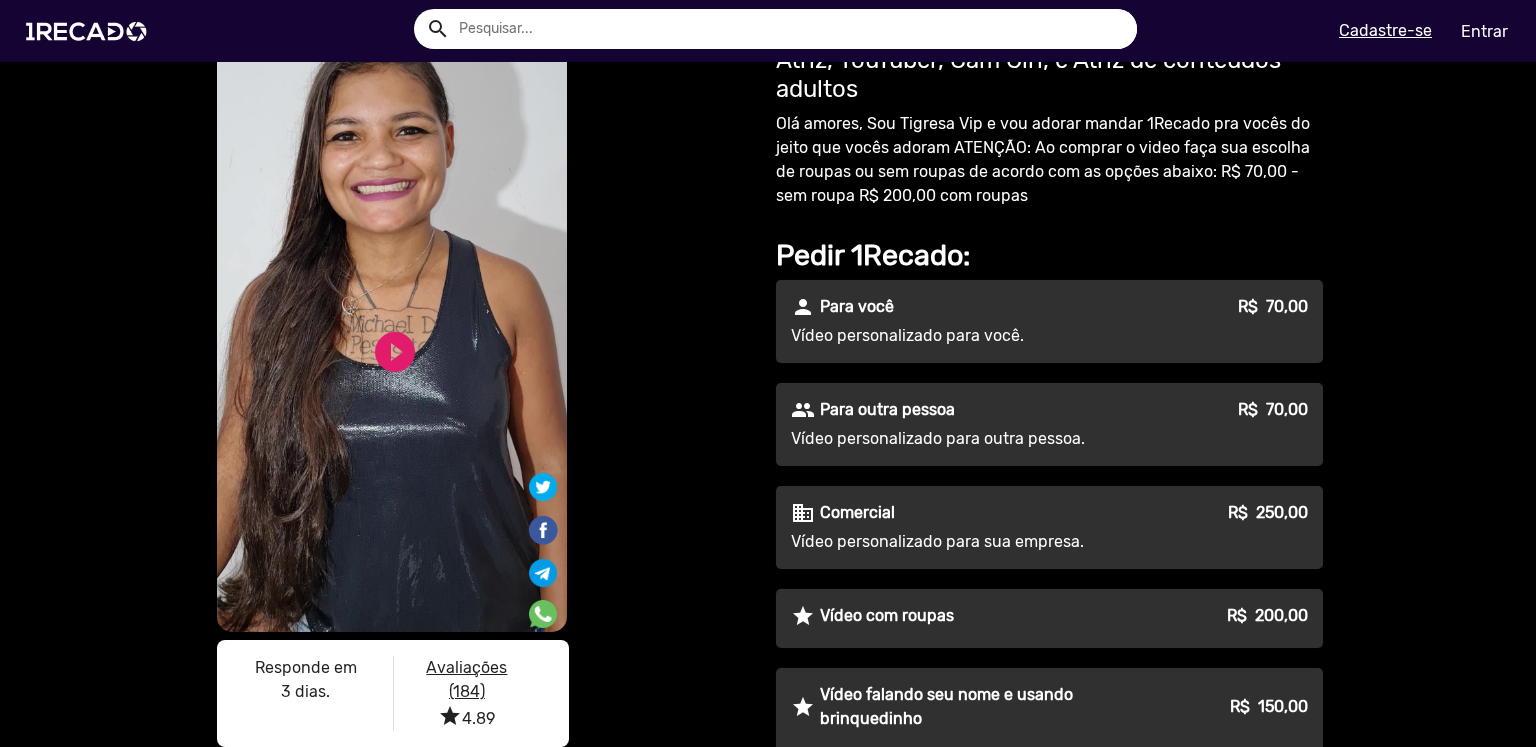 scroll, scrollTop: 133, scrollLeft: 0, axis: vertical 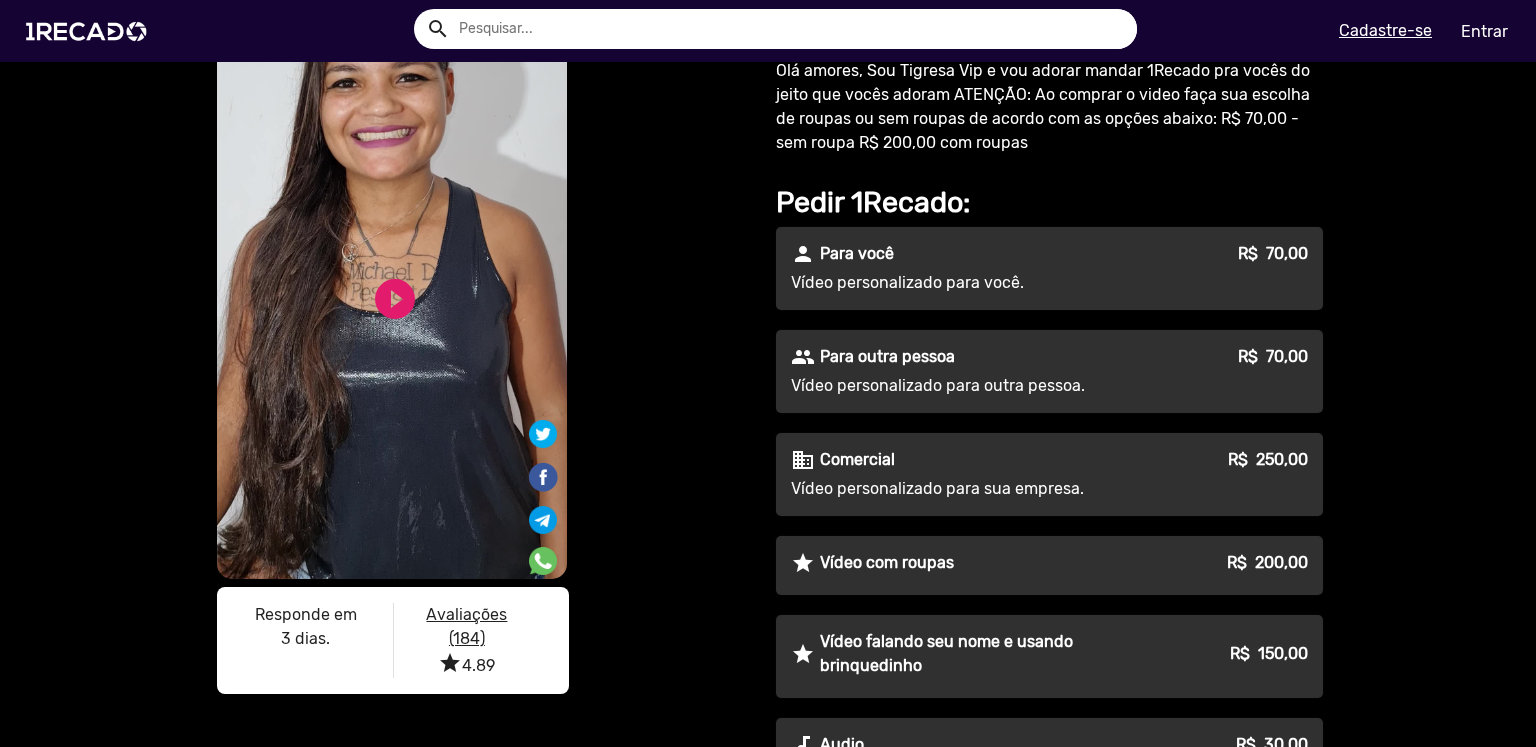 click on "S1RECADO vídeos dedicados para fãs e empresas" at bounding box center (392, 268) 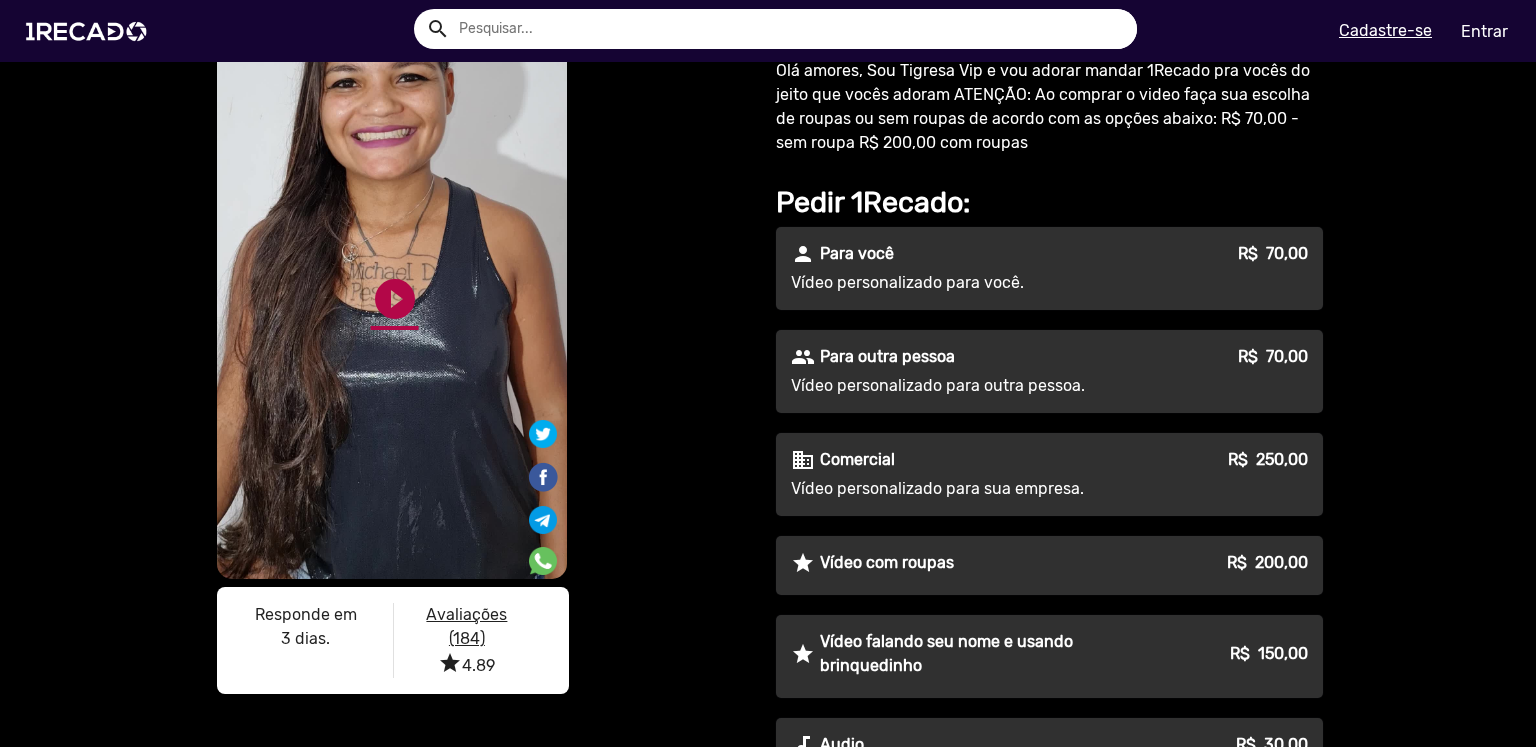 click on "play_circle_filled" 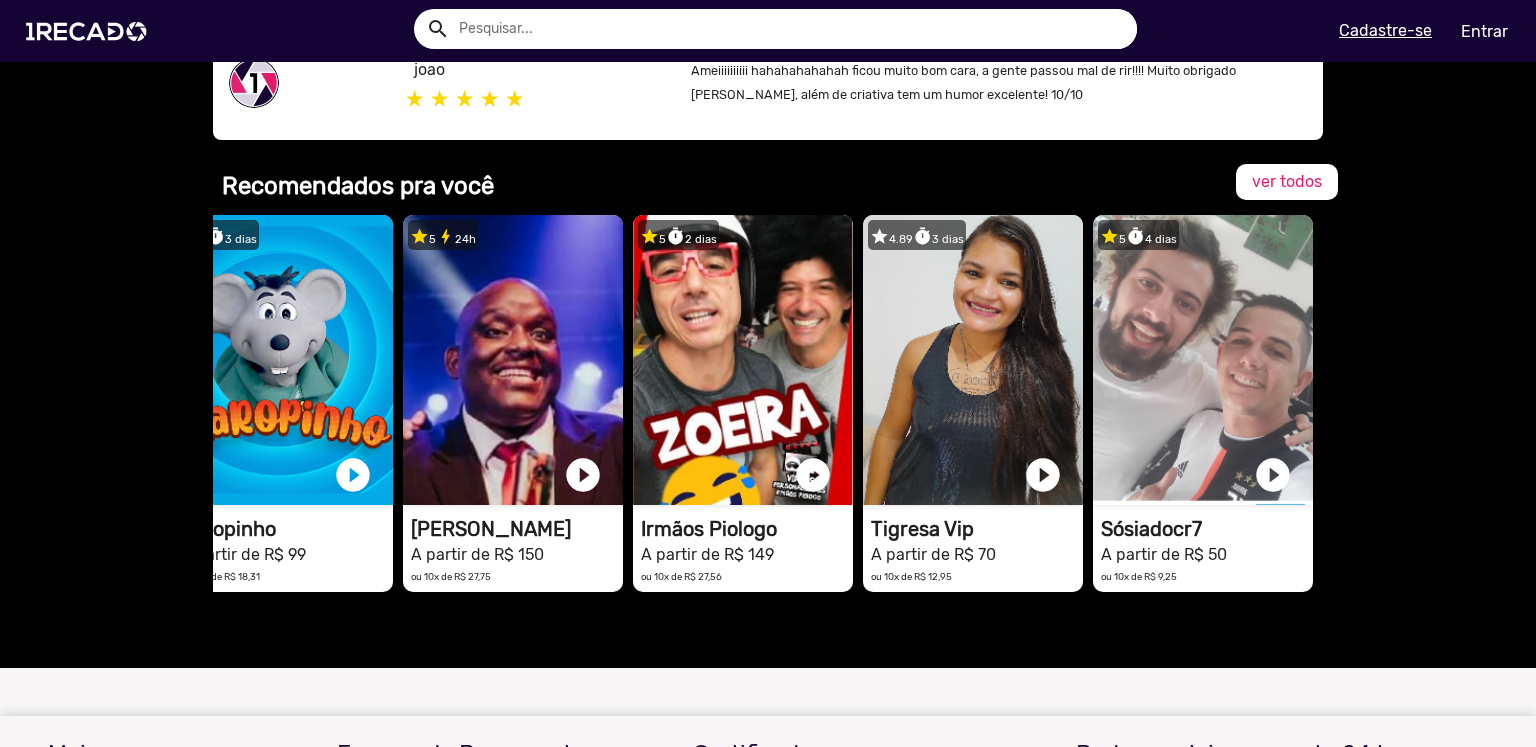 scroll, scrollTop: 1466, scrollLeft: 0, axis: vertical 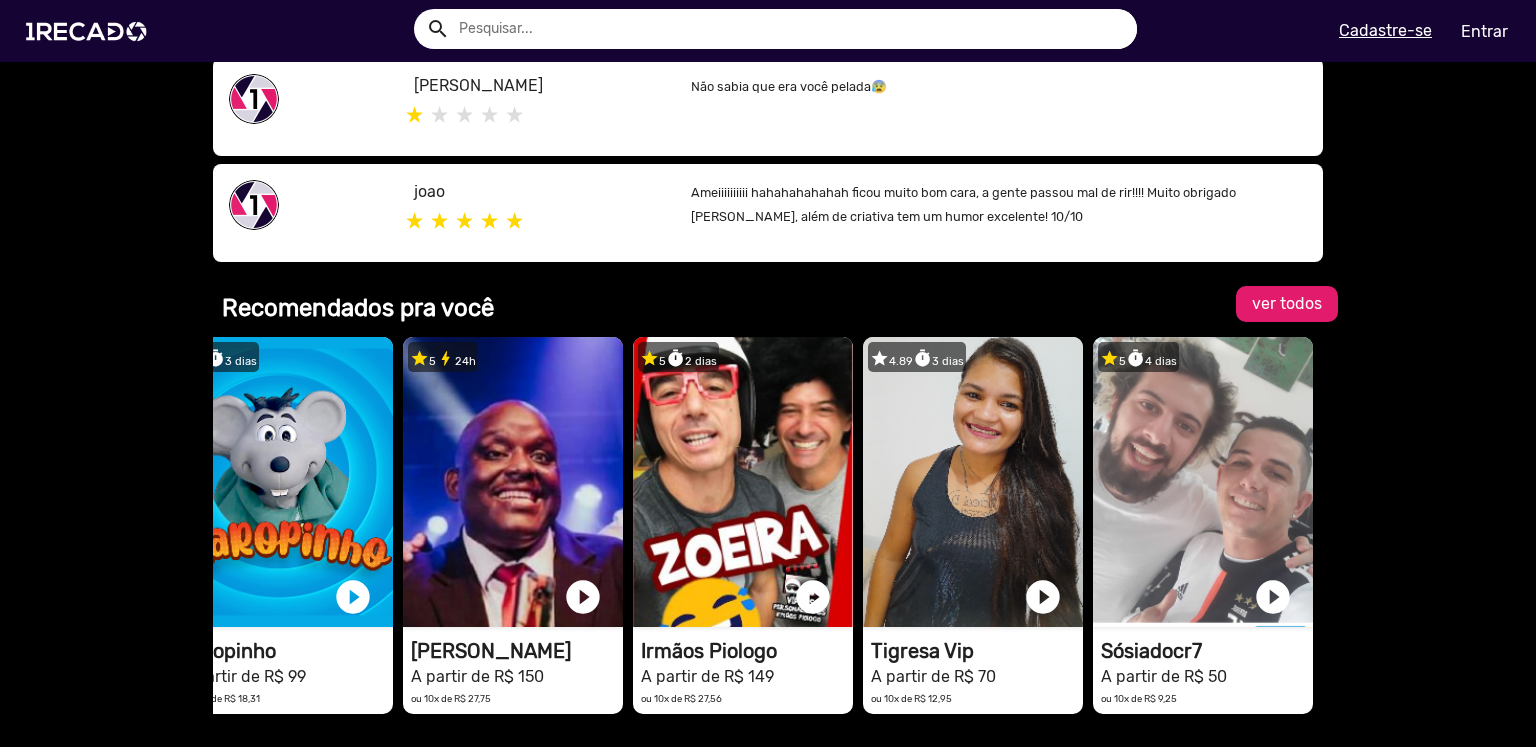 click on "ver todos" 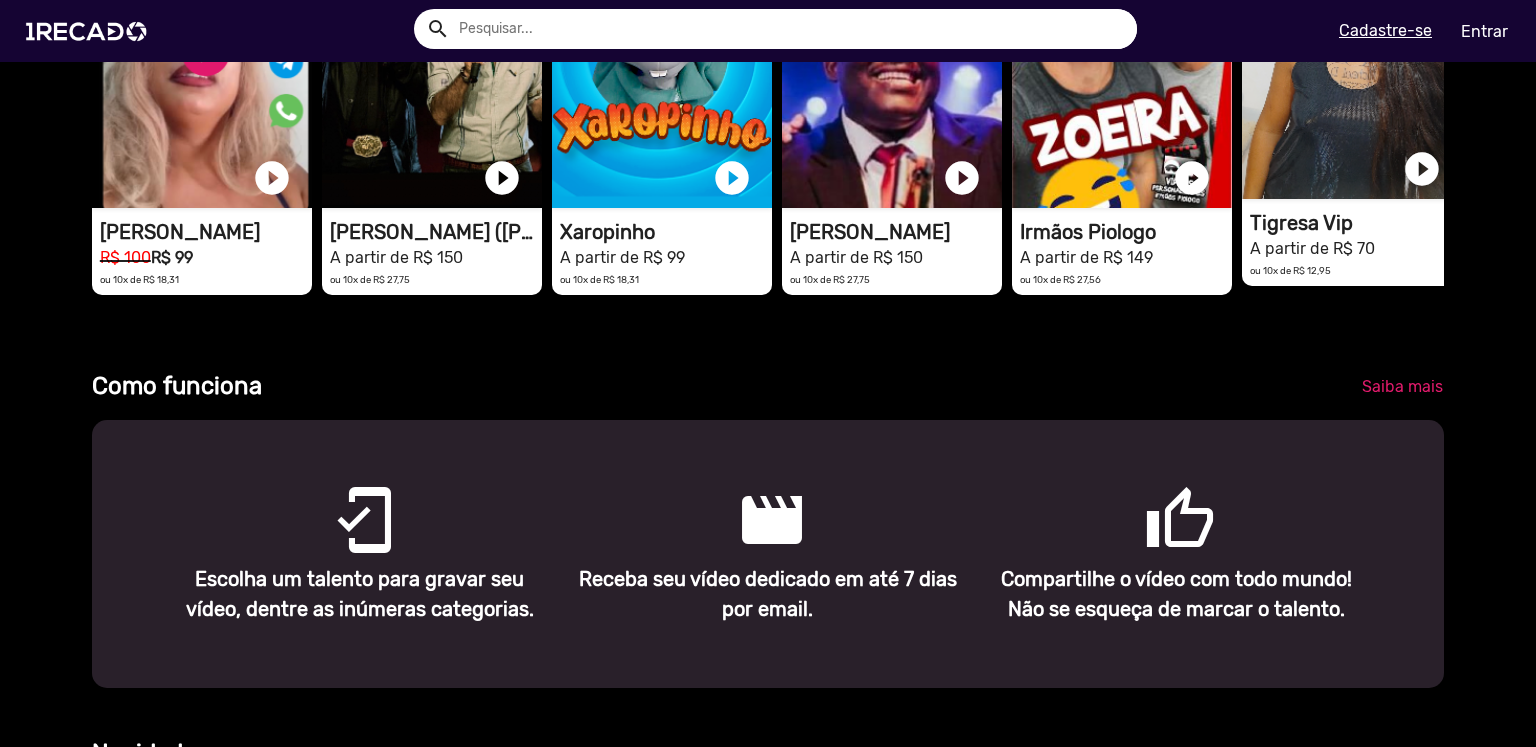 scroll, scrollTop: 800, scrollLeft: 0, axis: vertical 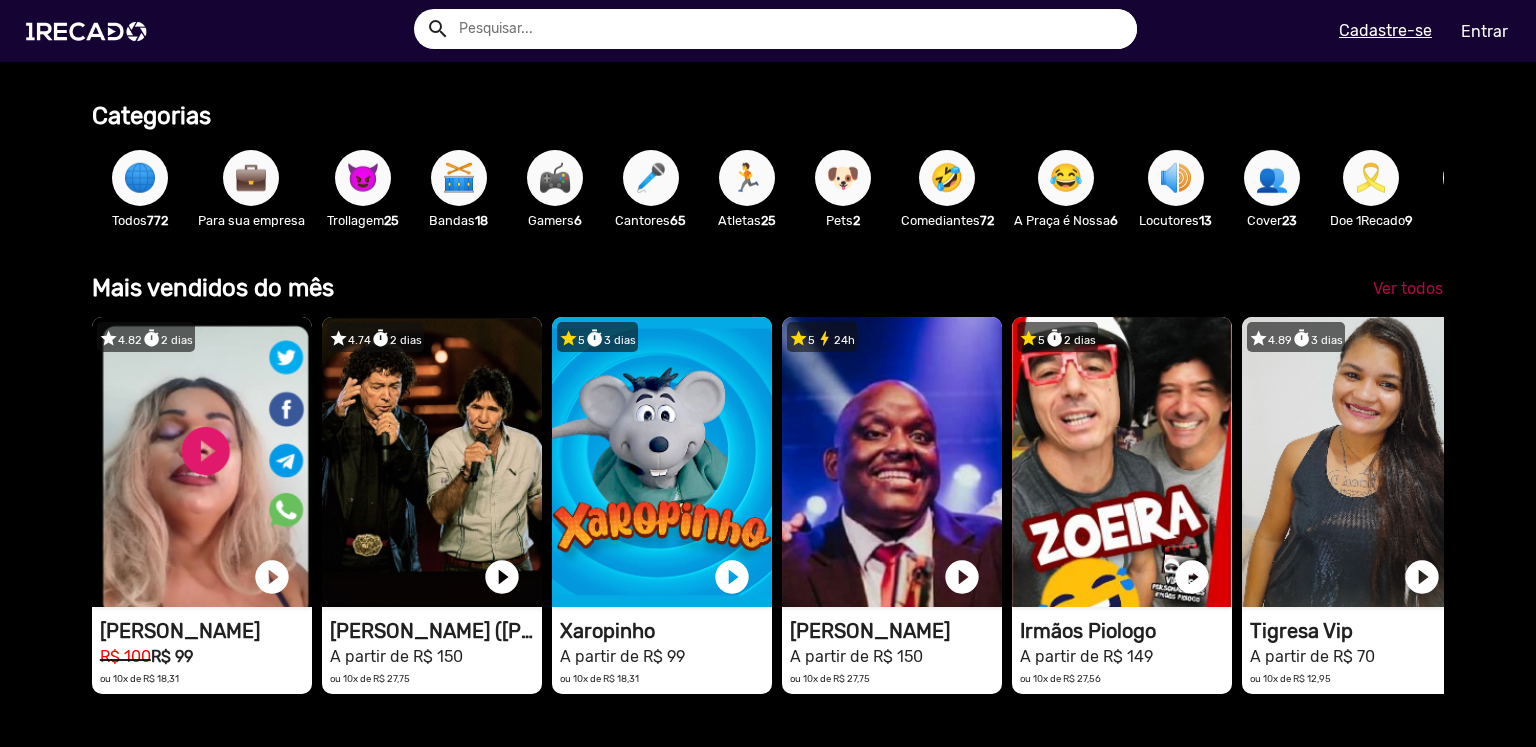click on "Ver todos" 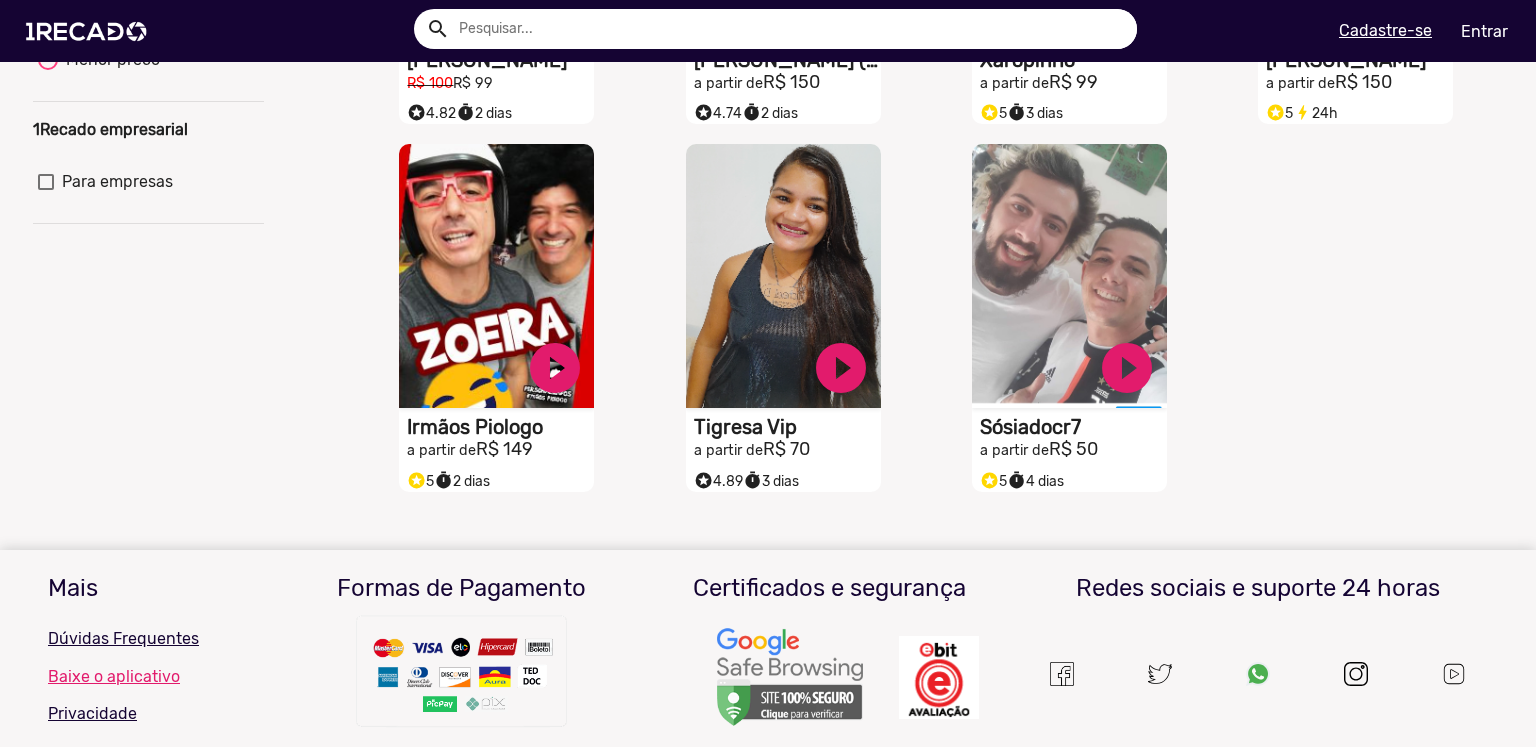 scroll, scrollTop: 315, scrollLeft: 0, axis: vertical 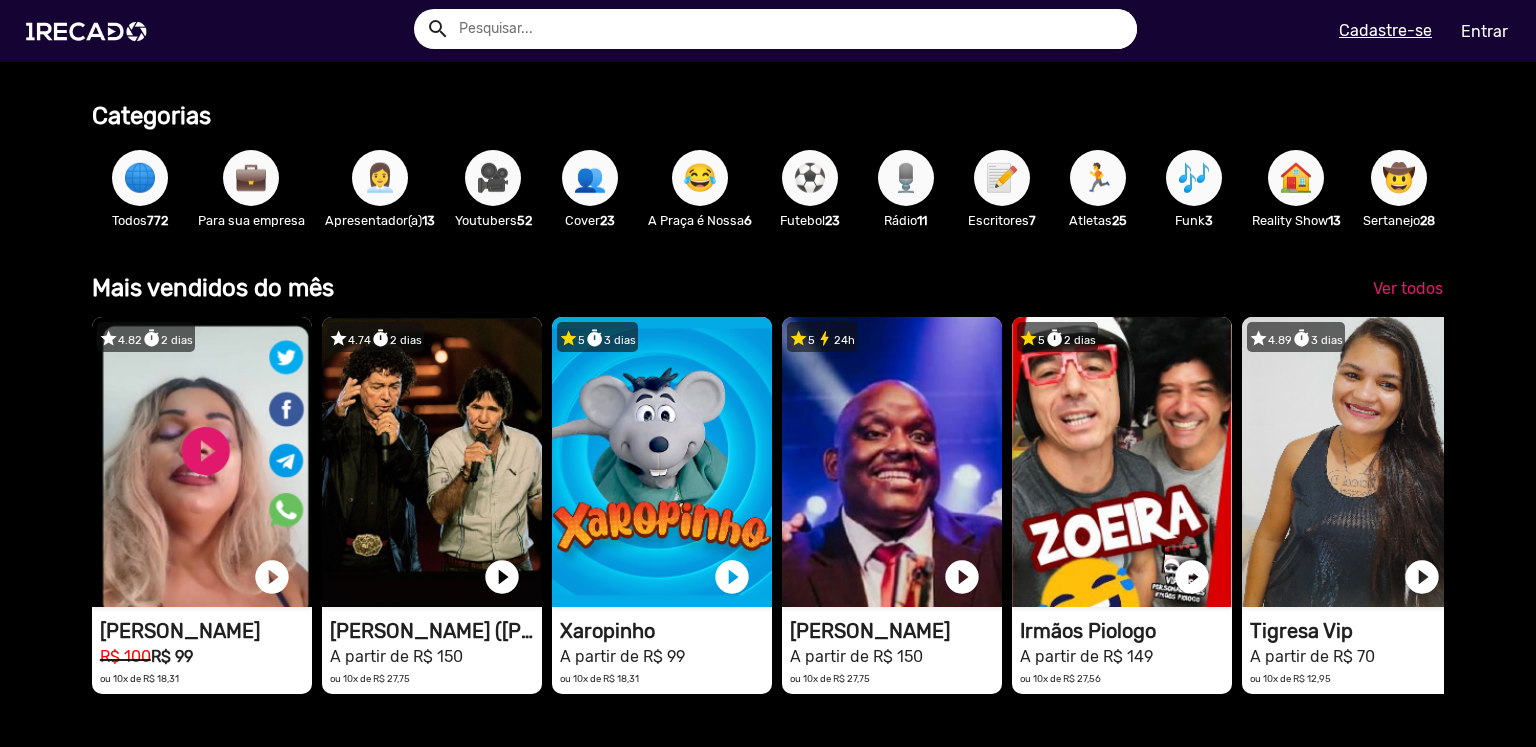 click on "👩‍💼" at bounding box center (380, 178) 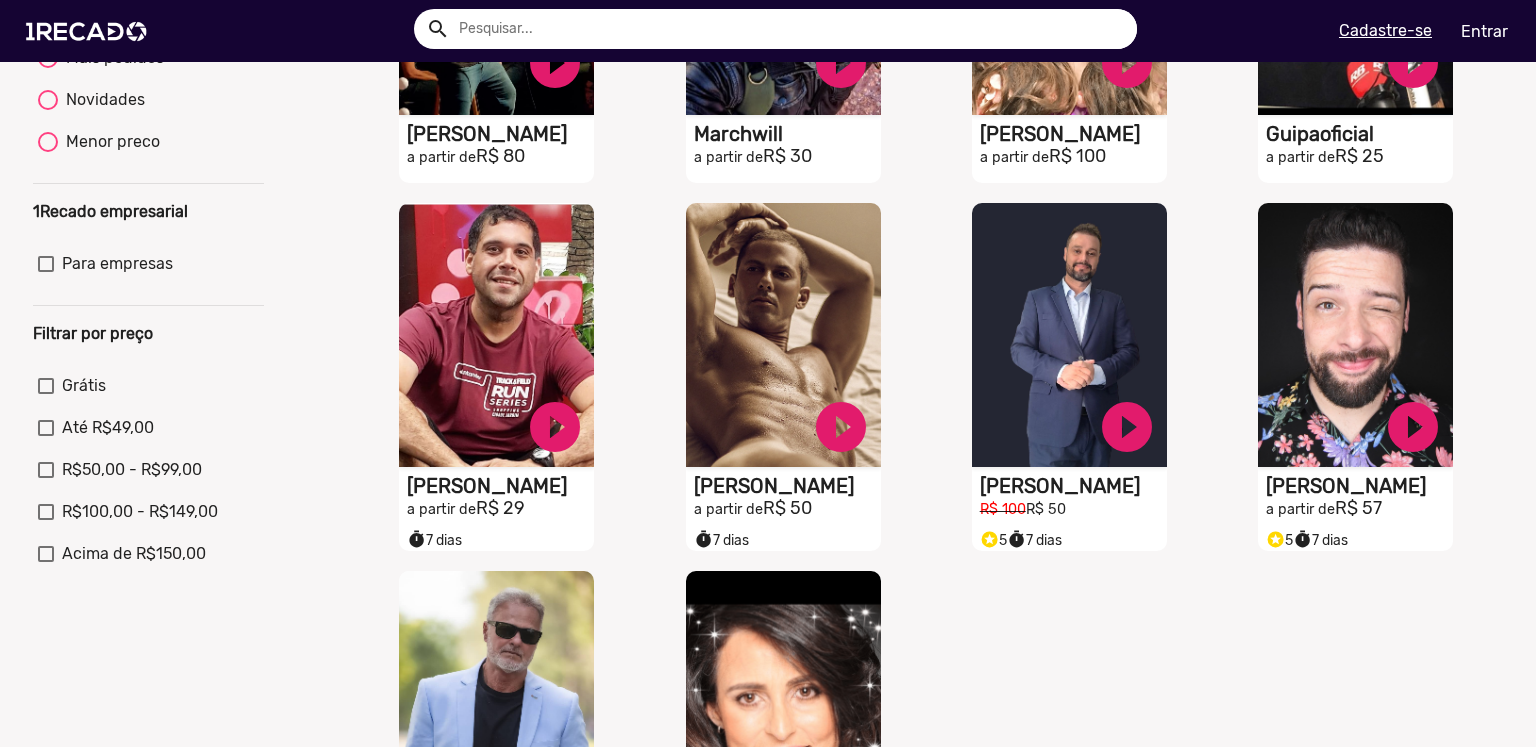 scroll, scrollTop: 800, scrollLeft: 0, axis: vertical 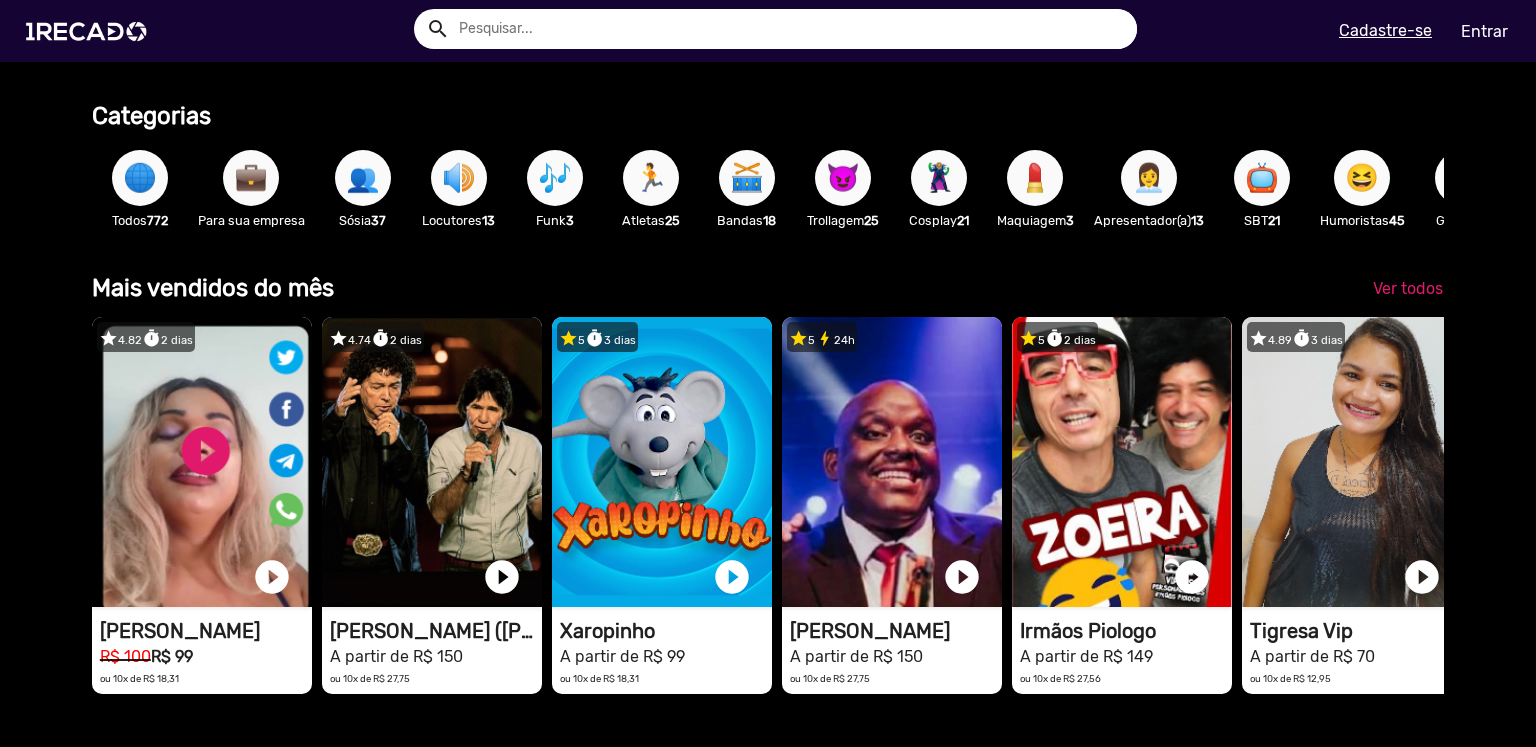 click on "🔊" at bounding box center [459, 178] 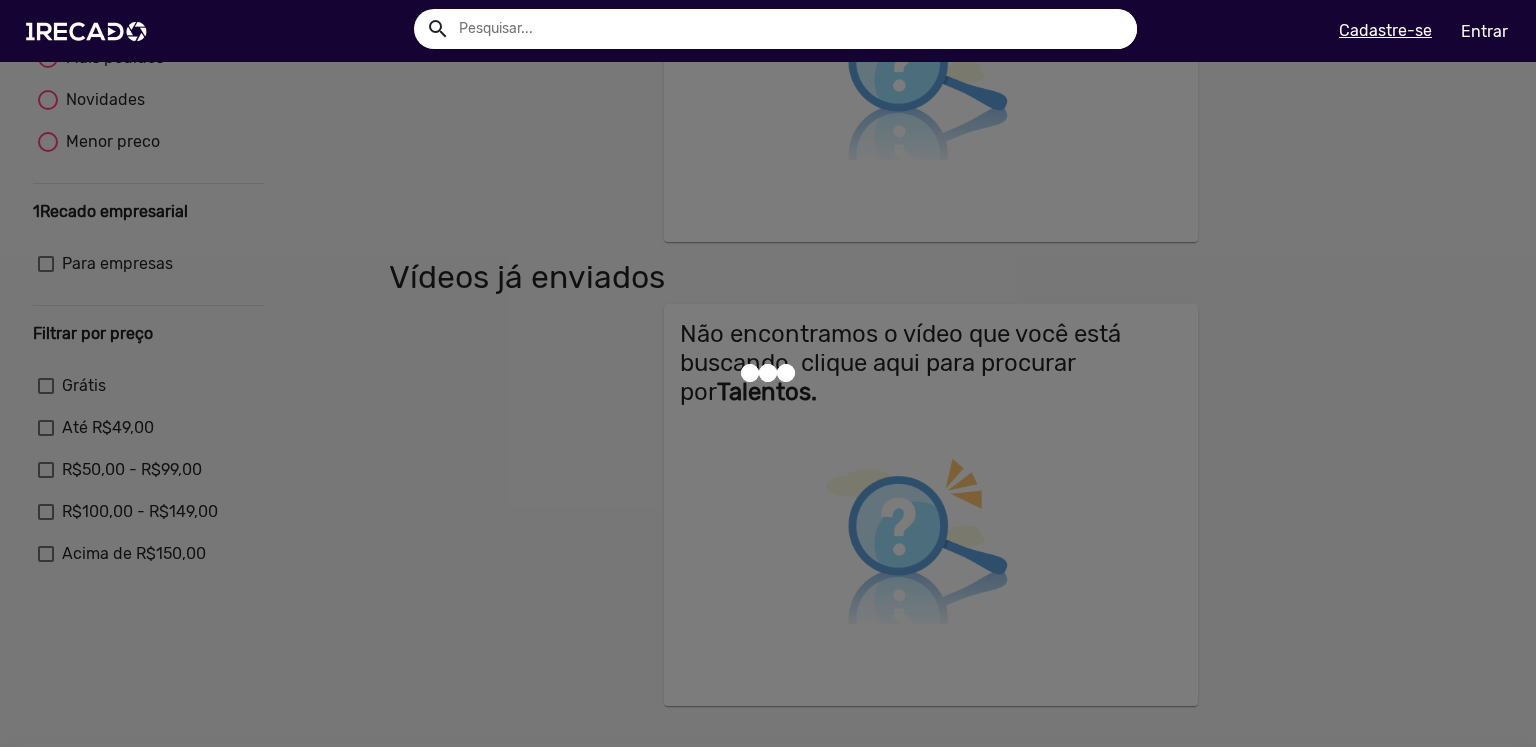 scroll, scrollTop: 0, scrollLeft: 0, axis: both 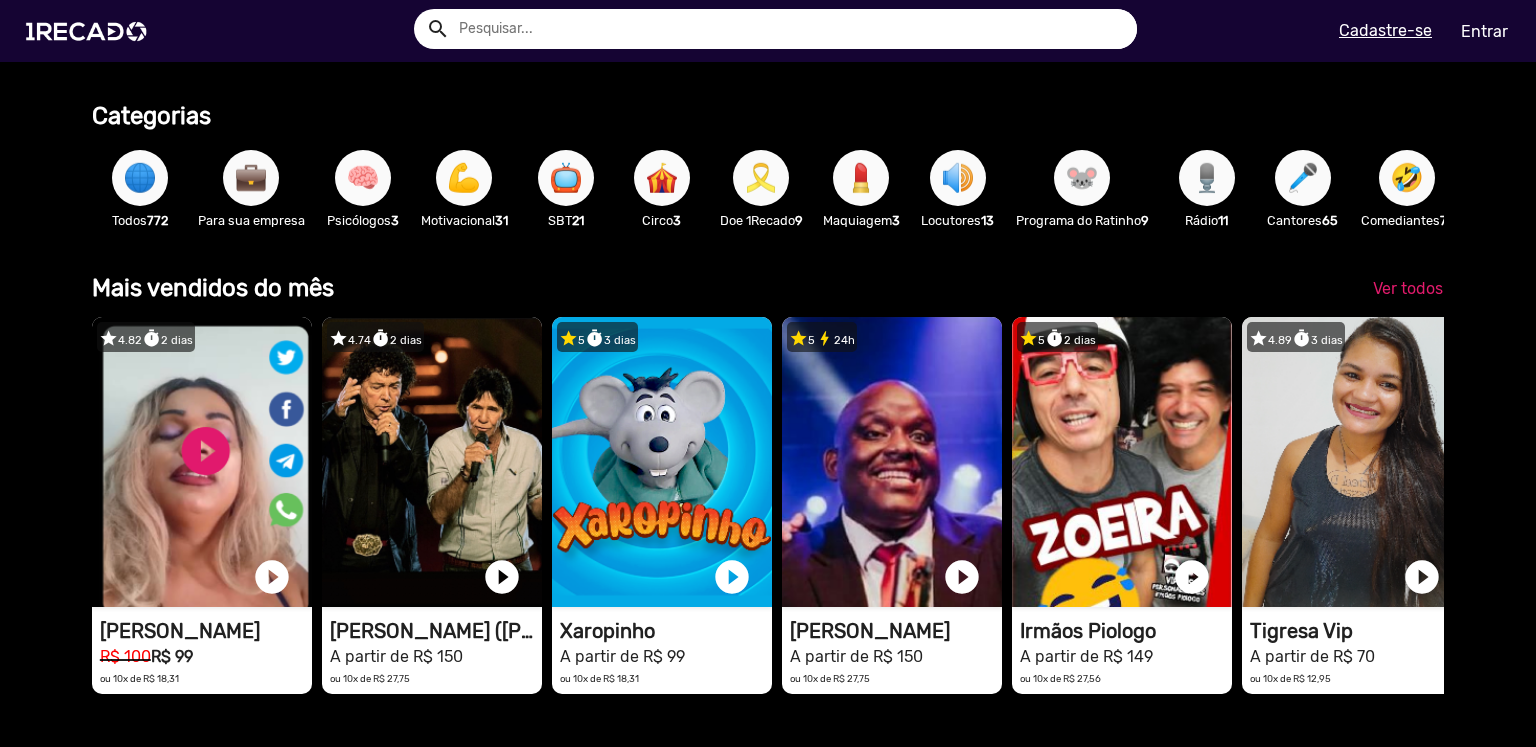 click on "📺" at bounding box center [566, 178] 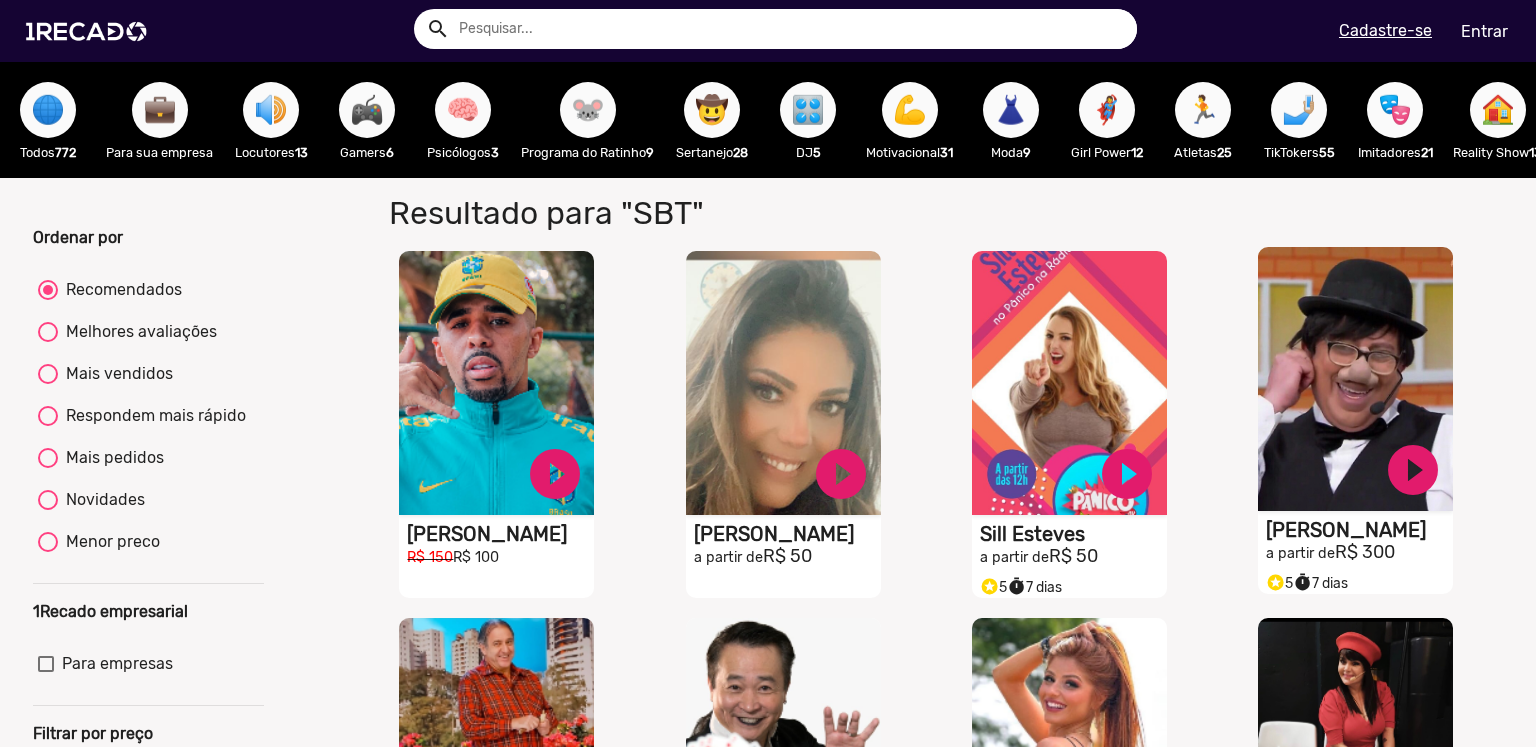 click on "S1RECADO vídeos dedicados para fãs e empresas" at bounding box center [496, 383] 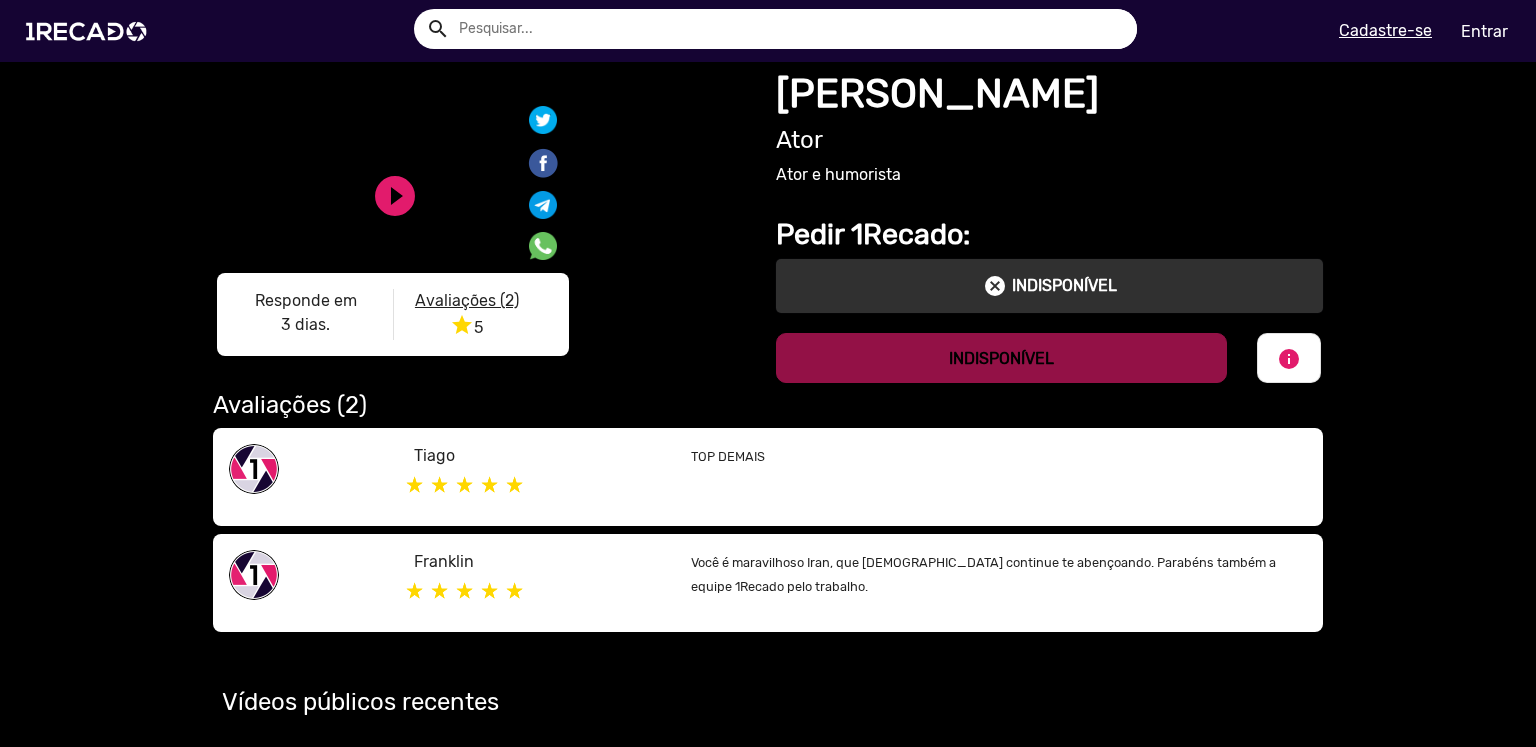 click on "play_circle_filled" 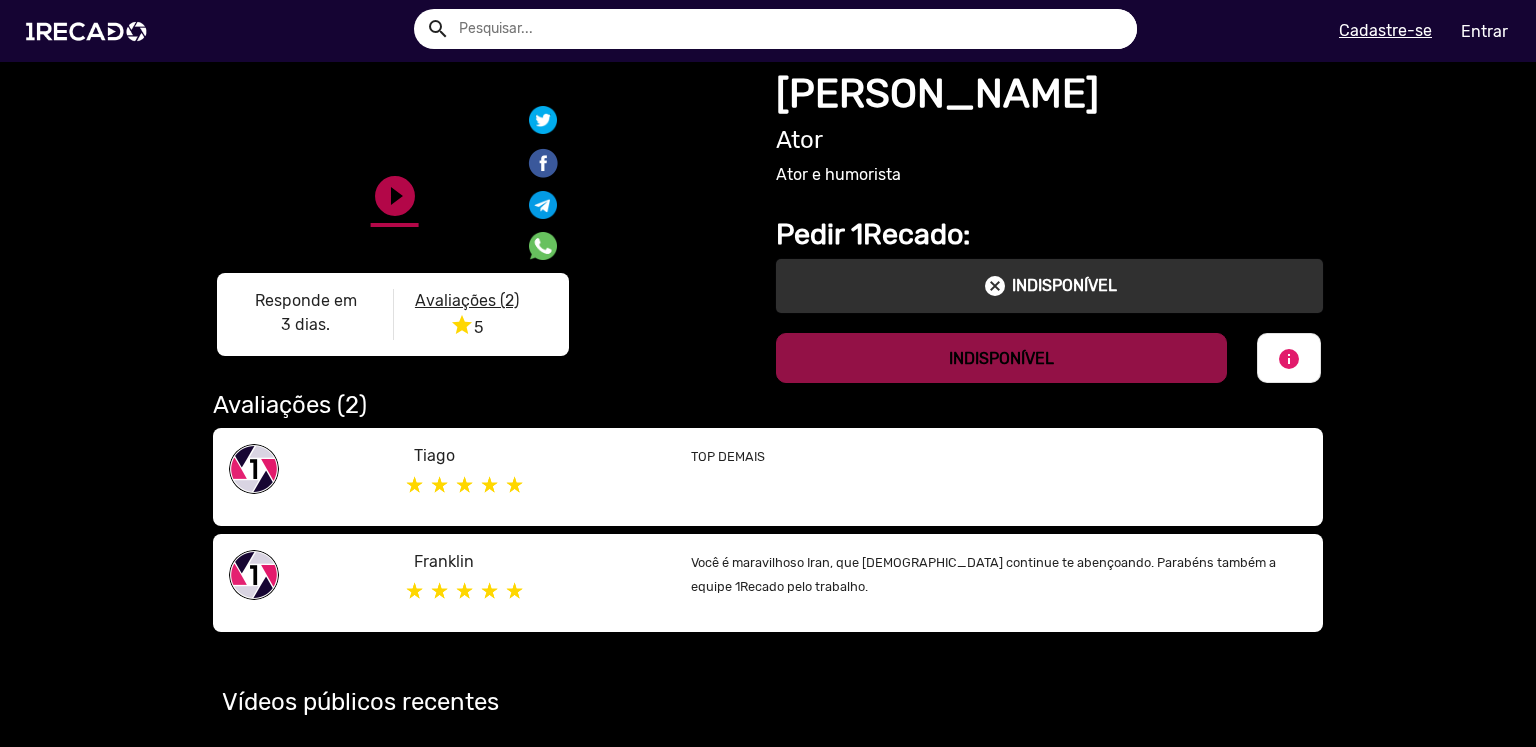 click on "play_circle_filled" 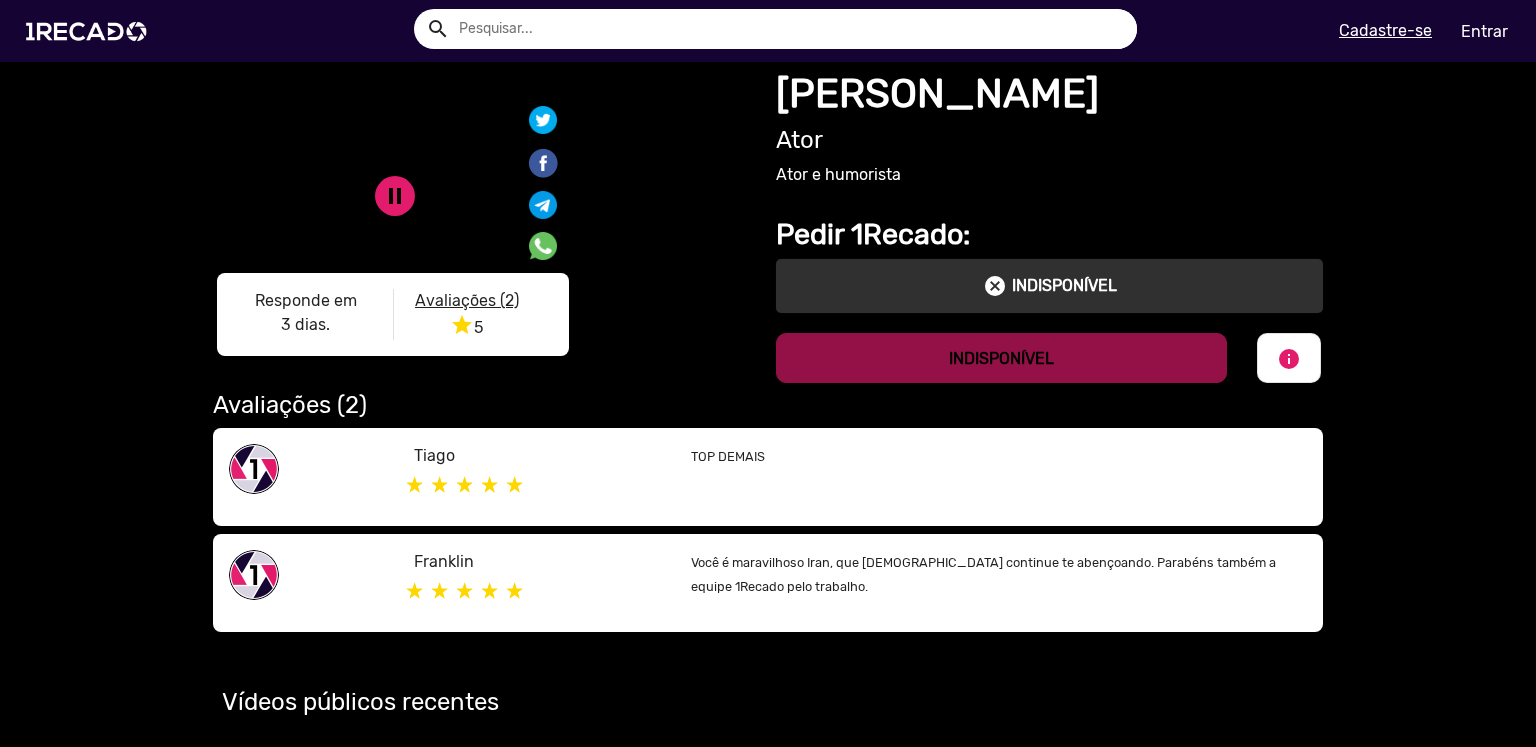 click on "S1RECADO vídeos dedicados para fãs e empresas   S1RECADO vídeos dedicados para fãs e empresas   pause_circle   play_circle_filled  Responde em 3 dias.  Avaliações (2) star 5" 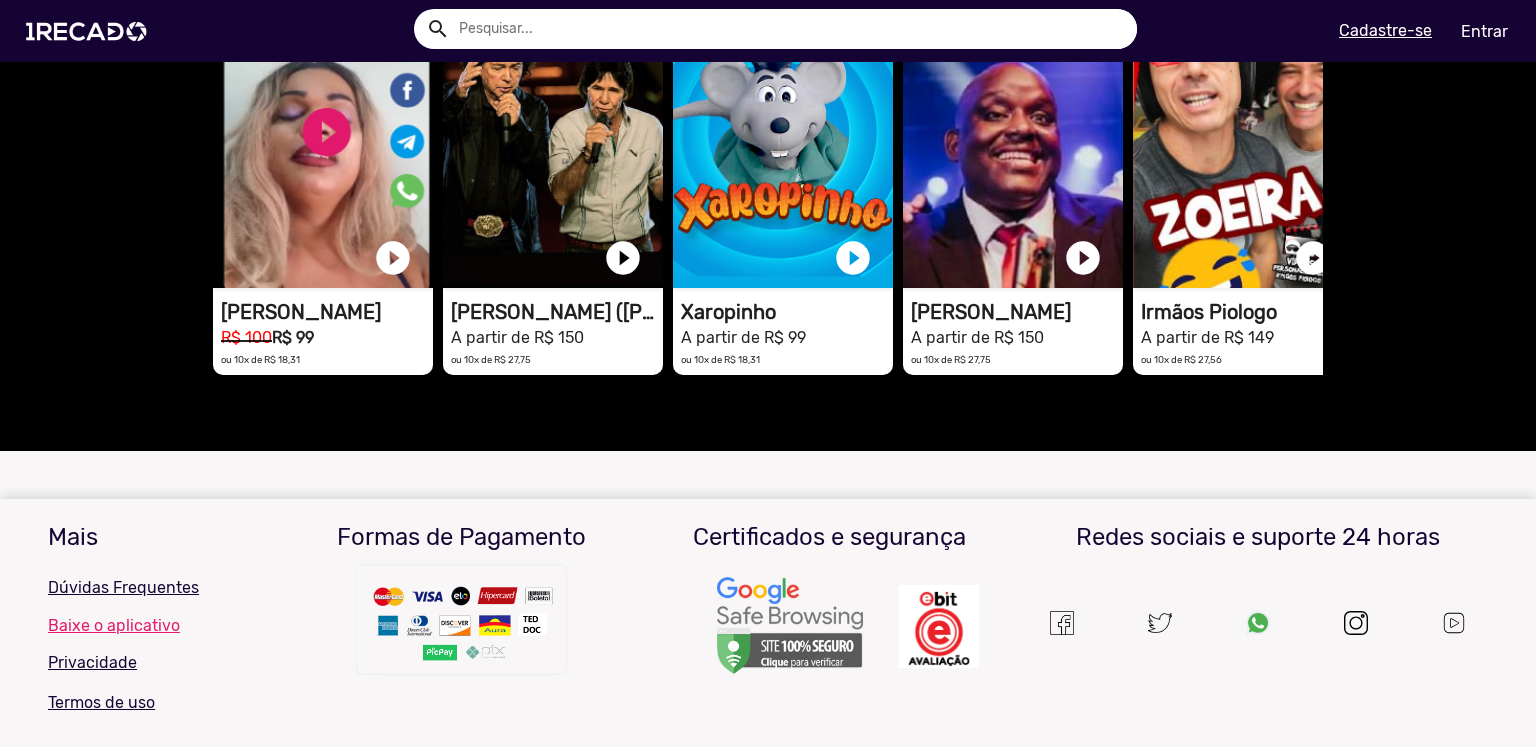 scroll, scrollTop: 1333, scrollLeft: 0, axis: vertical 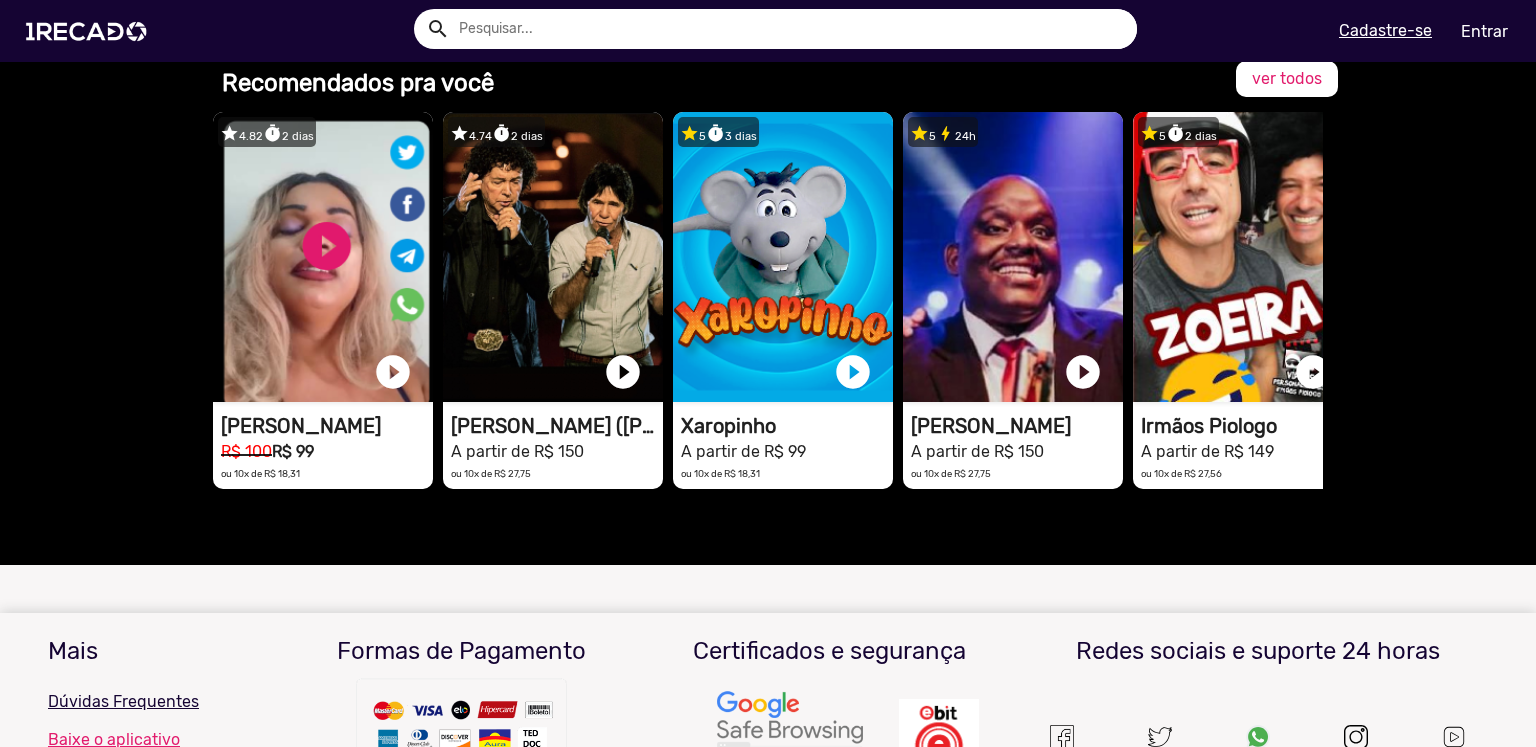 click on "Seu navegador não reproduz vídeo em HTML5" at bounding box center [358, -329] 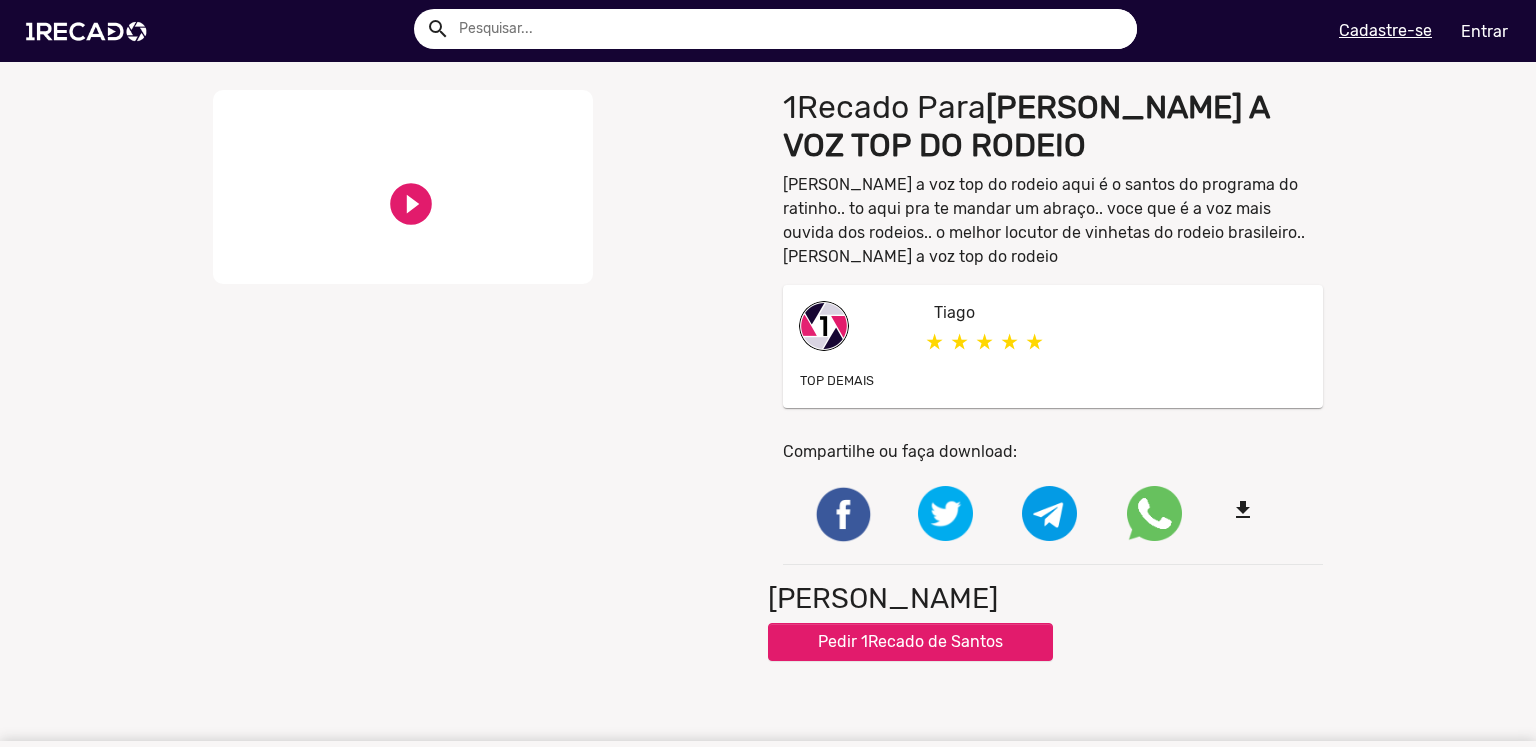 click on "close  Your browser does not support HTML5 video.   play_circle_filled   play_circle_filled" at bounding box center (483, 187) 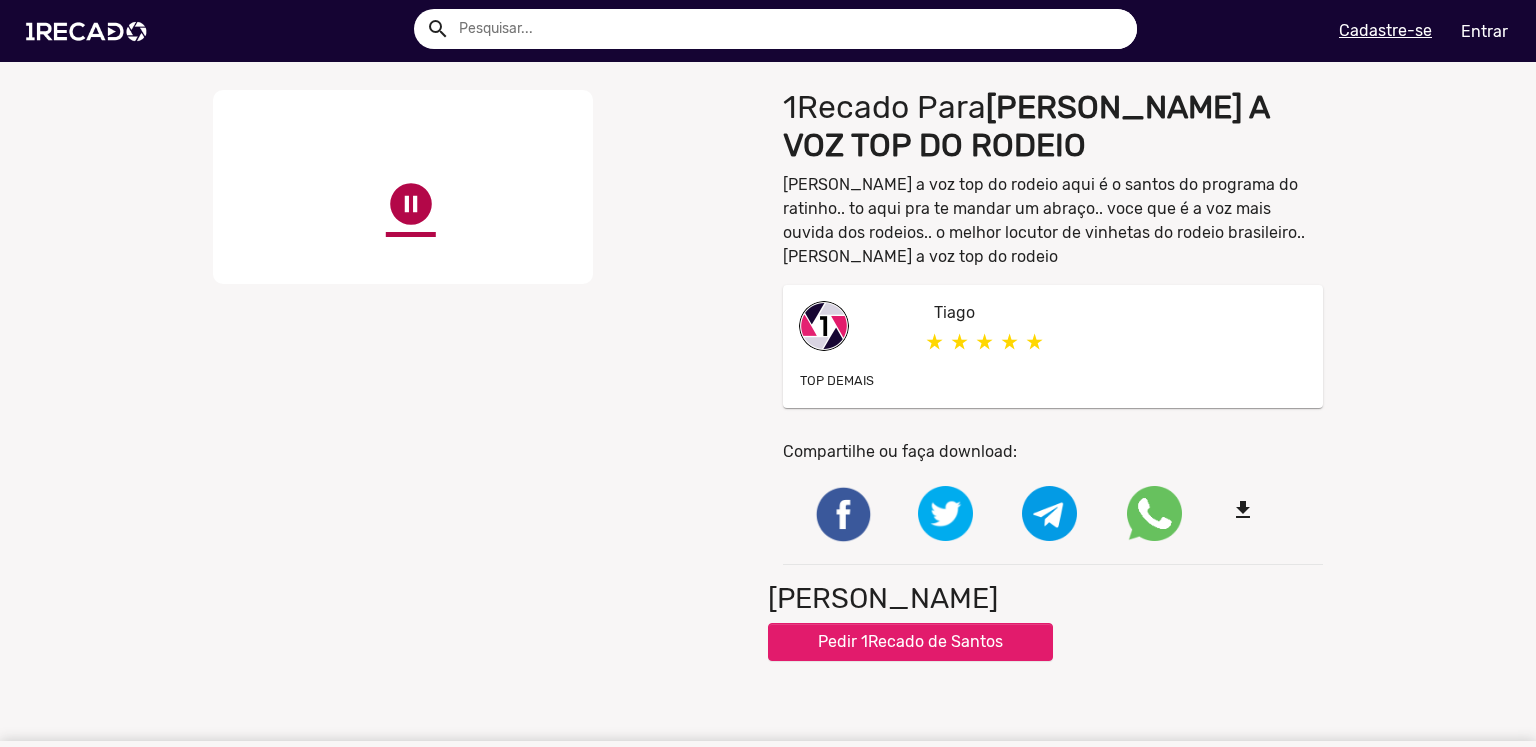 click on "pause_circle" at bounding box center [411, 204] 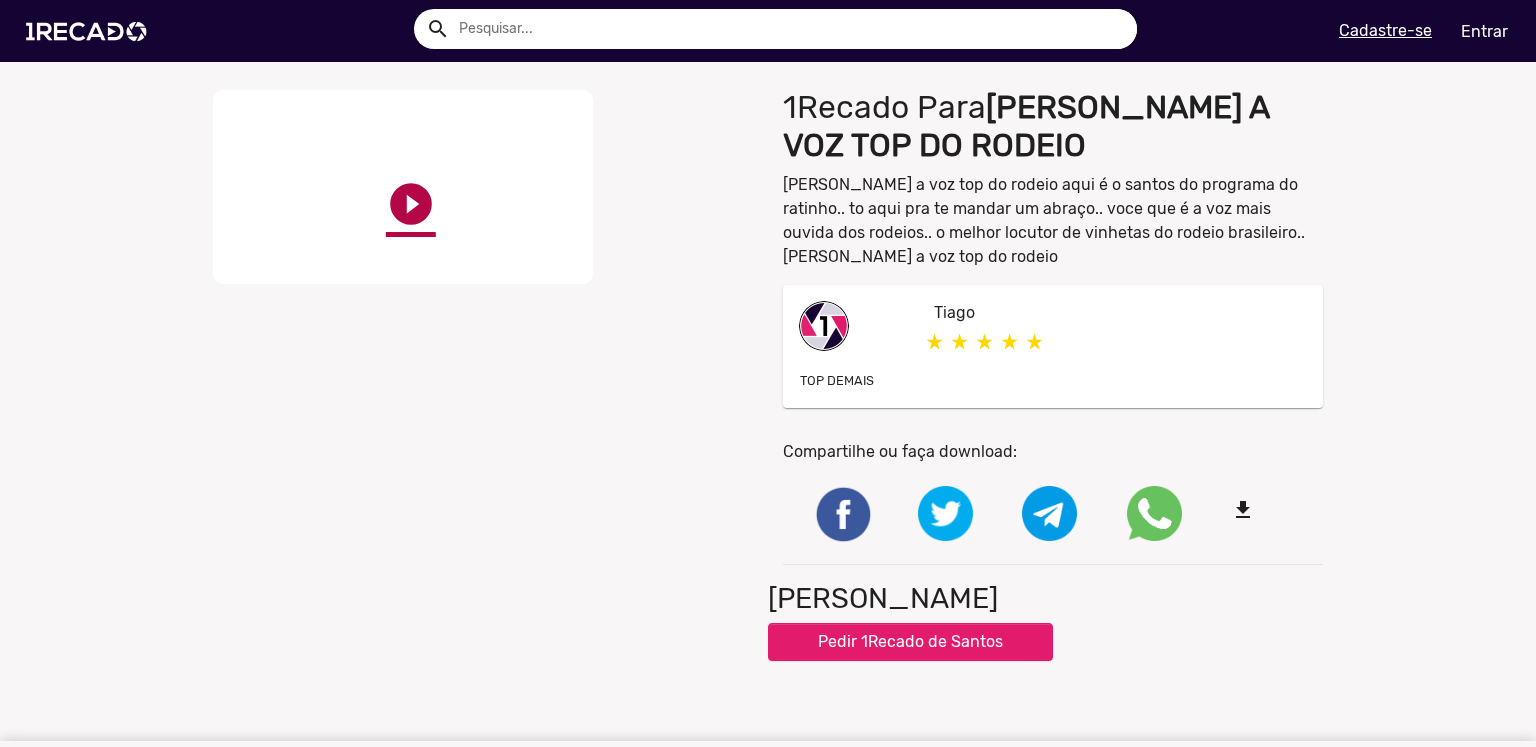 click on "play_circle_filled" at bounding box center (411, 204) 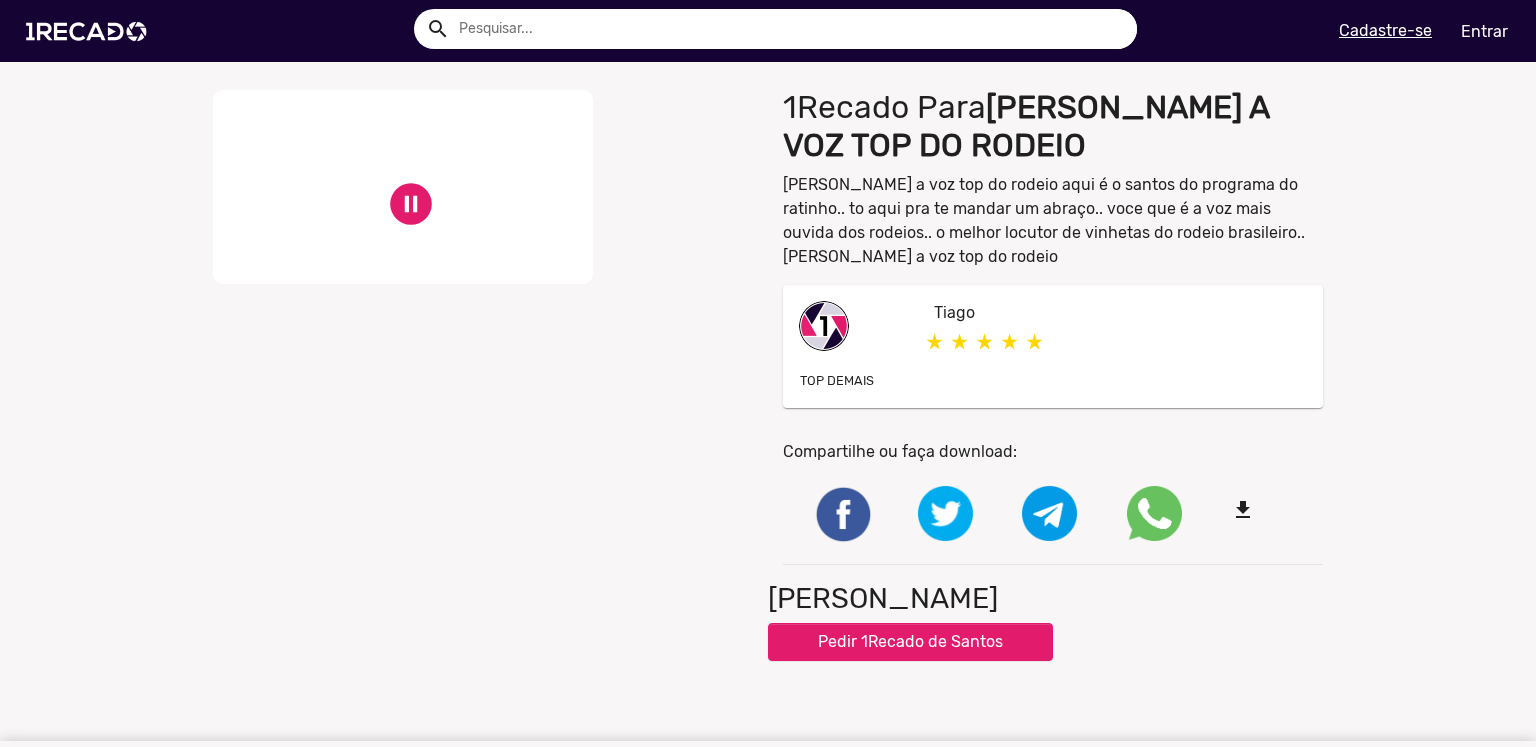 click on "close  Your browser does not support HTML5 video.   pause_circle   pause_circle" at bounding box center [483, 187] 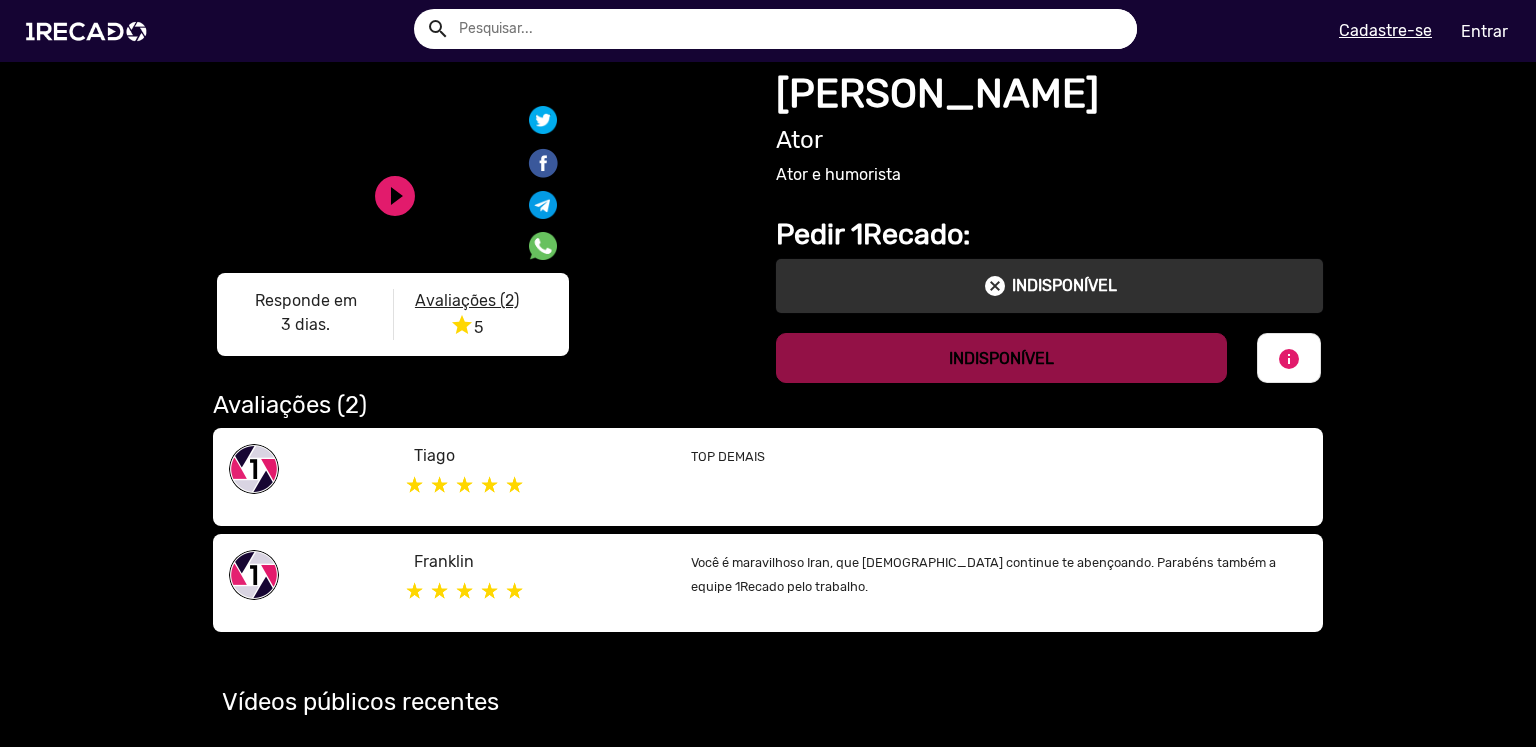 drag, startPoint x: 688, startPoint y: 257, endPoint x: 703, endPoint y: 260, distance: 15.297058 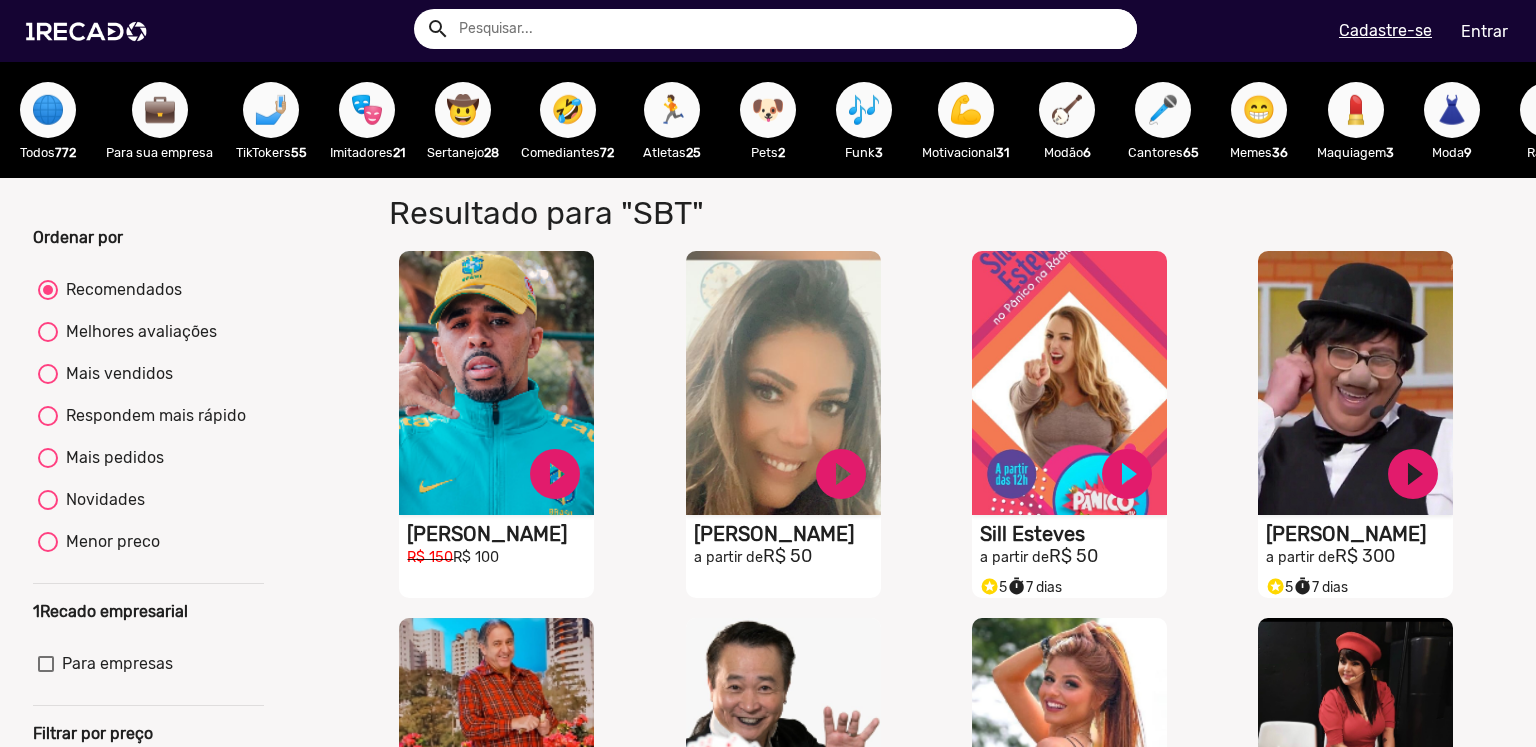 click on "🐶" at bounding box center [768, 110] 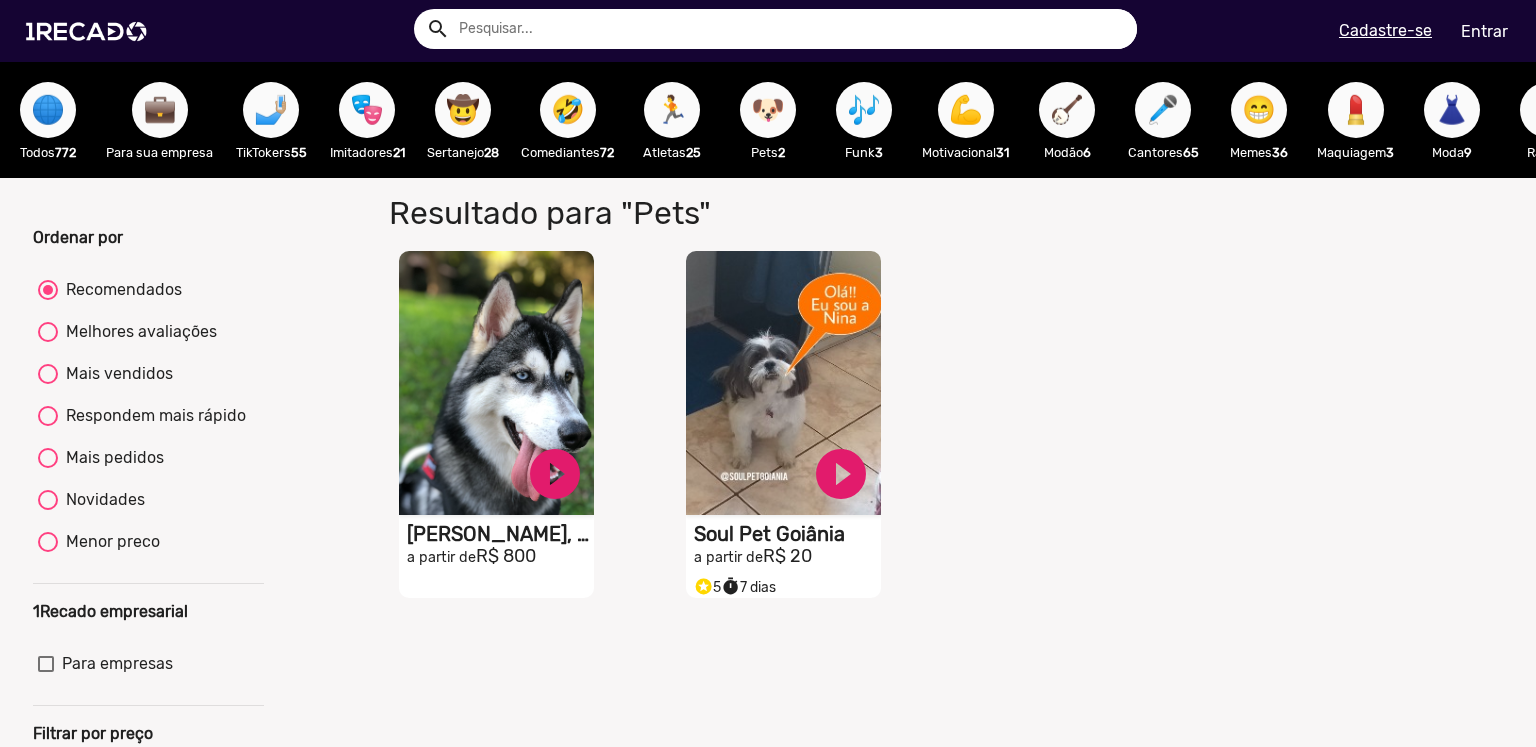 click on "💪  Motivacional  31" at bounding box center (965, 120) 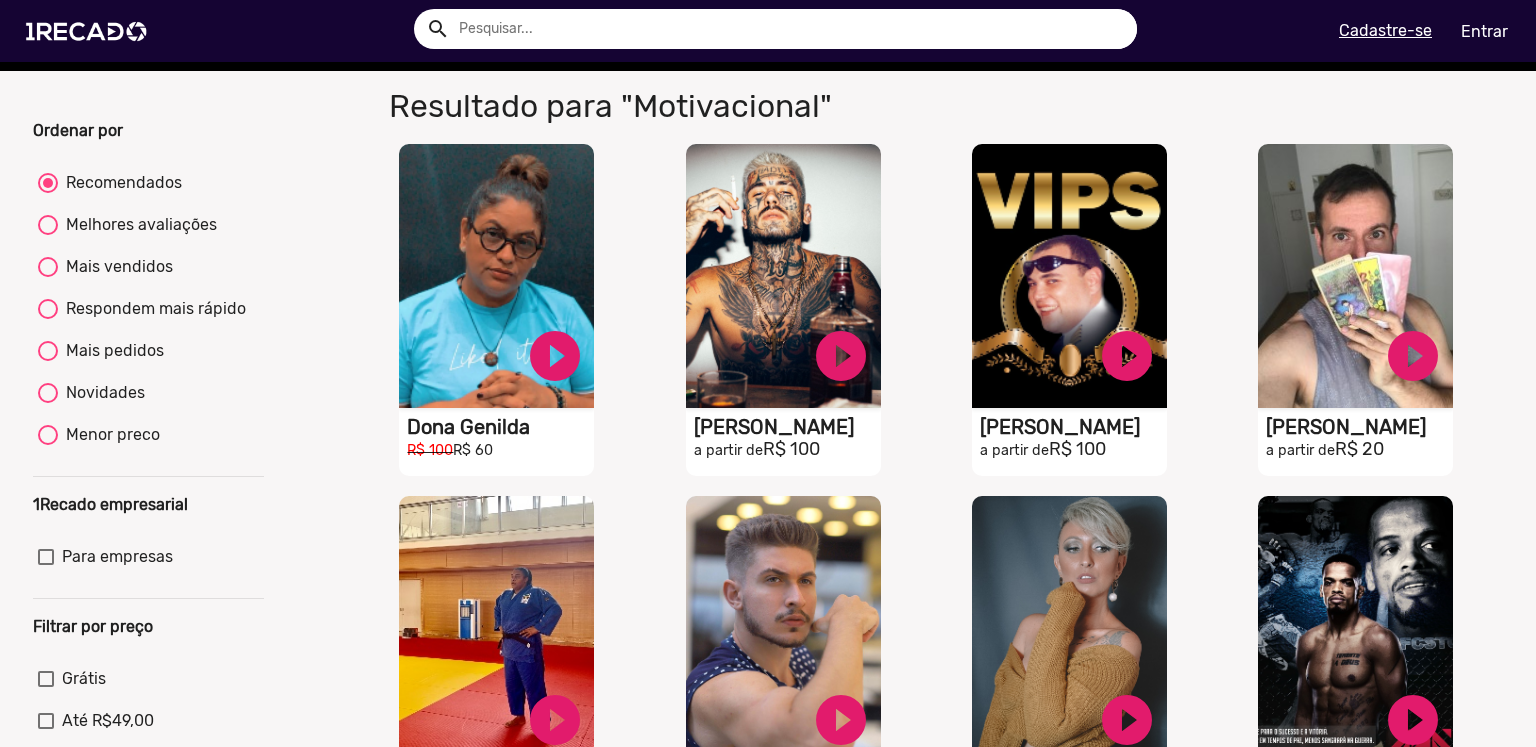 scroll, scrollTop: 0, scrollLeft: 0, axis: both 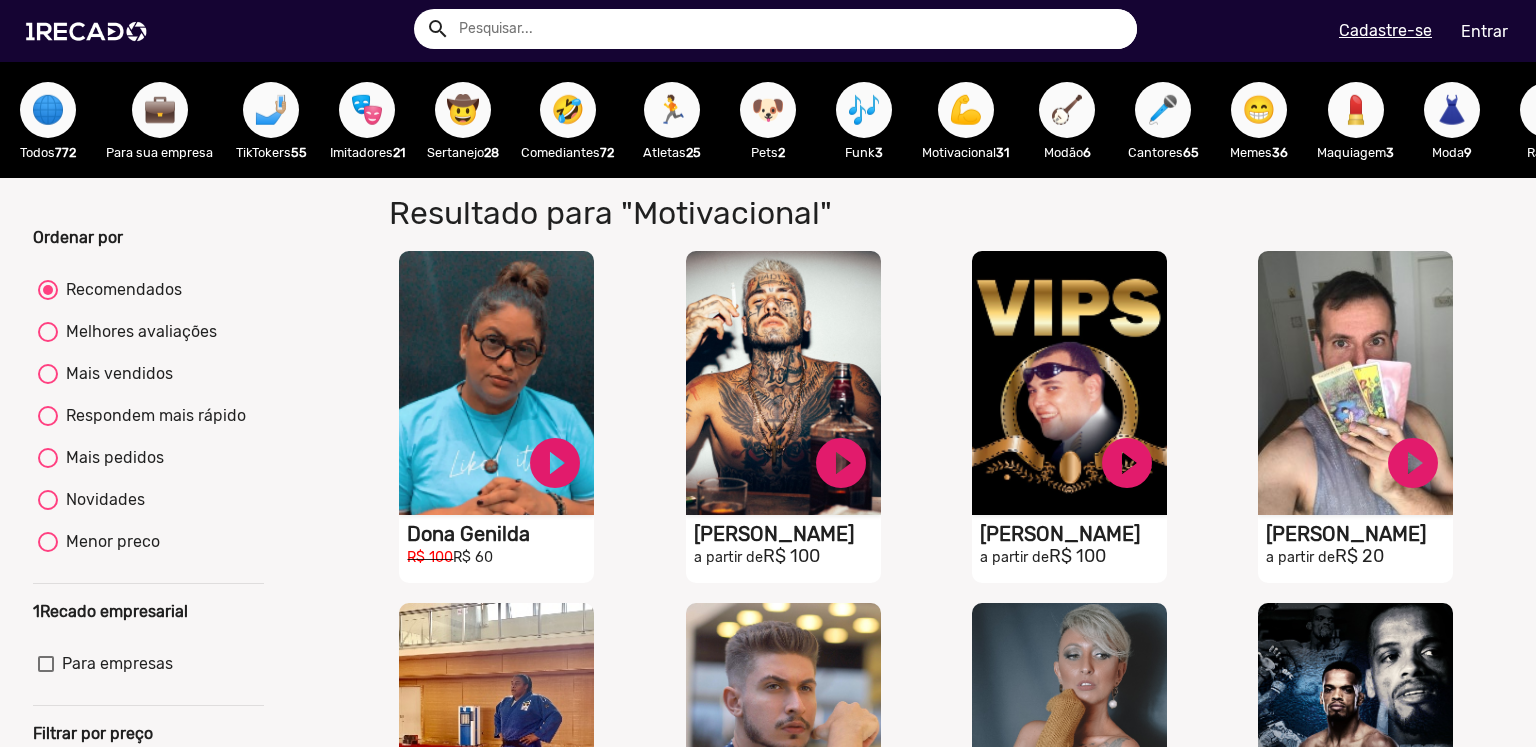 click on "🎭" at bounding box center (367, 110) 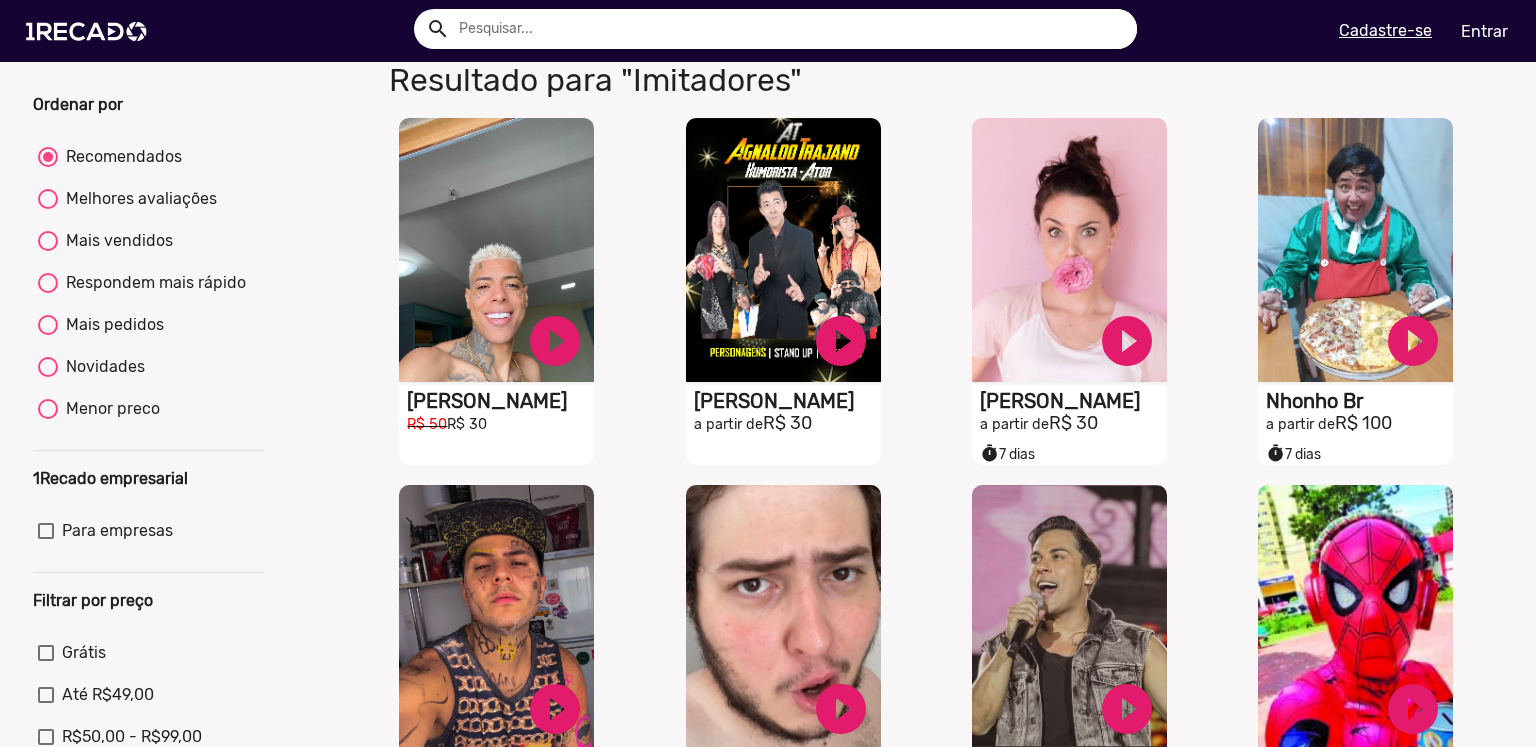 scroll, scrollTop: 0, scrollLeft: 0, axis: both 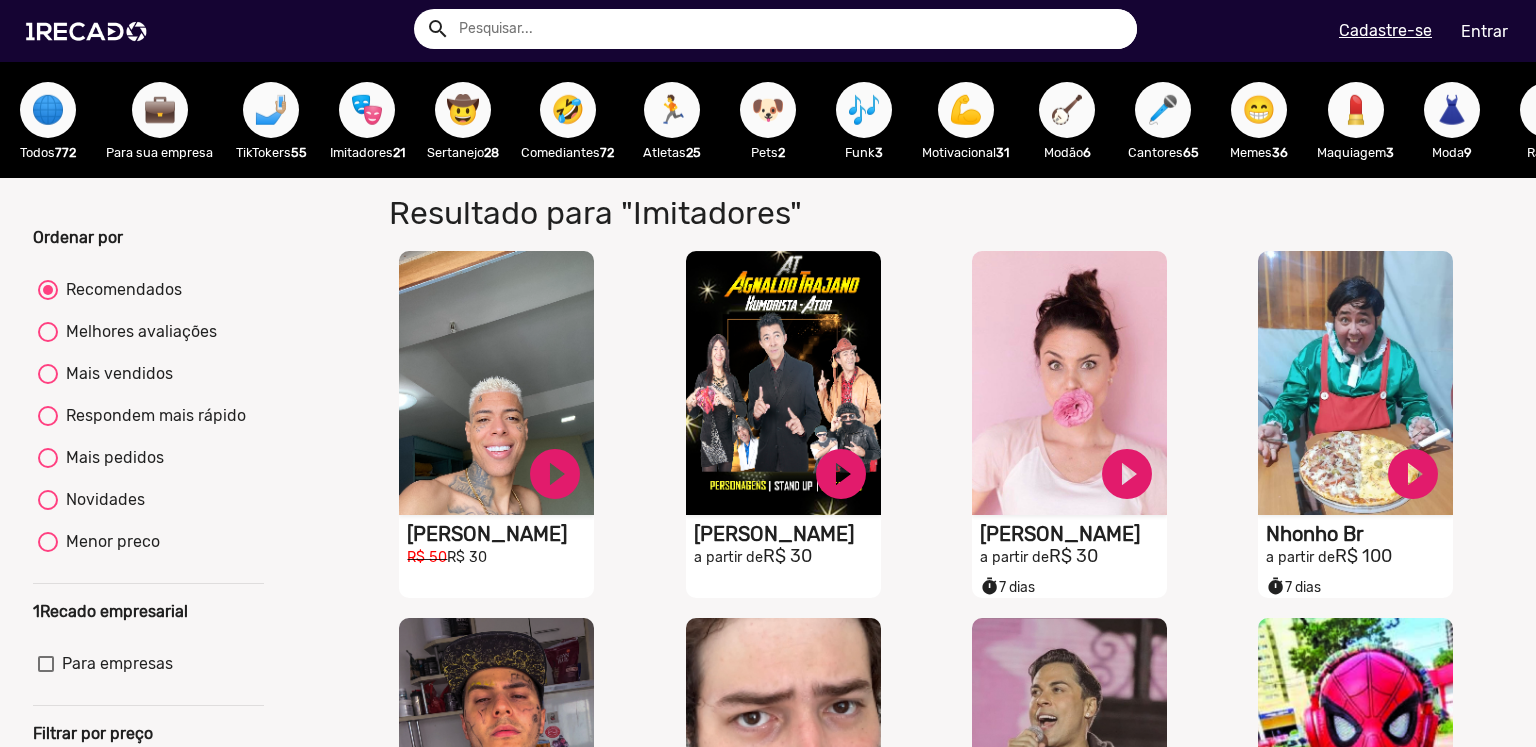 click on "🤳🏼" at bounding box center (271, 110) 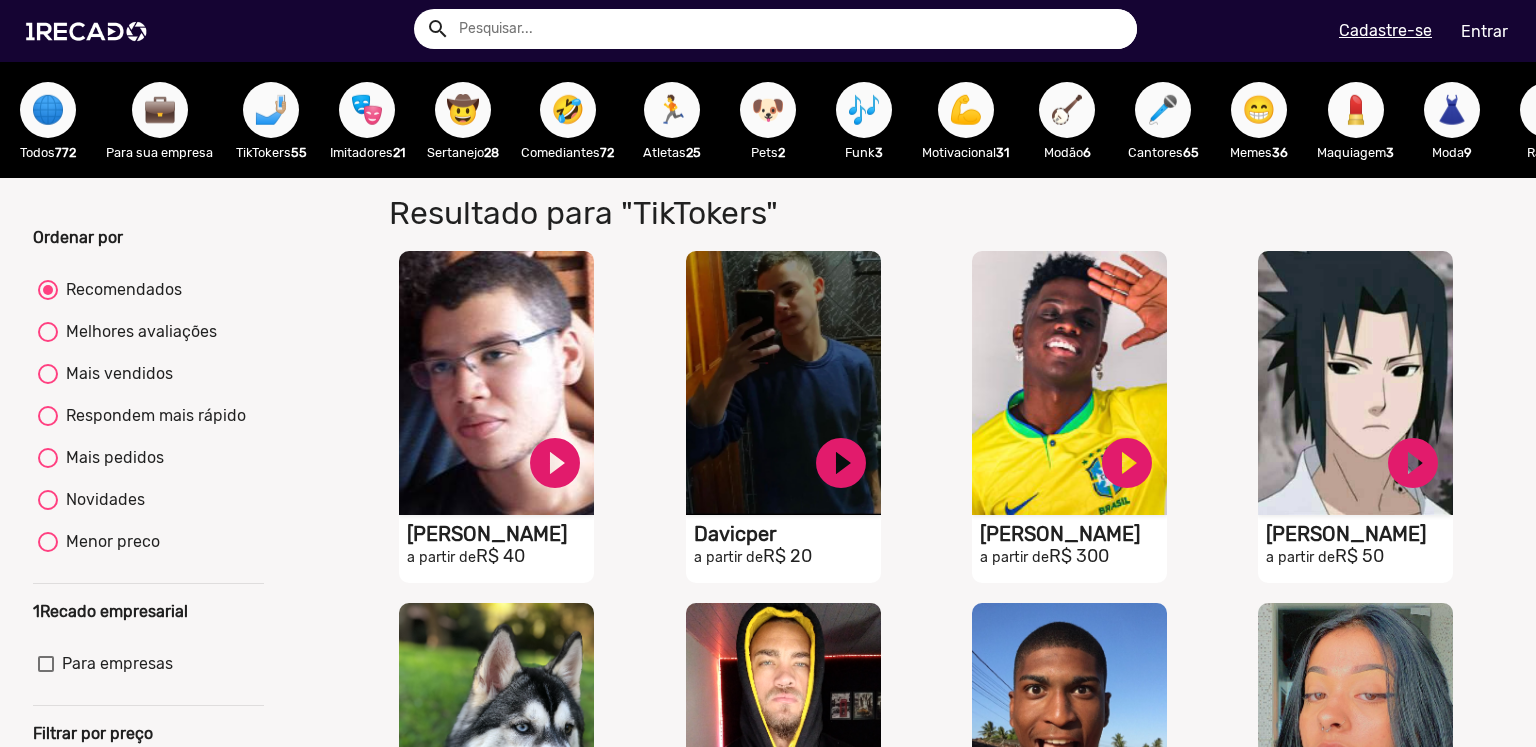 click on "💼" at bounding box center [160, 110] 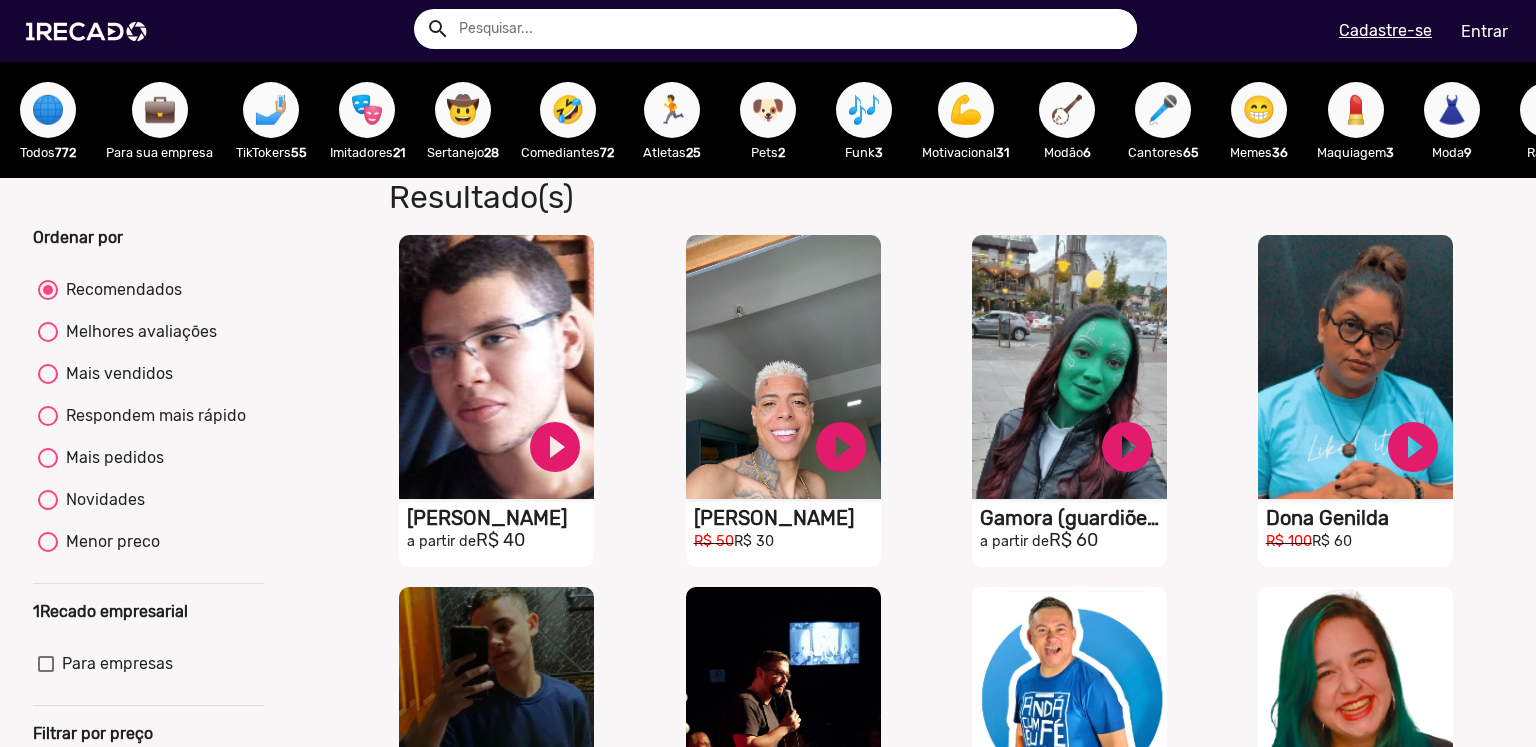 click on "😁" at bounding box center (1259, 110) 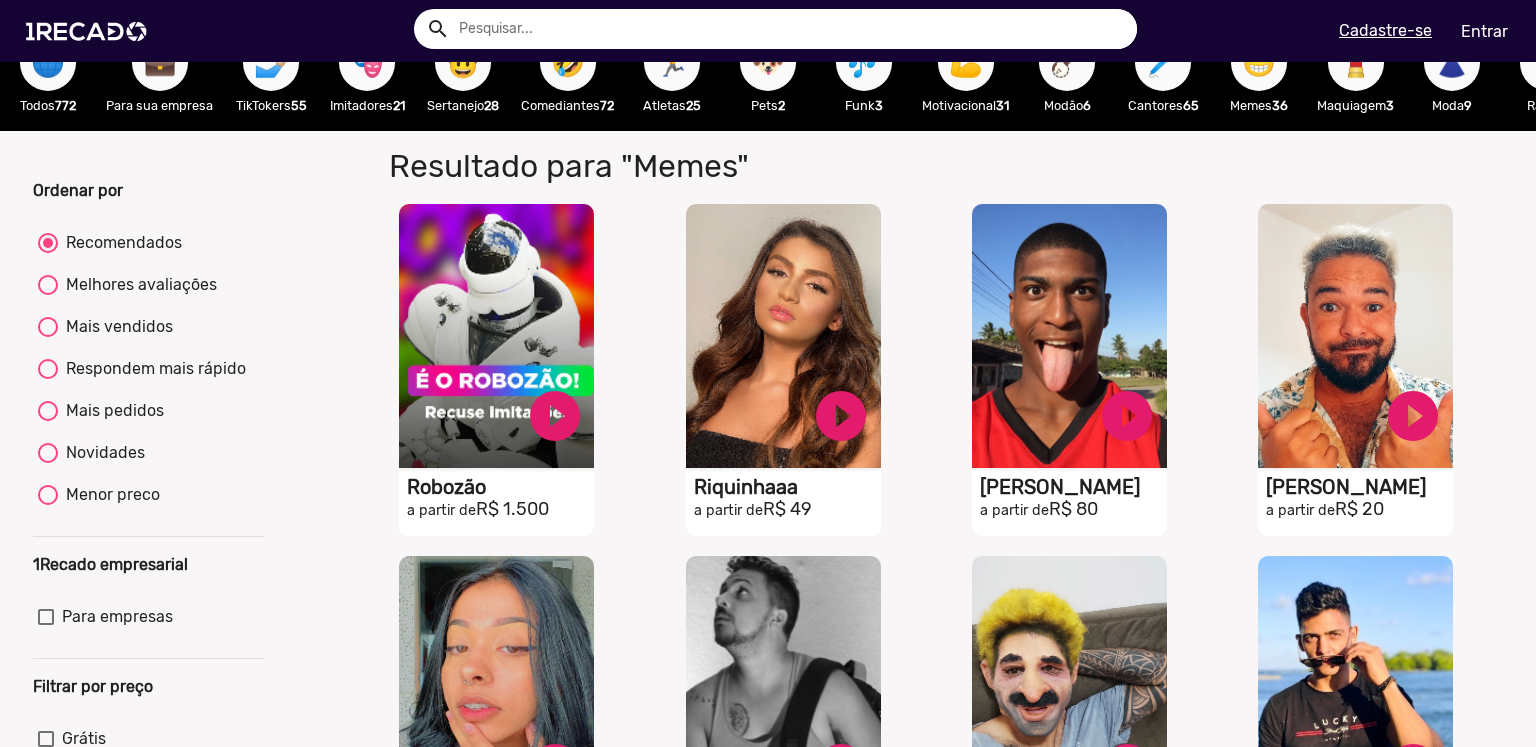 scroll, scrollTop: 0, scrollLeft: 0, axis: both 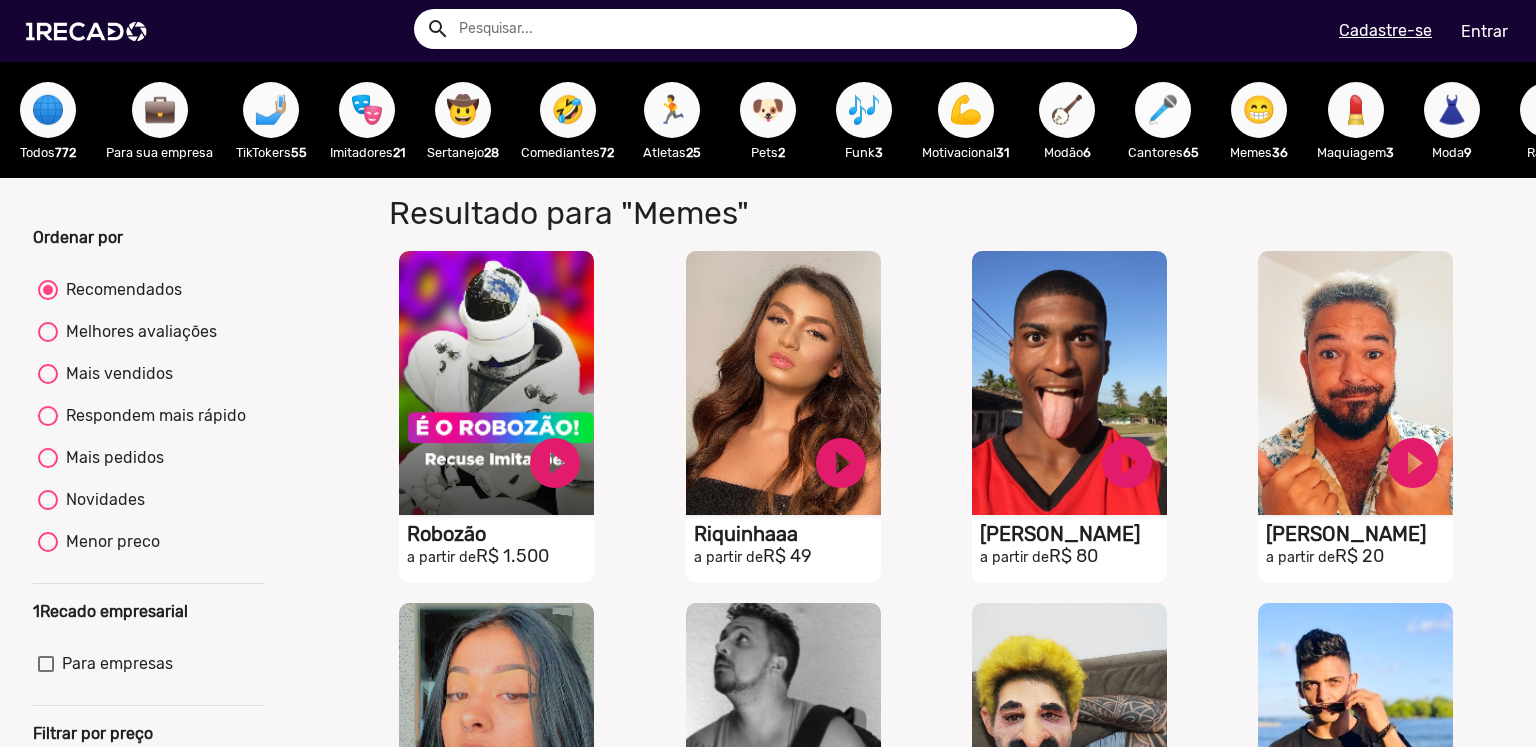 click on "🎤" at bounding box center [1163, 110] 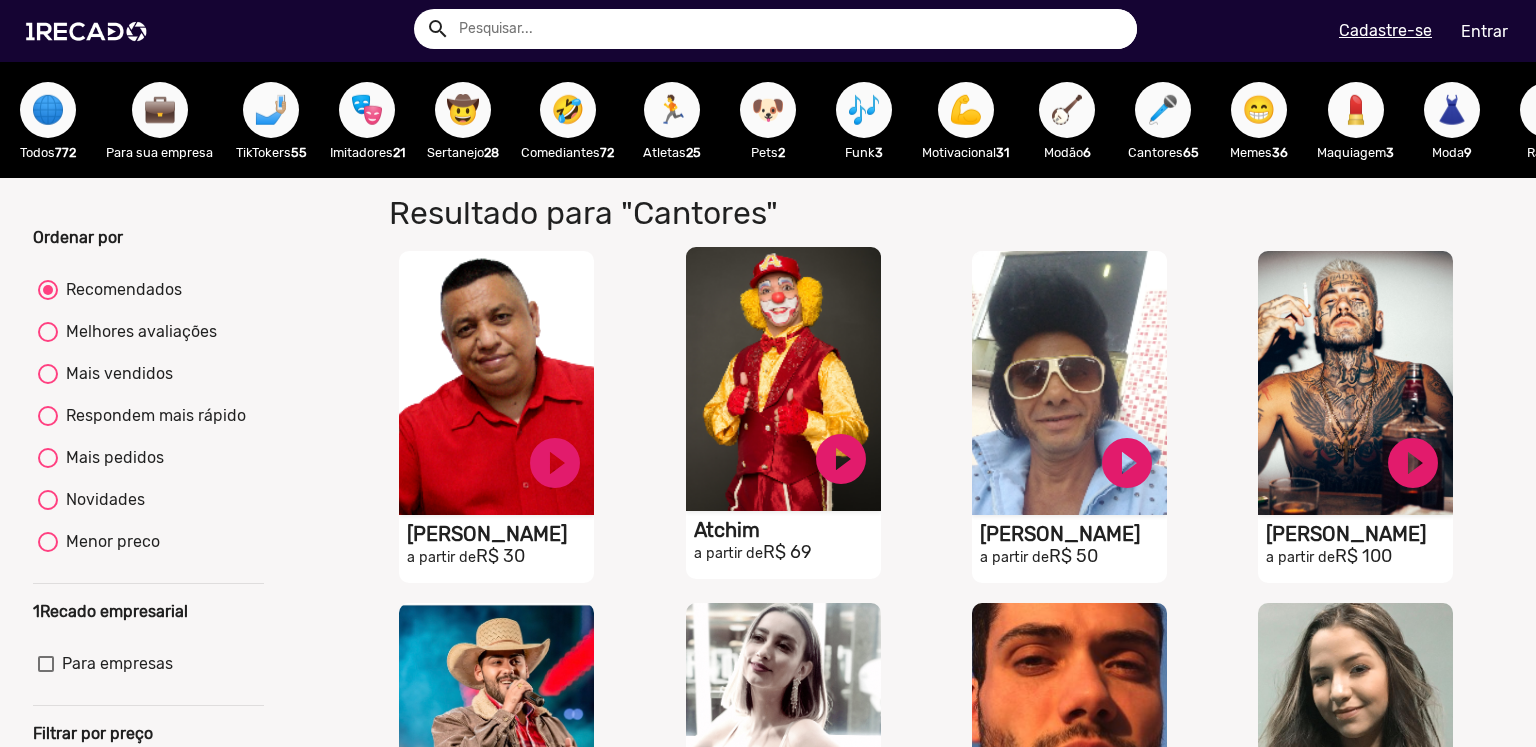 click on "S1RECADO vídeos dedicados para fãs e empresas" at bounding box center [496, 383] 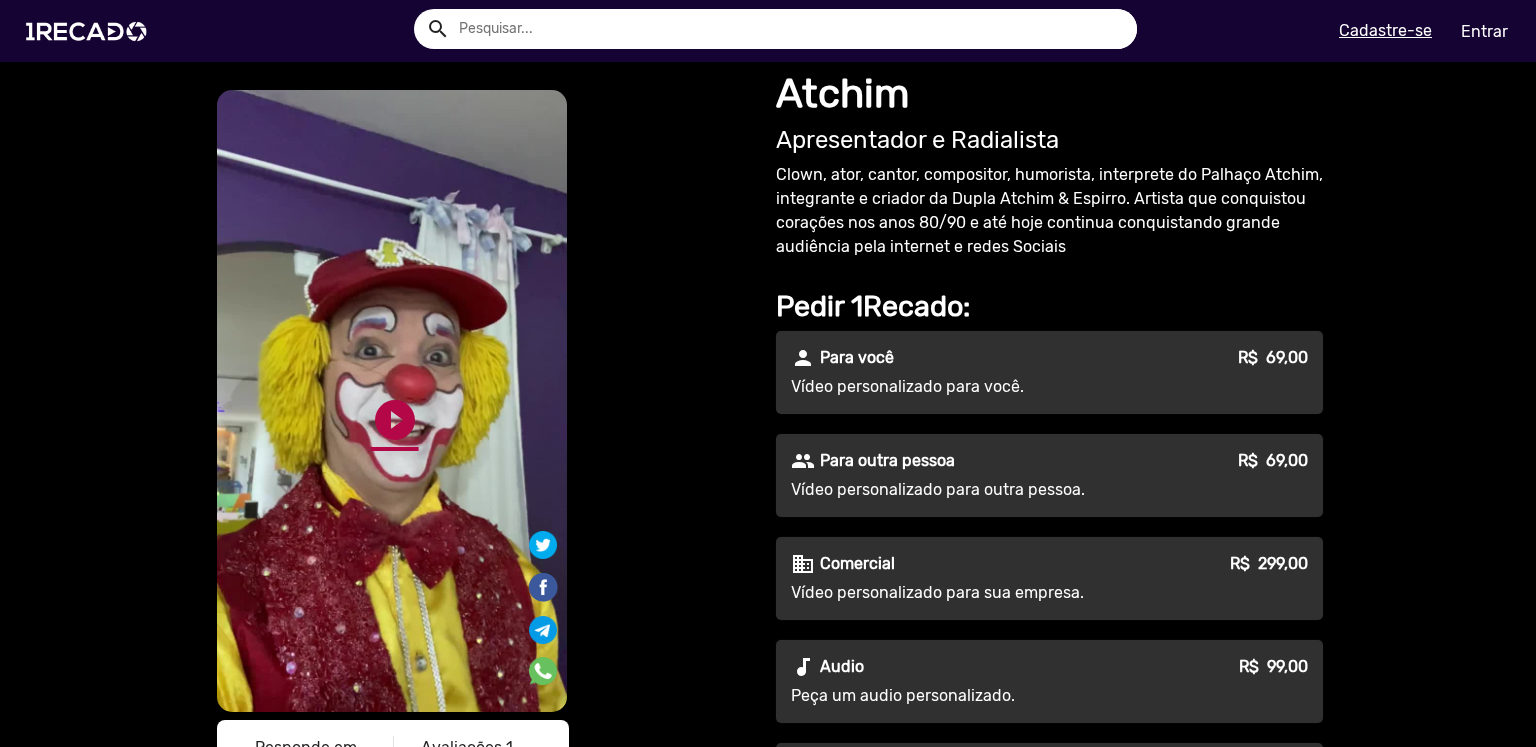 click on "play_circle_filled" 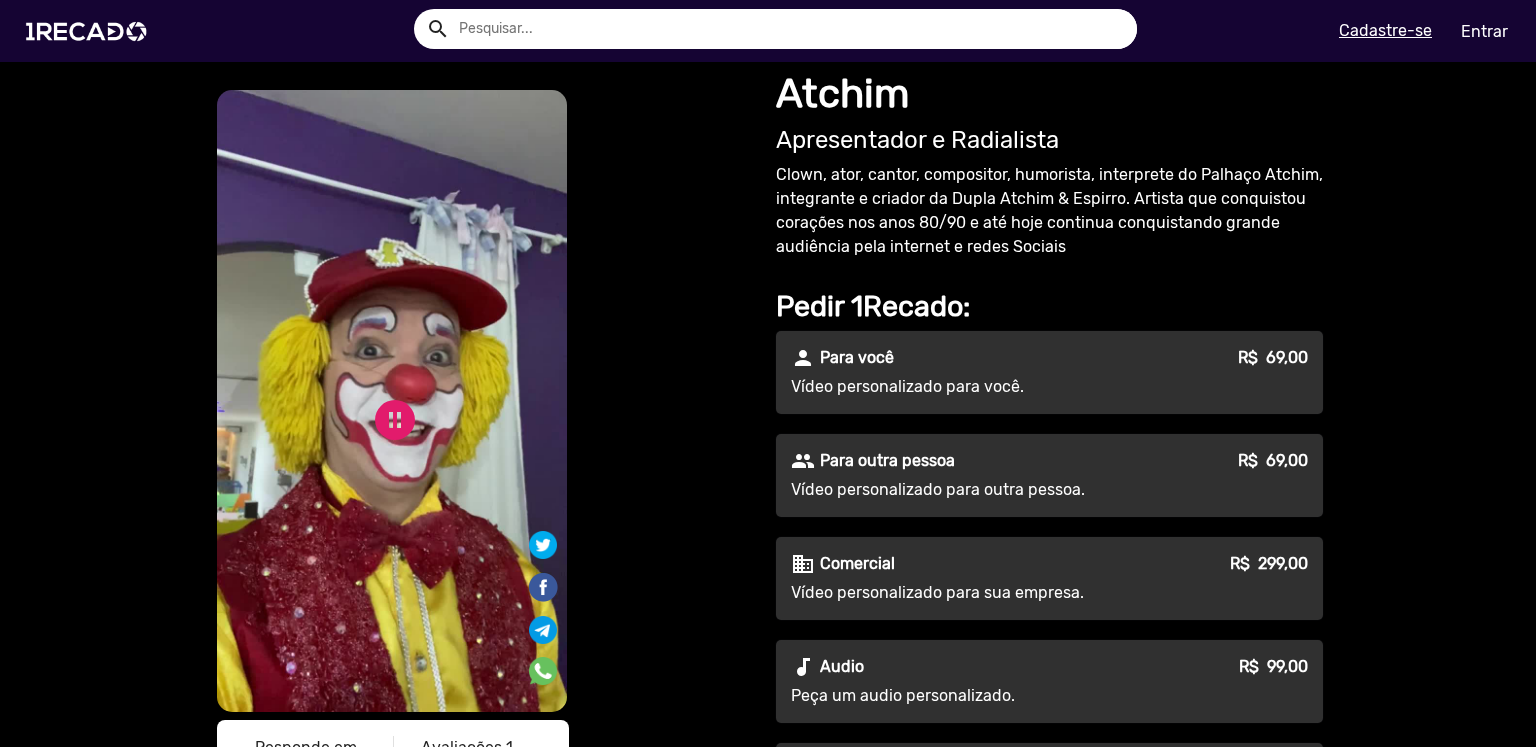 click on "S1RECADO vídeos dedicados para fãs e empresas   S1RECADO vídeos dedicados para fãs e empresas   pause_circle   play_circle_filled  Responde em 7 dias  Avaliações 1 star 5" 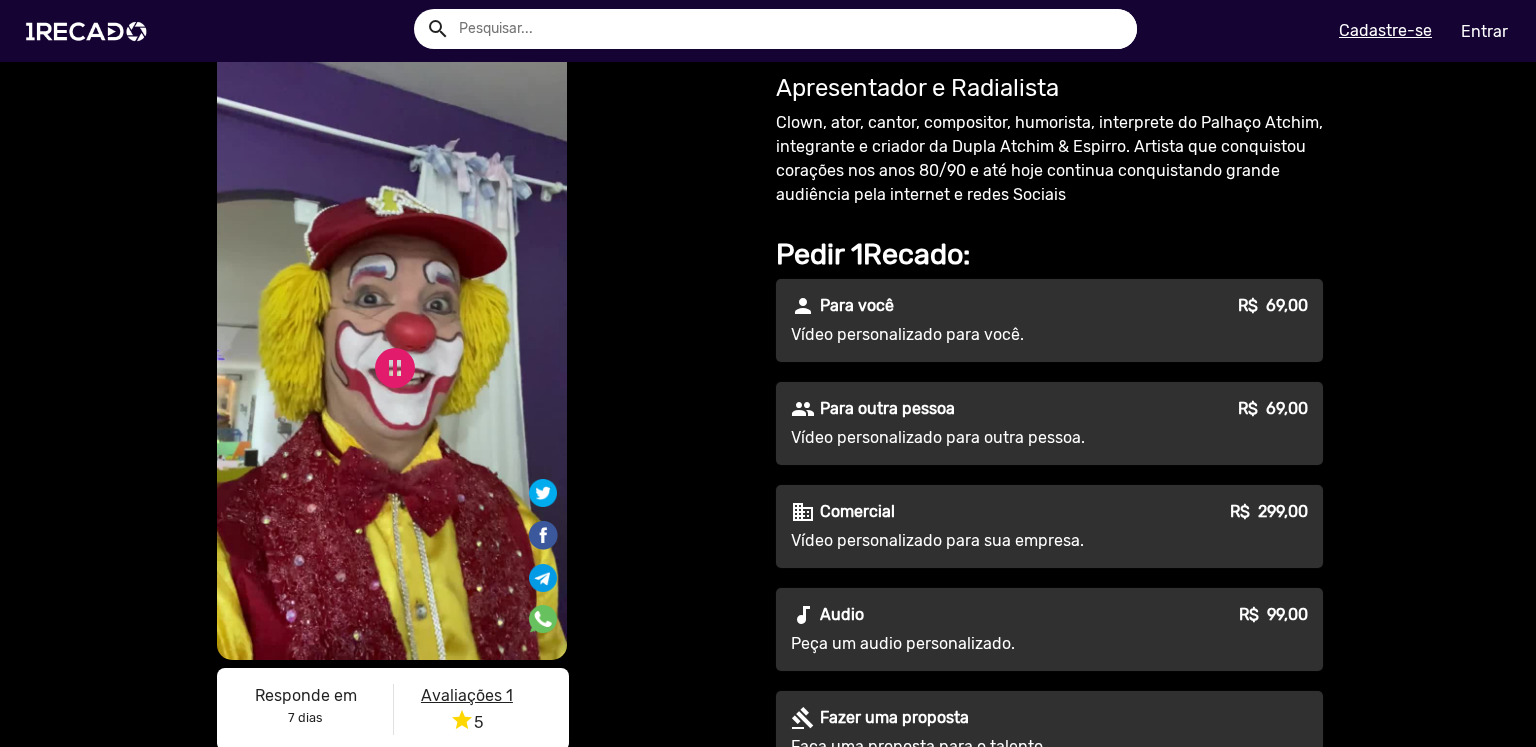 scroll, scrollTop: 0, scrollLeft: 0, axis: both 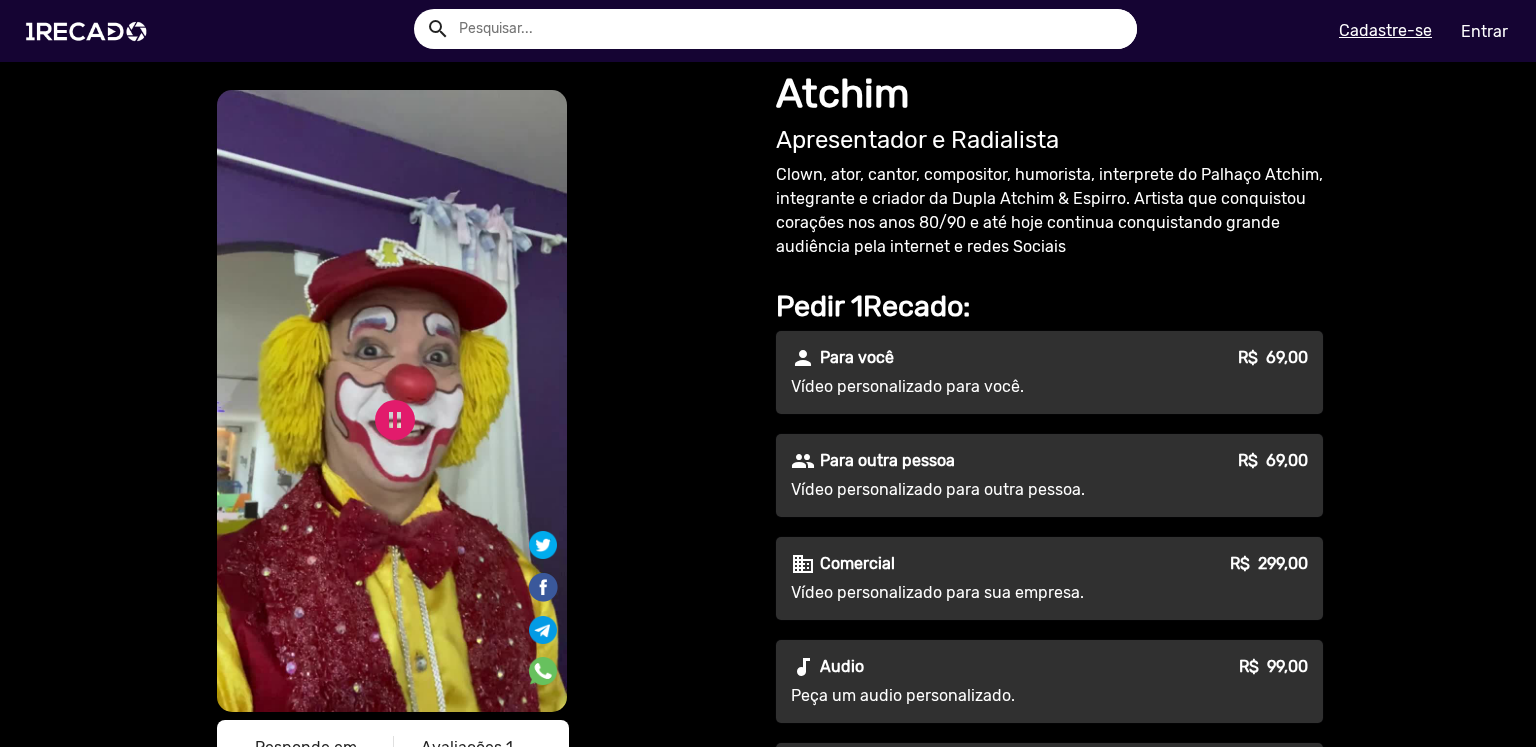 click on "S1RECADO vídeos dedicados para fãs e empresas   S1RECADO vídeos dedicados para fãs e empresas   pause_circle   play_circle_filled  Responde em 7 dias  Avaliações 1 star 5" 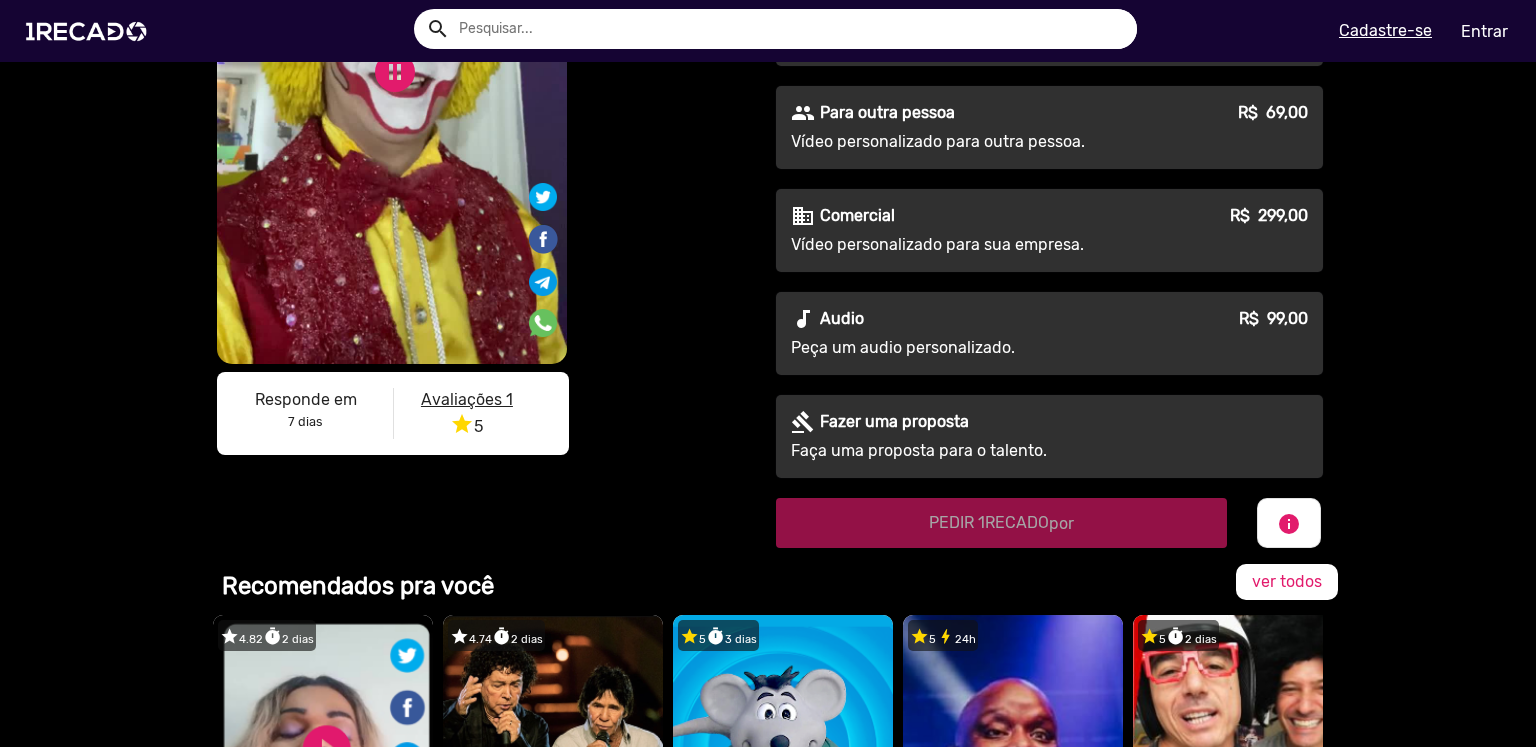 scroll, scrollTop: 0, scrollLeft: 0, axis: both 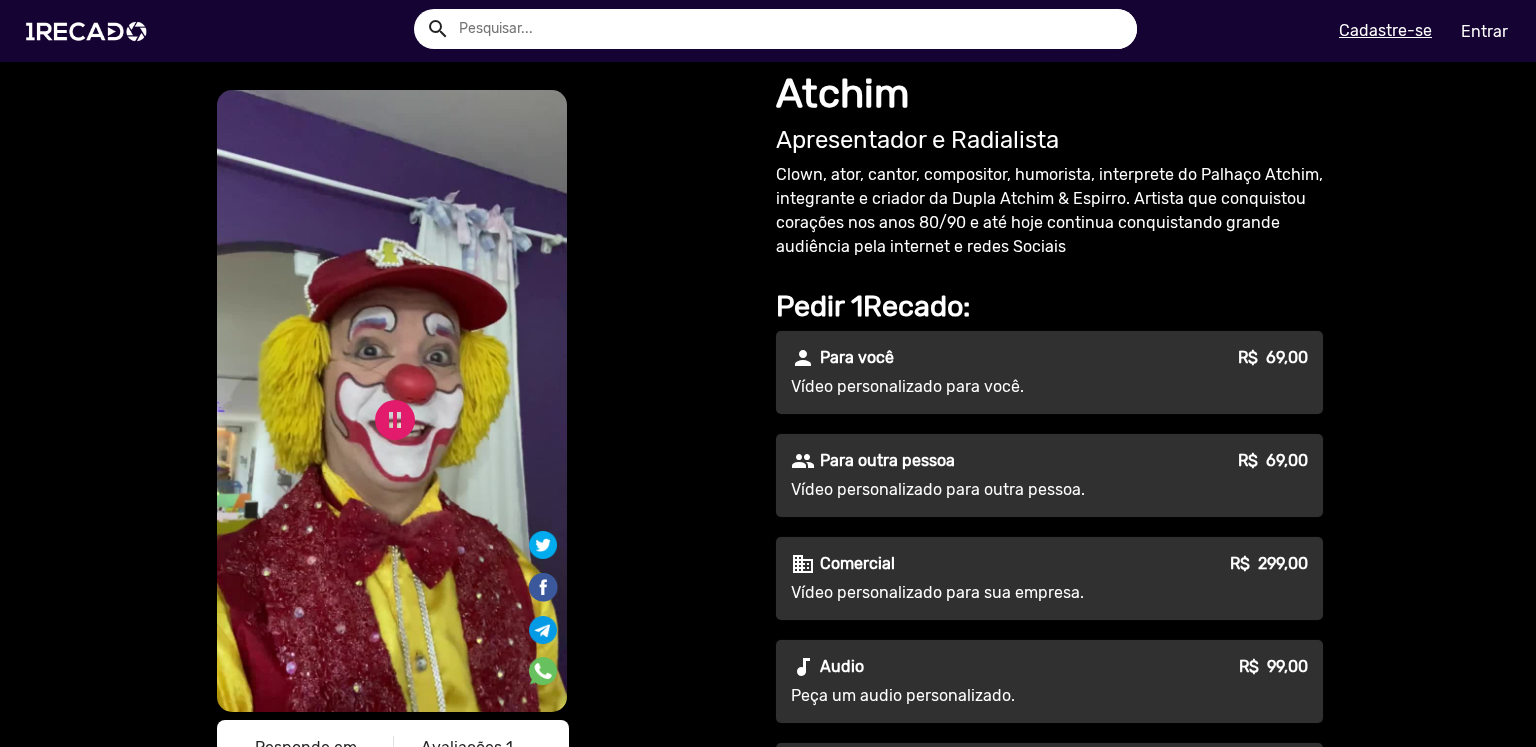 click on "S1RECADO vídeos dedicados para fãs e empresas   S1RECADO vídeos dedicados para fãs e empresas   pause_circle   play_circle_filled  Responde em 7 dias  Avaliações 1 star 5" 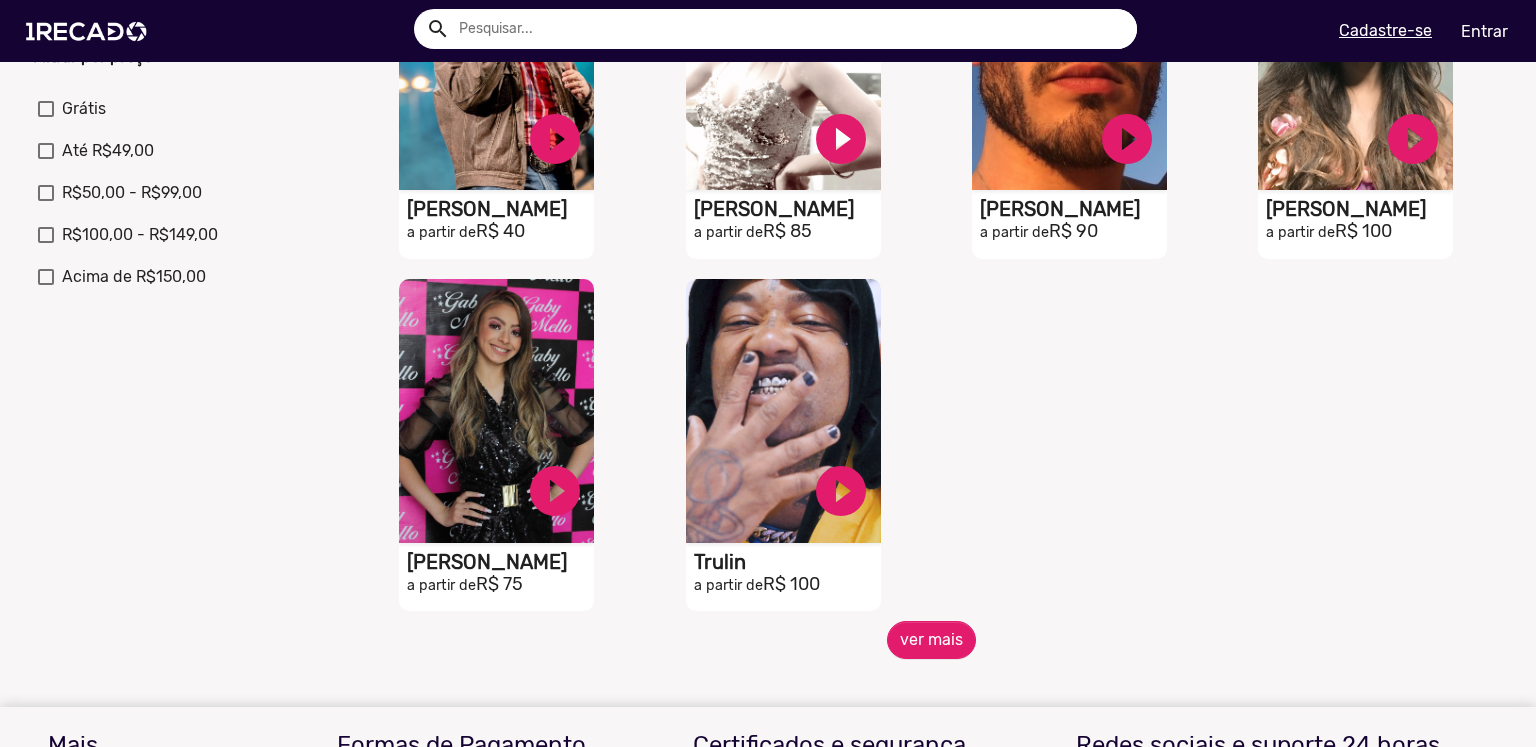scroll, scrollTop: 800, scrollLeft: 0, axis: vertical 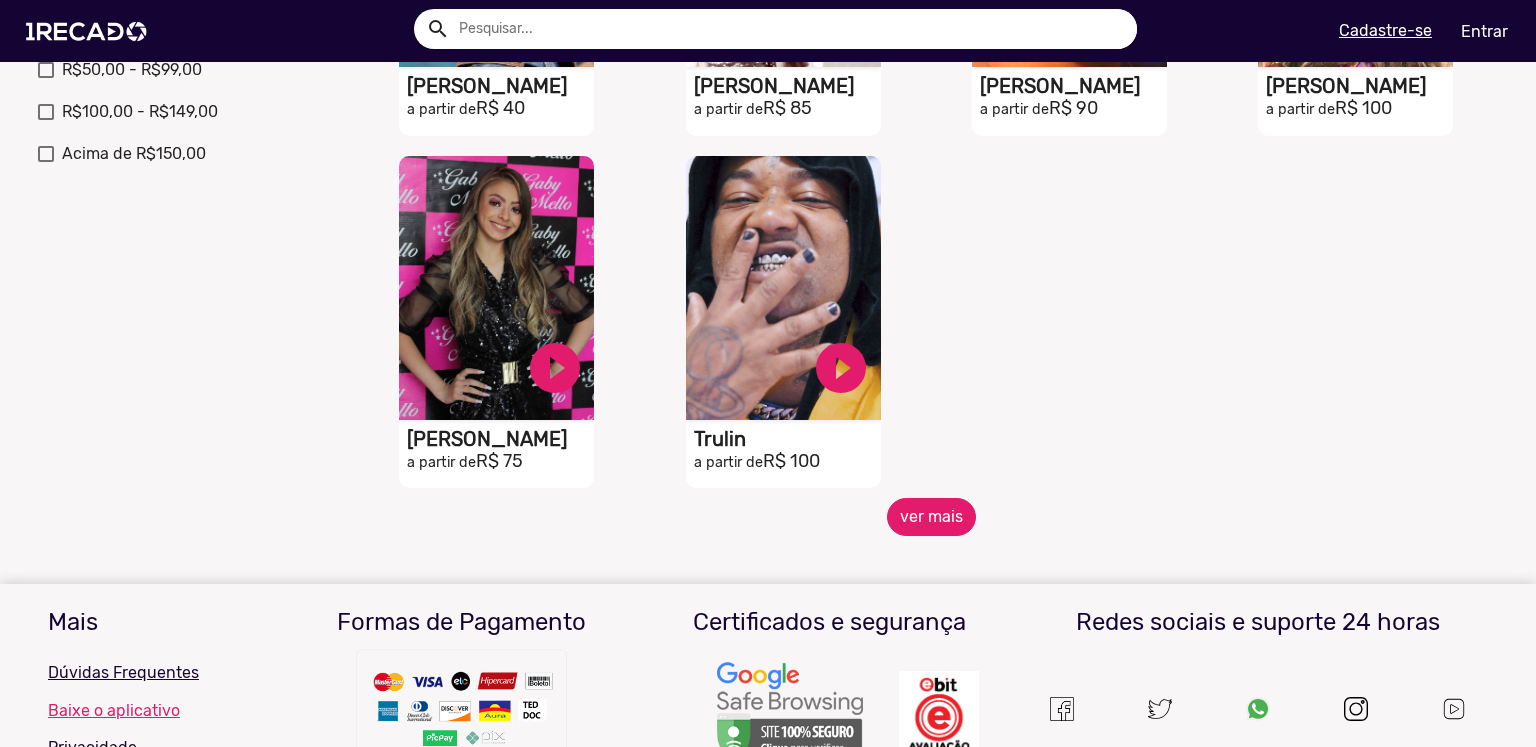 click on "ver mais" 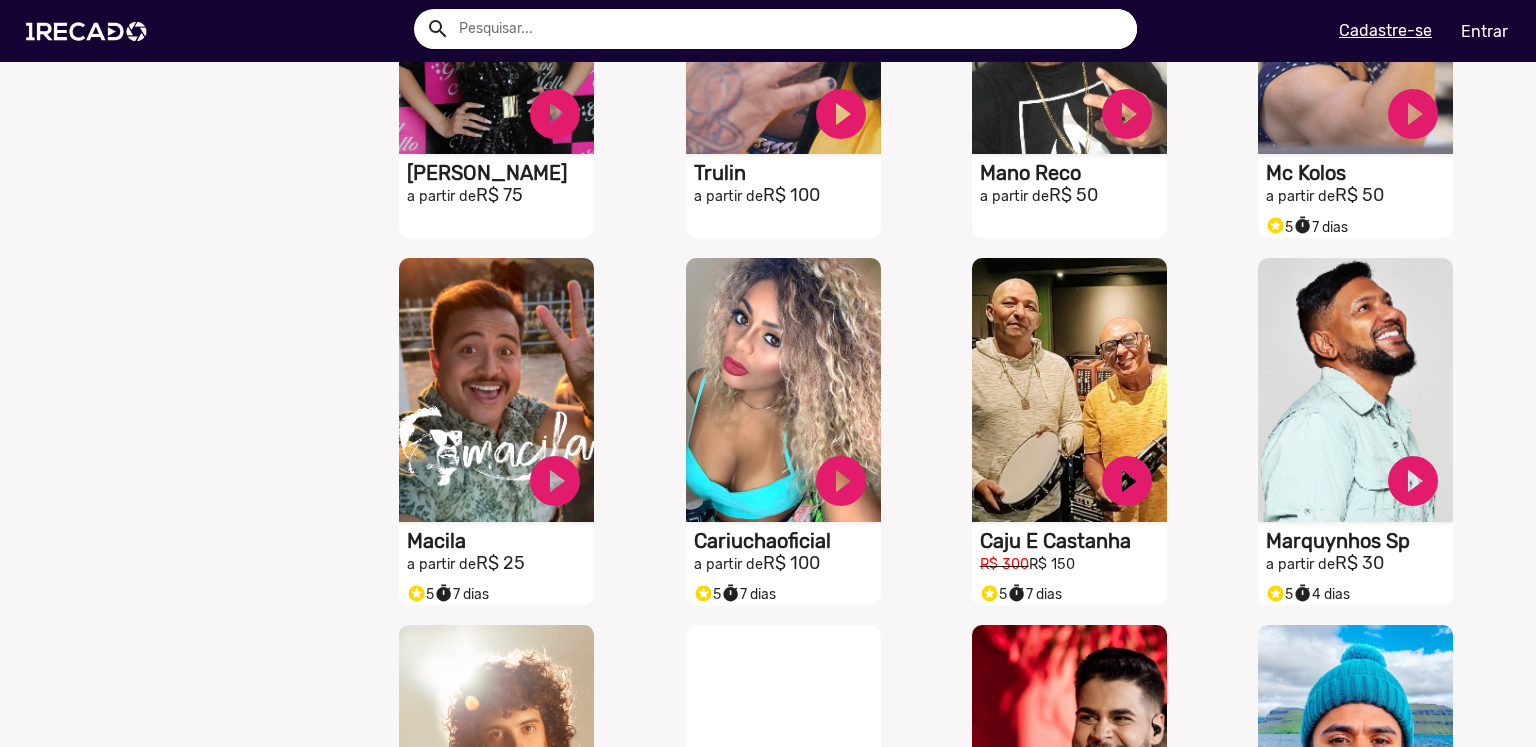 scroll, scrollTop: 1200, scrollLeft: 0, axis: vertical 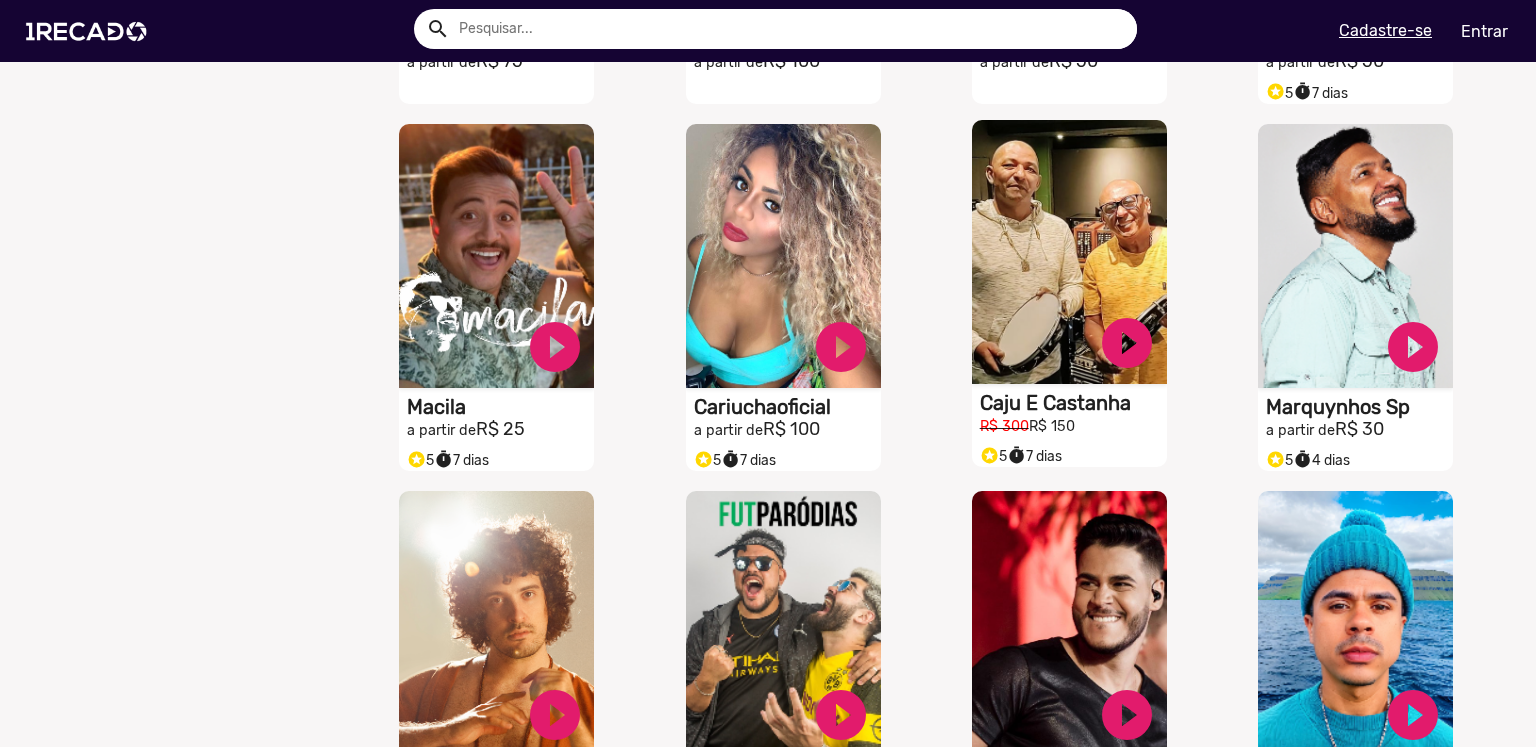click on "S1RECADO vídeos dedicados para fãs e empresas" at bounding box center [496, -817] 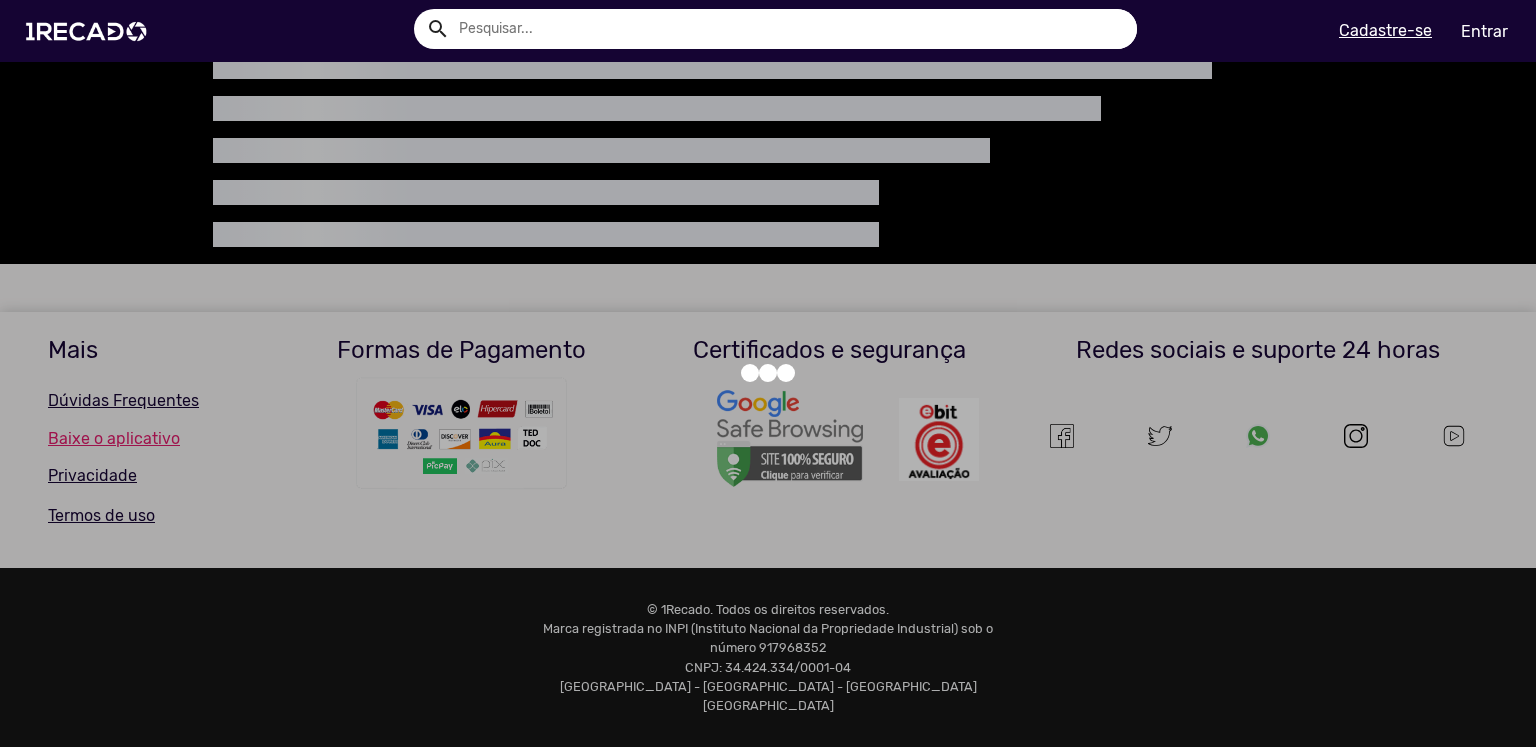 scroll, scrollTop: 0, scrollLeft: 0, axis: both 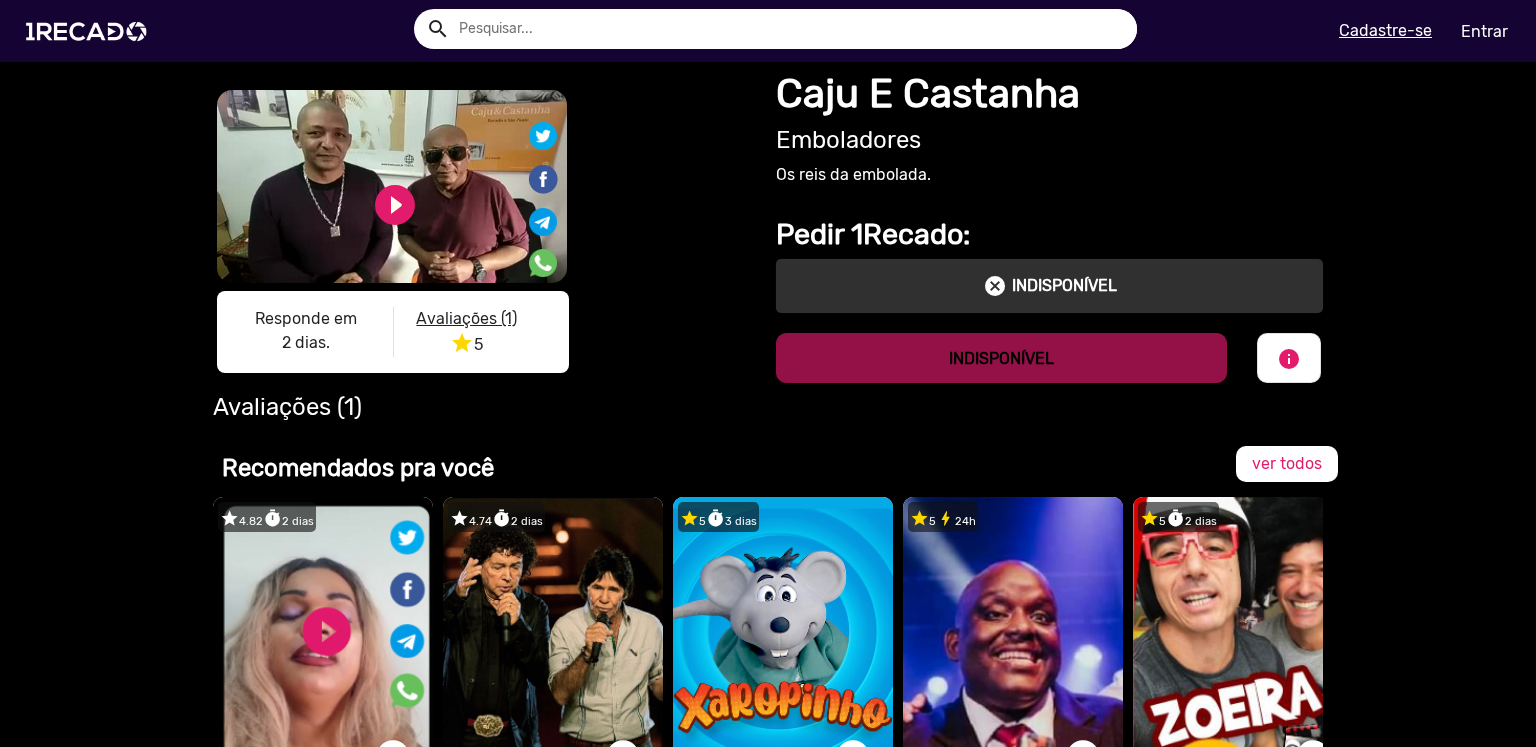 click on "S1RECADO vídeos dedicados para fãs e empresas" at bounding box center [392, 186] 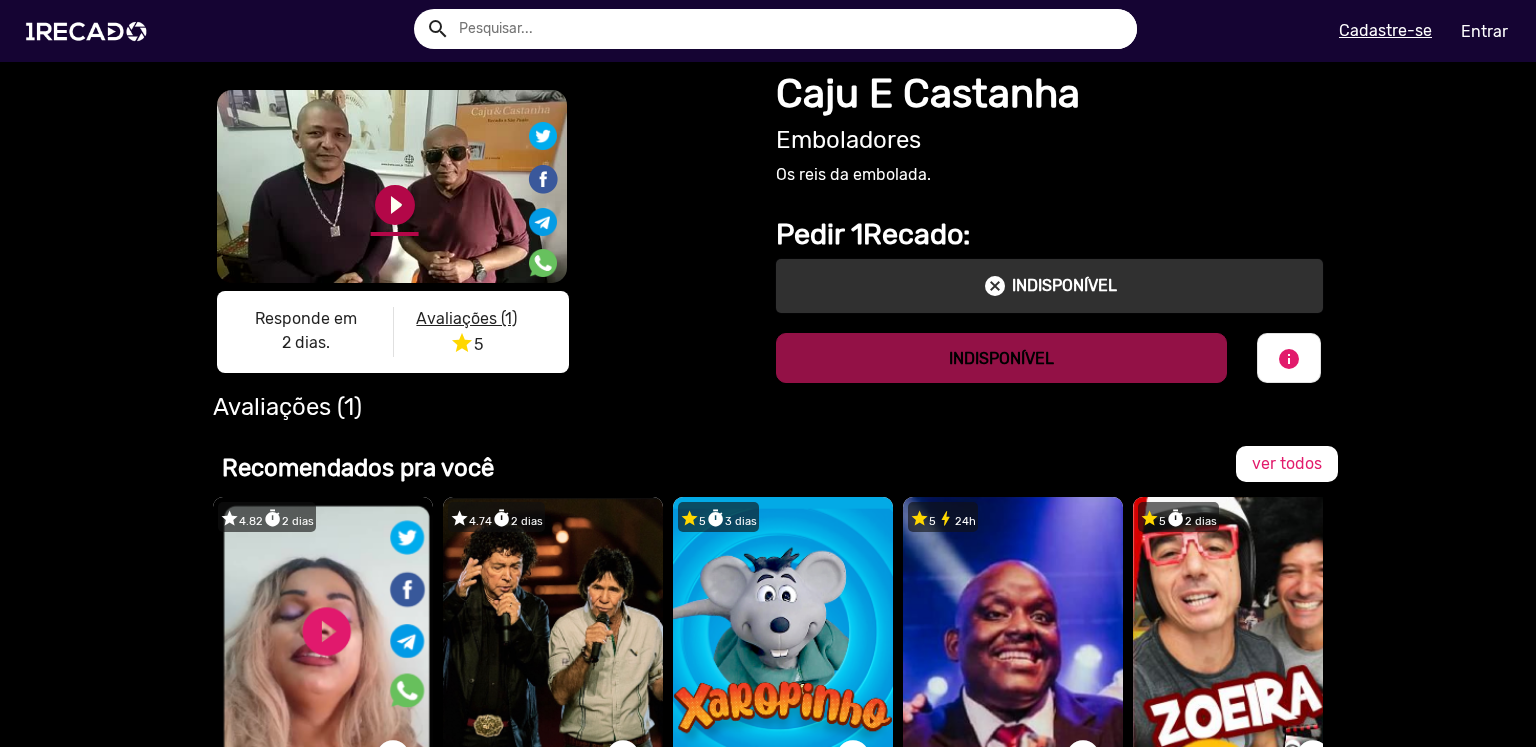 click on "play_circle_filled" 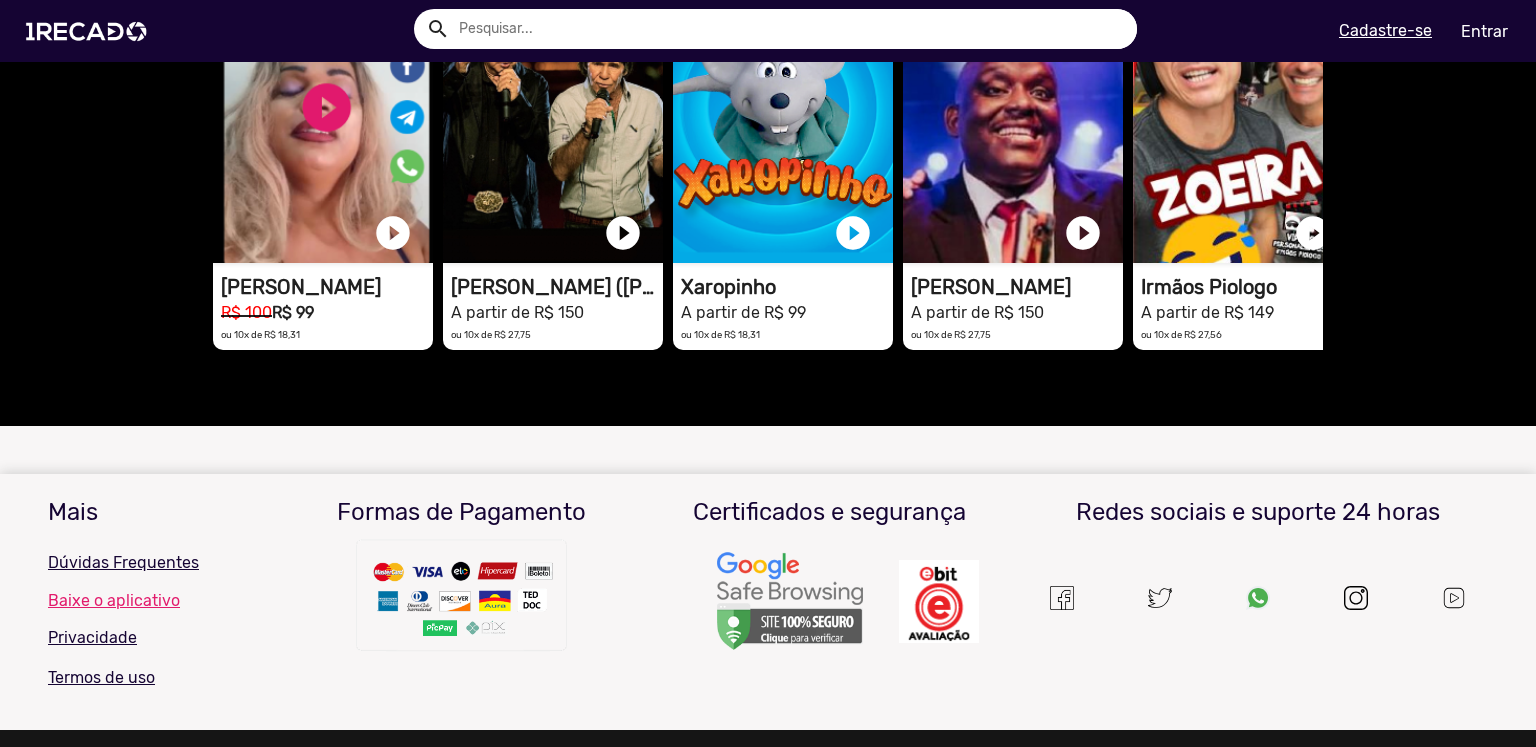 scroll, scrollTop: 177, scrollLeft: 0, axis: vertical 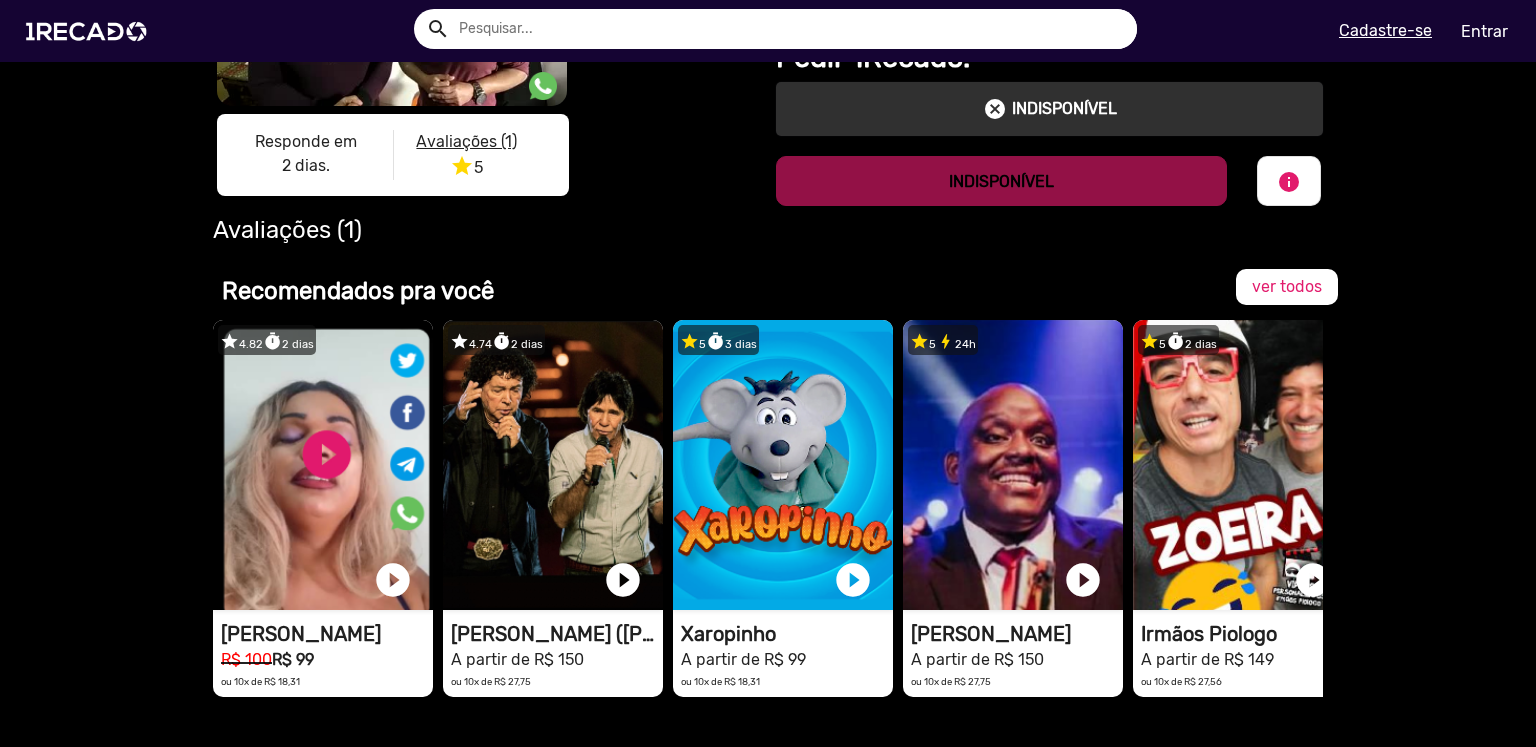 click on "S1RECADO vídeos dedicados para fãs e empresas   S1RECADO vídeos dedicados para fãs e empresas   pause_circle   play_circle_filled  Responde em 2 dias.  Avaliações (1) star 5" 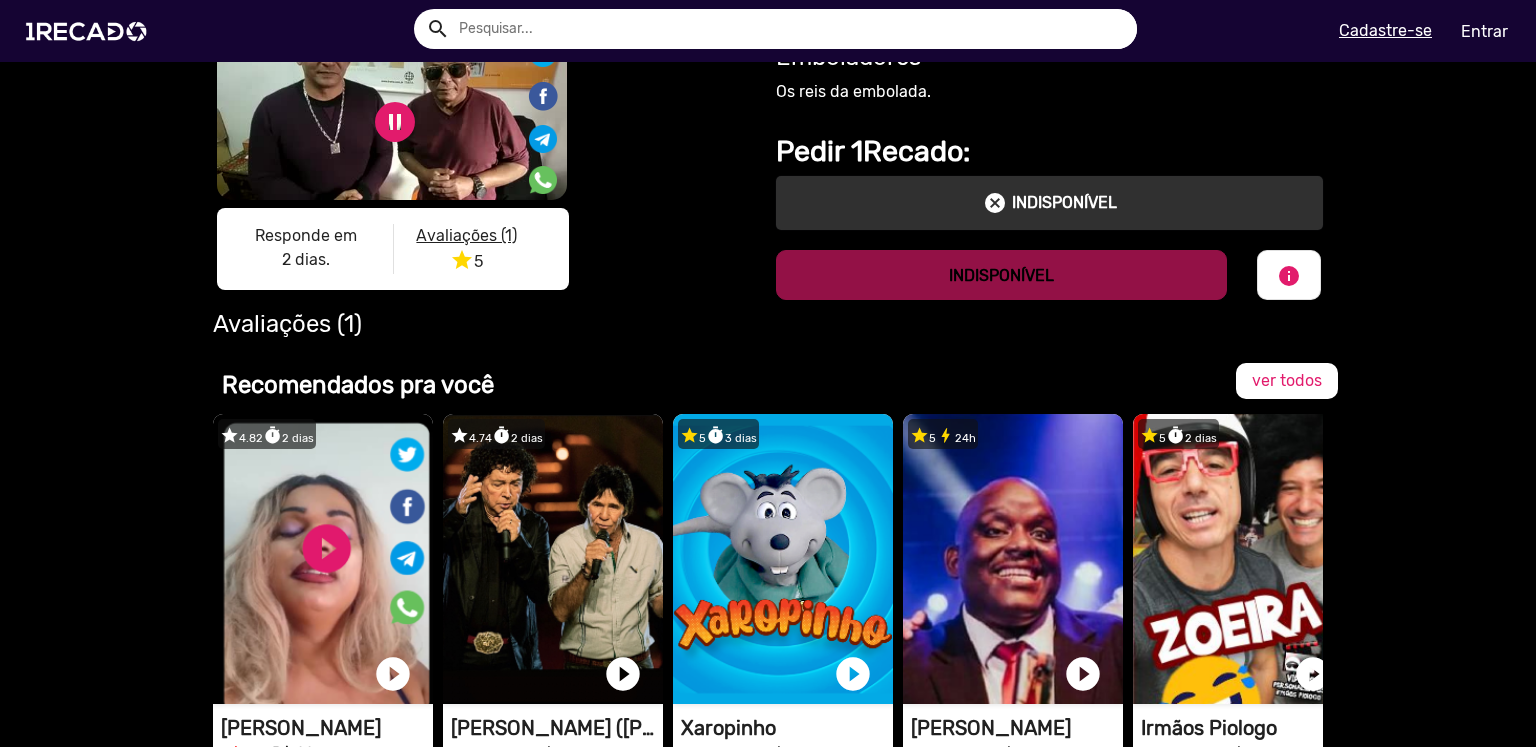 scroll, scrollTop: 44, scrollLeft: 0, axis: vertical 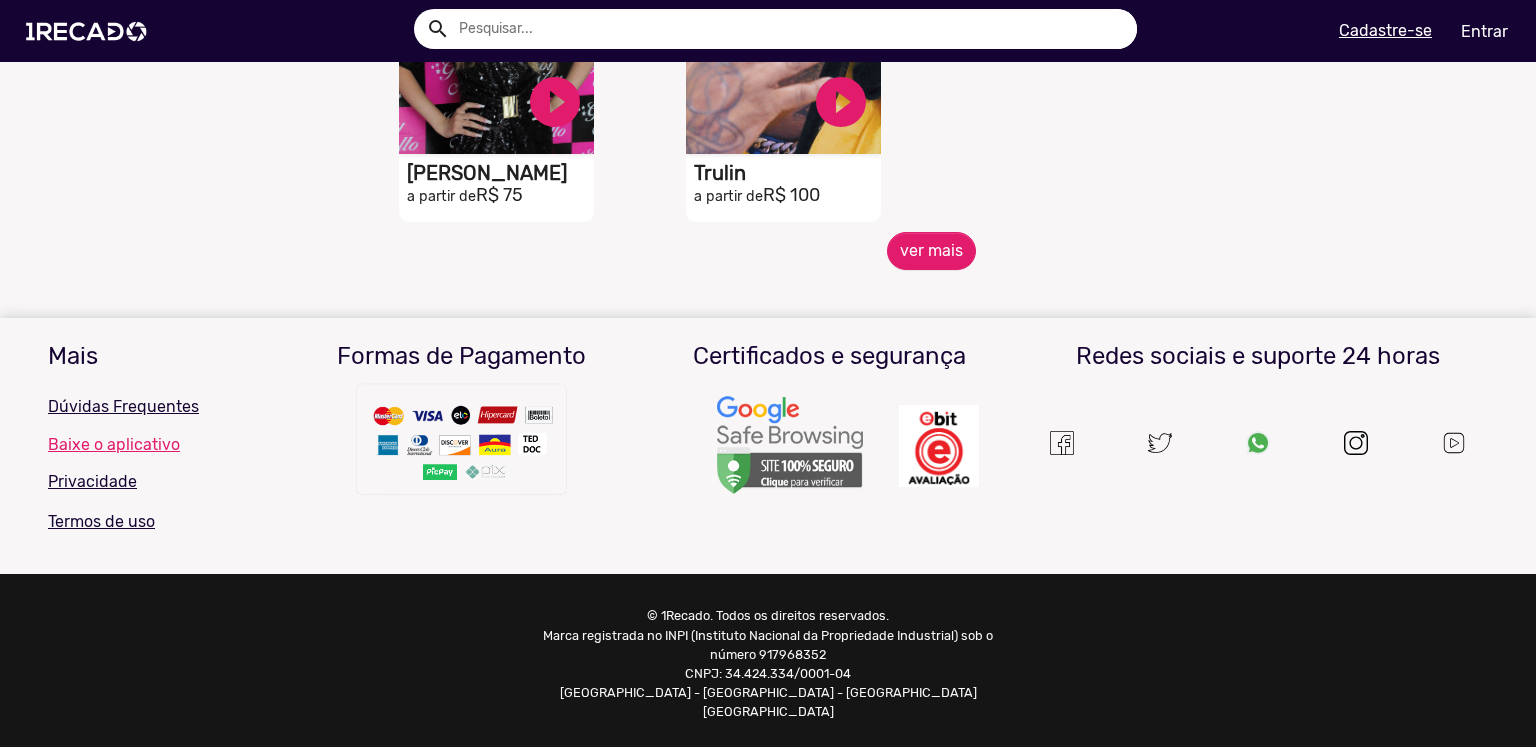 click on "ver mais" 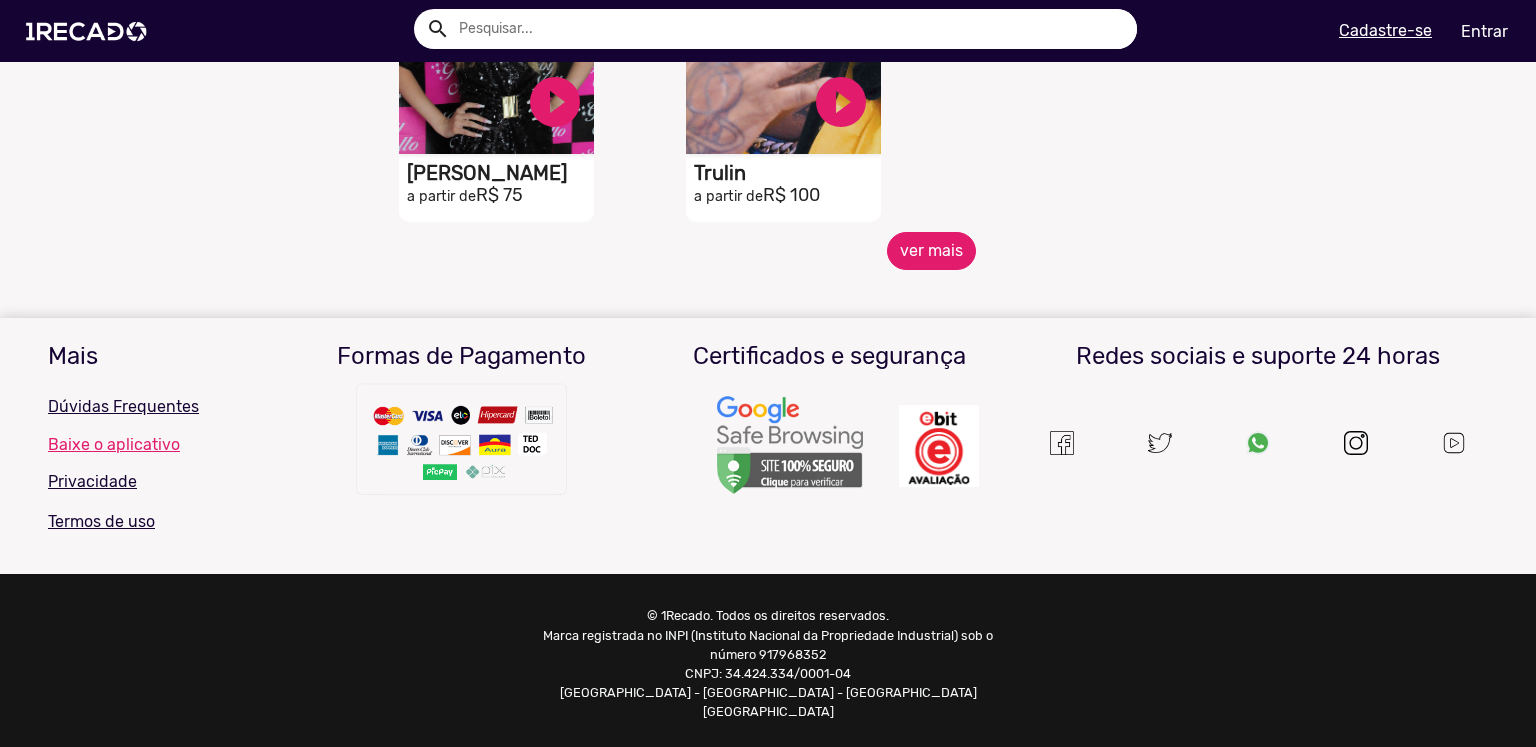 click on "ver mais" 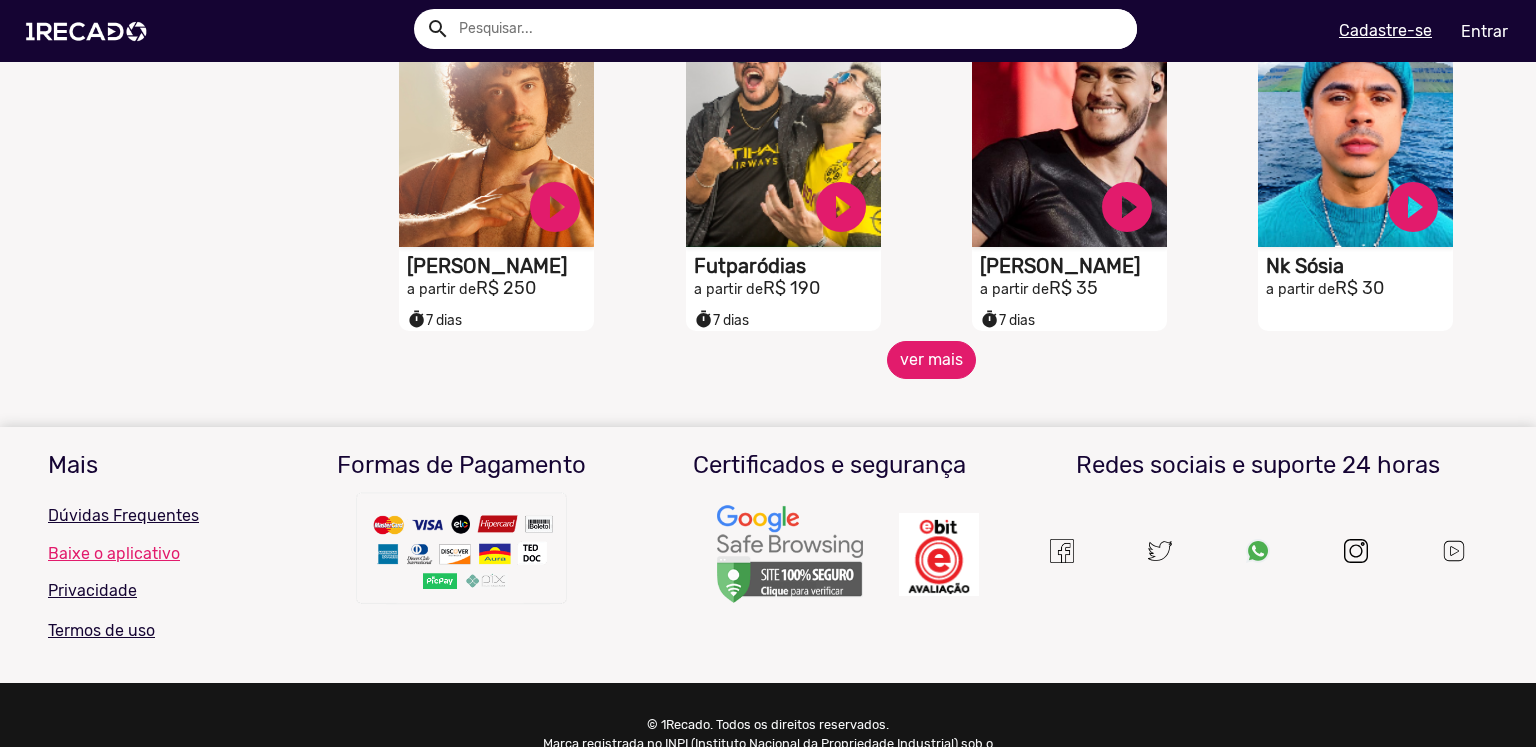 scroll, scrollTop: 1549, scrollLeft: 0, axis: vertical 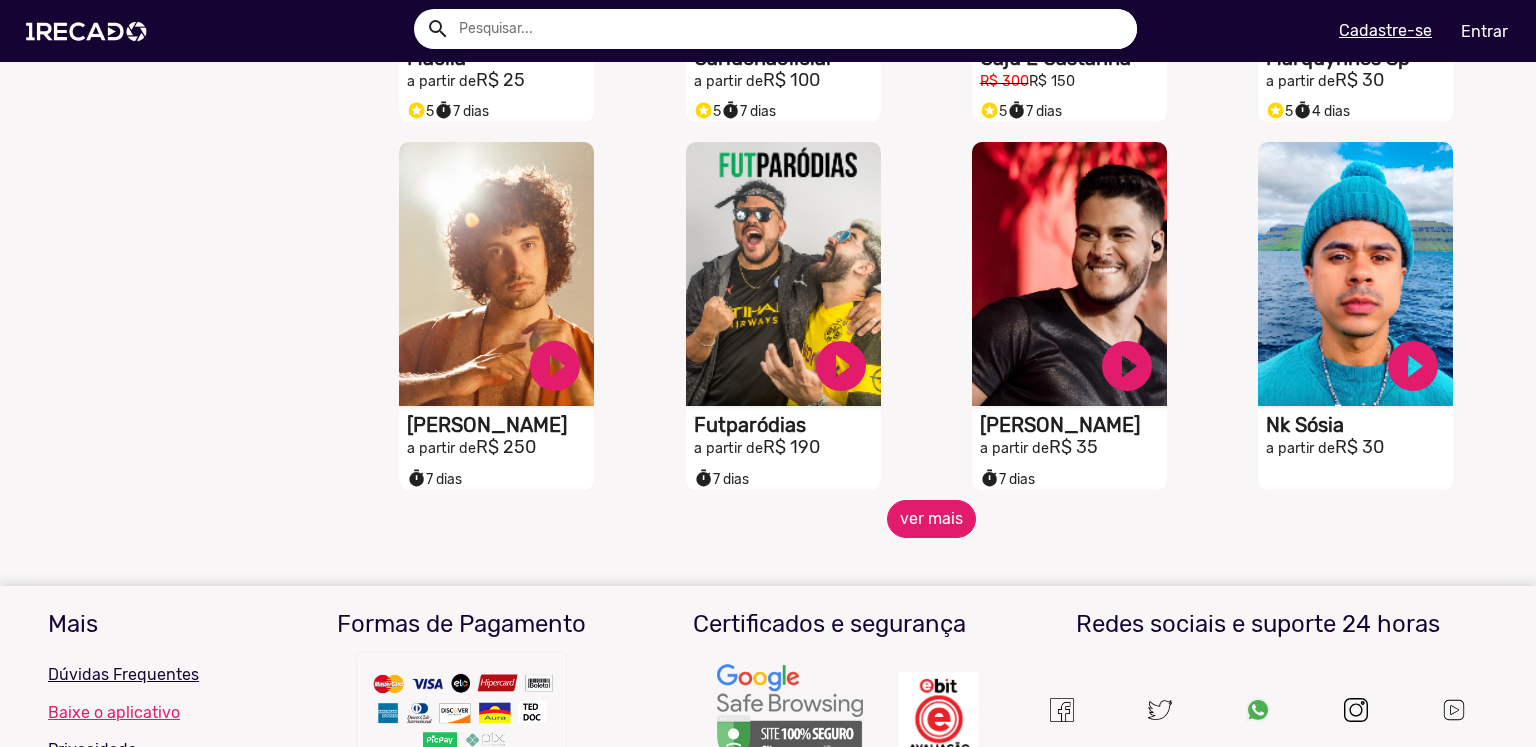 click on "ver mais" 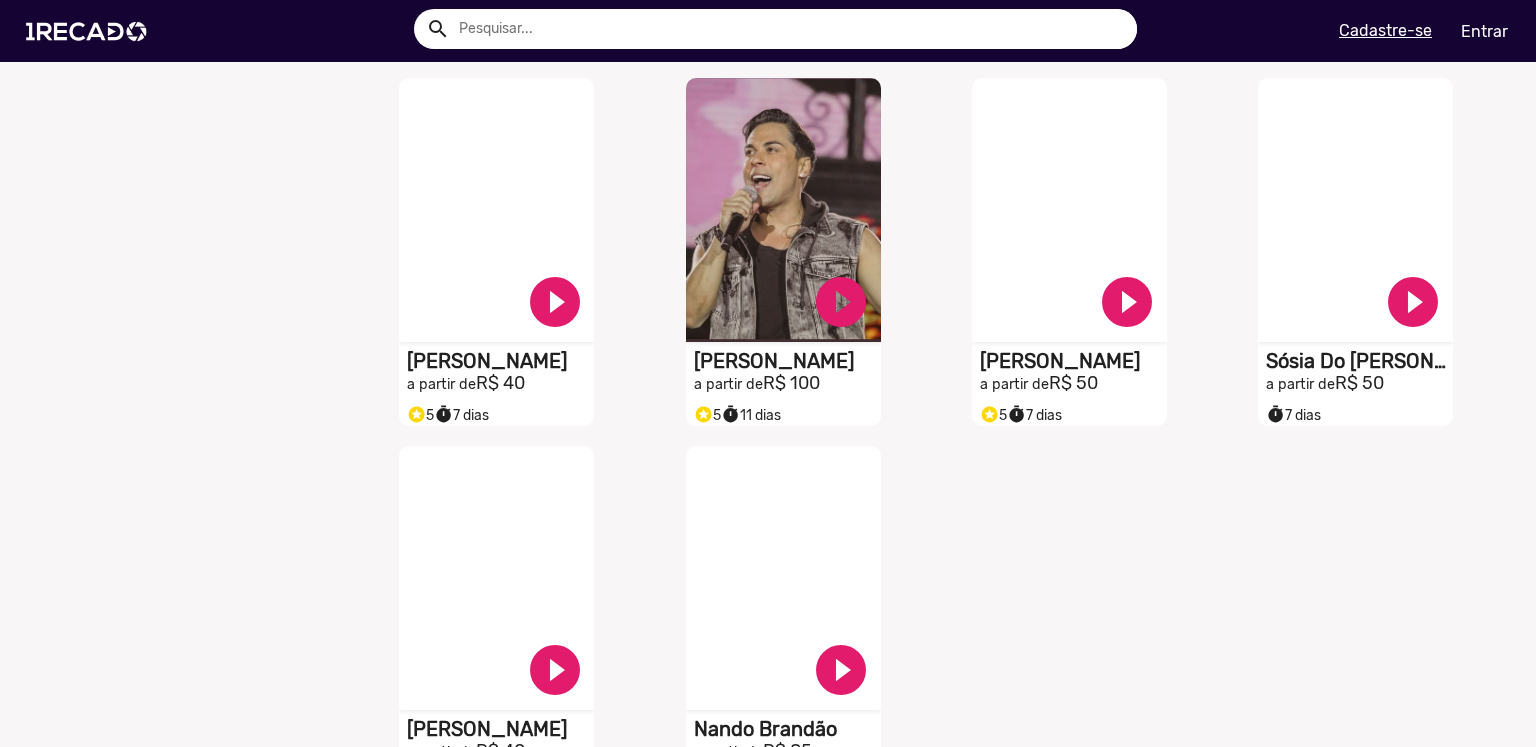 scroll, scrollTop: 2749, scrollLeft: 0, axis: vertical 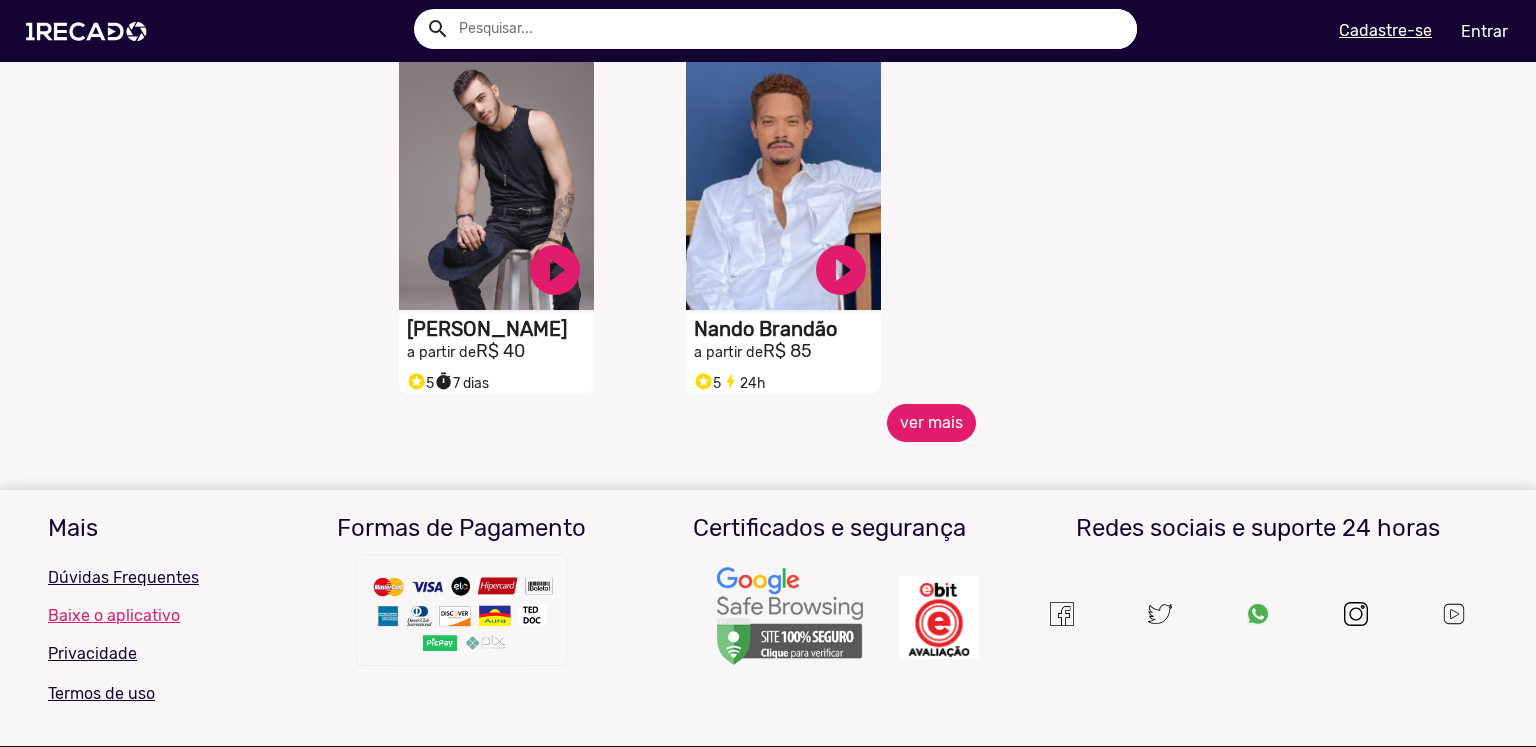 click on "ver mais" 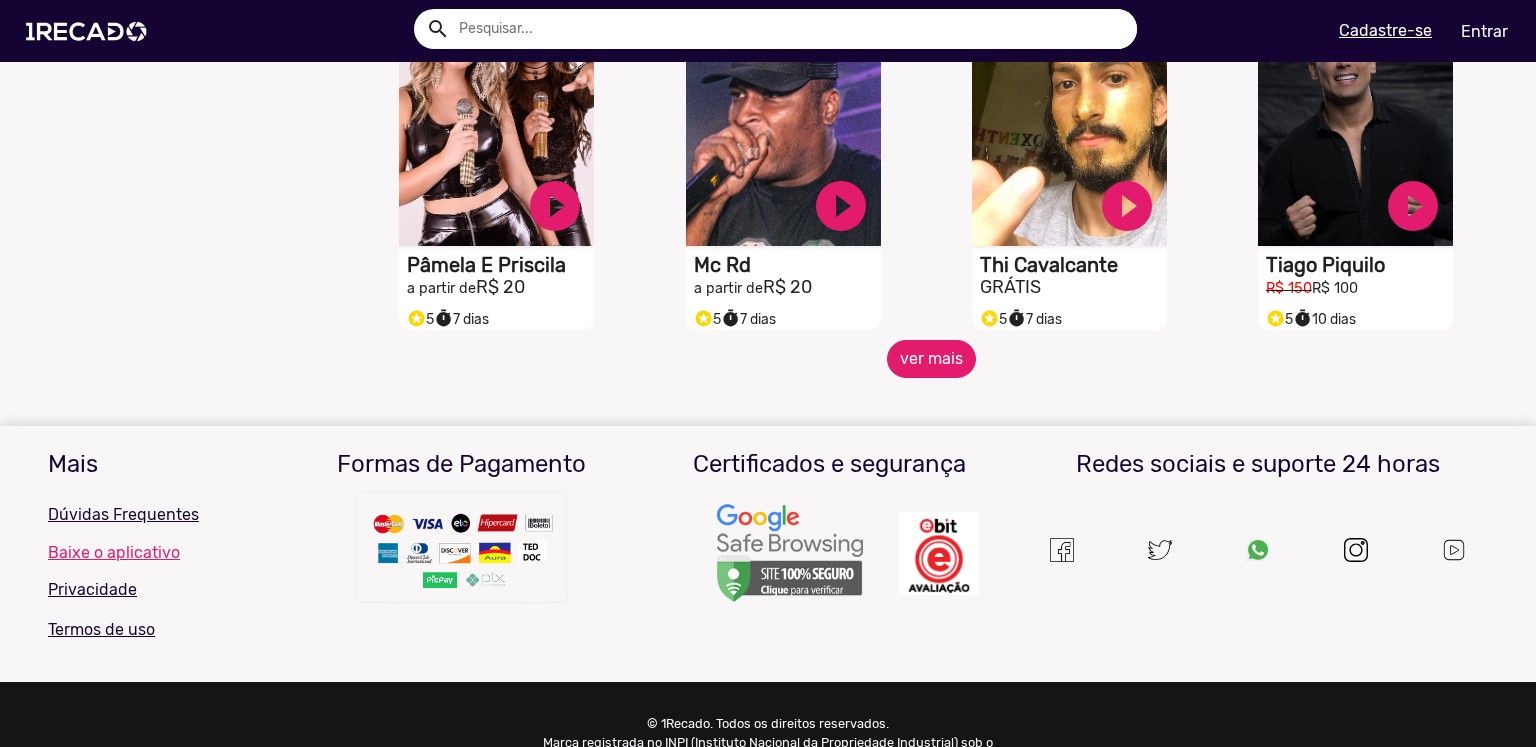 scroll, scrollTop: 3549, scrollLeft: 0, axis: vertical 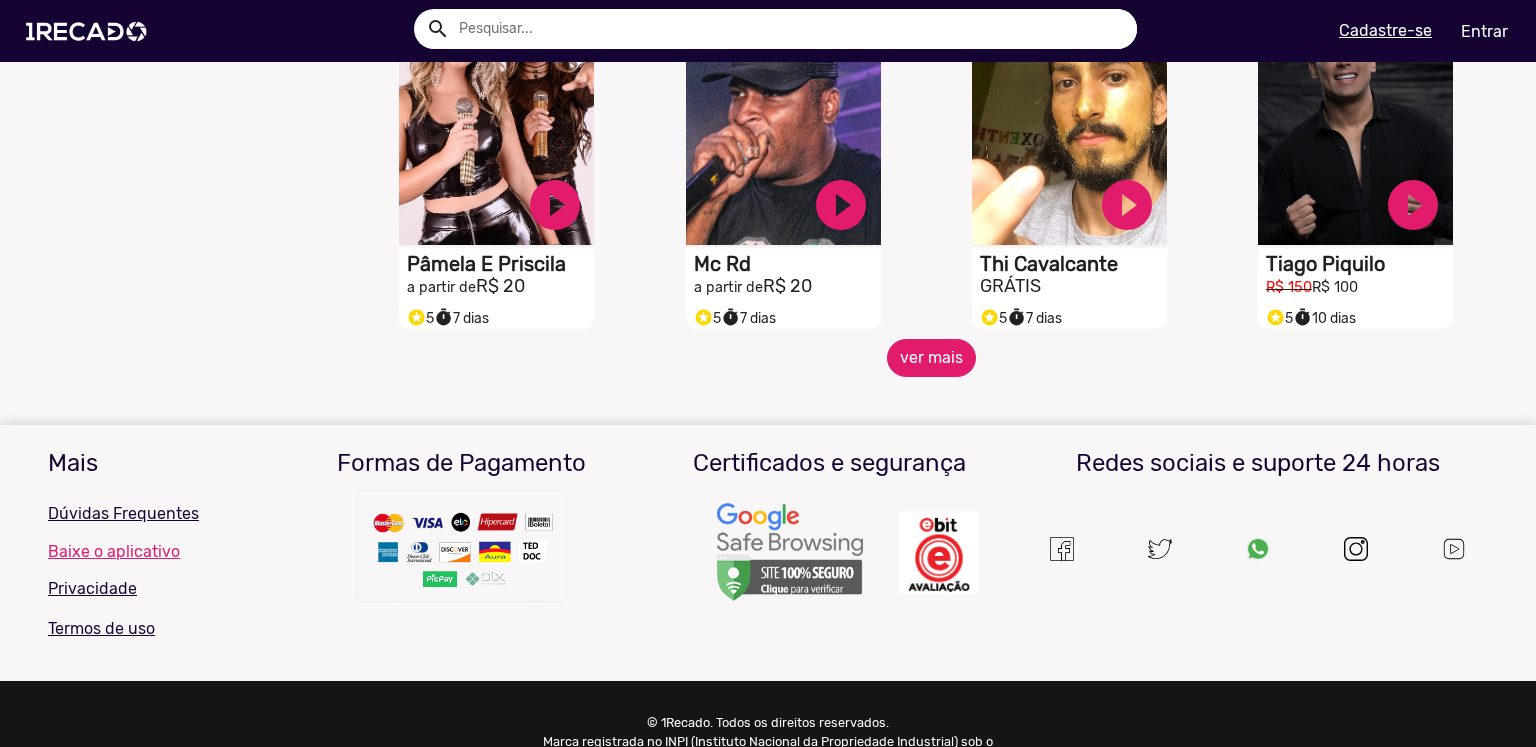 click on "ver mais" 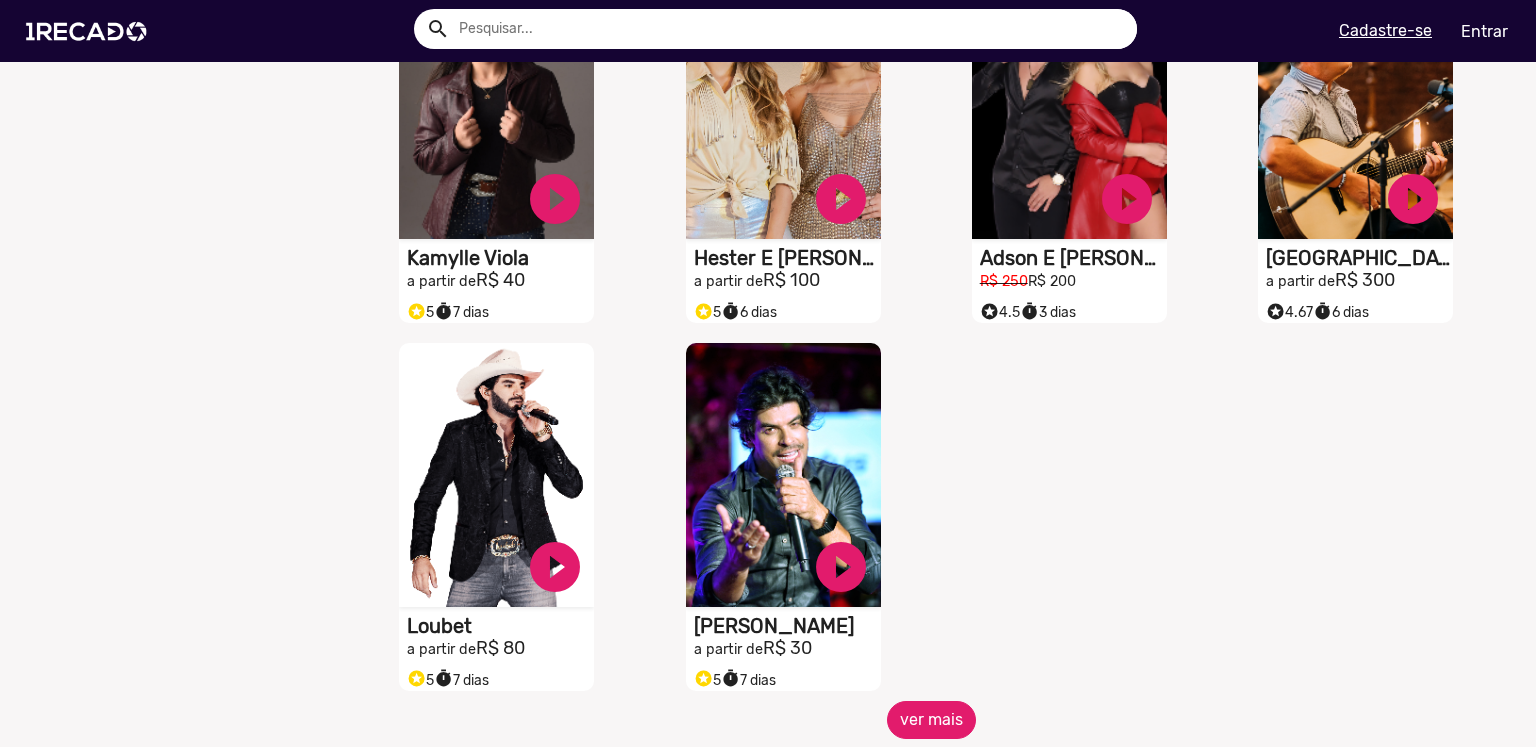 scroll, scrollTop: 4349, scrollLeft: 0, axis: vertical 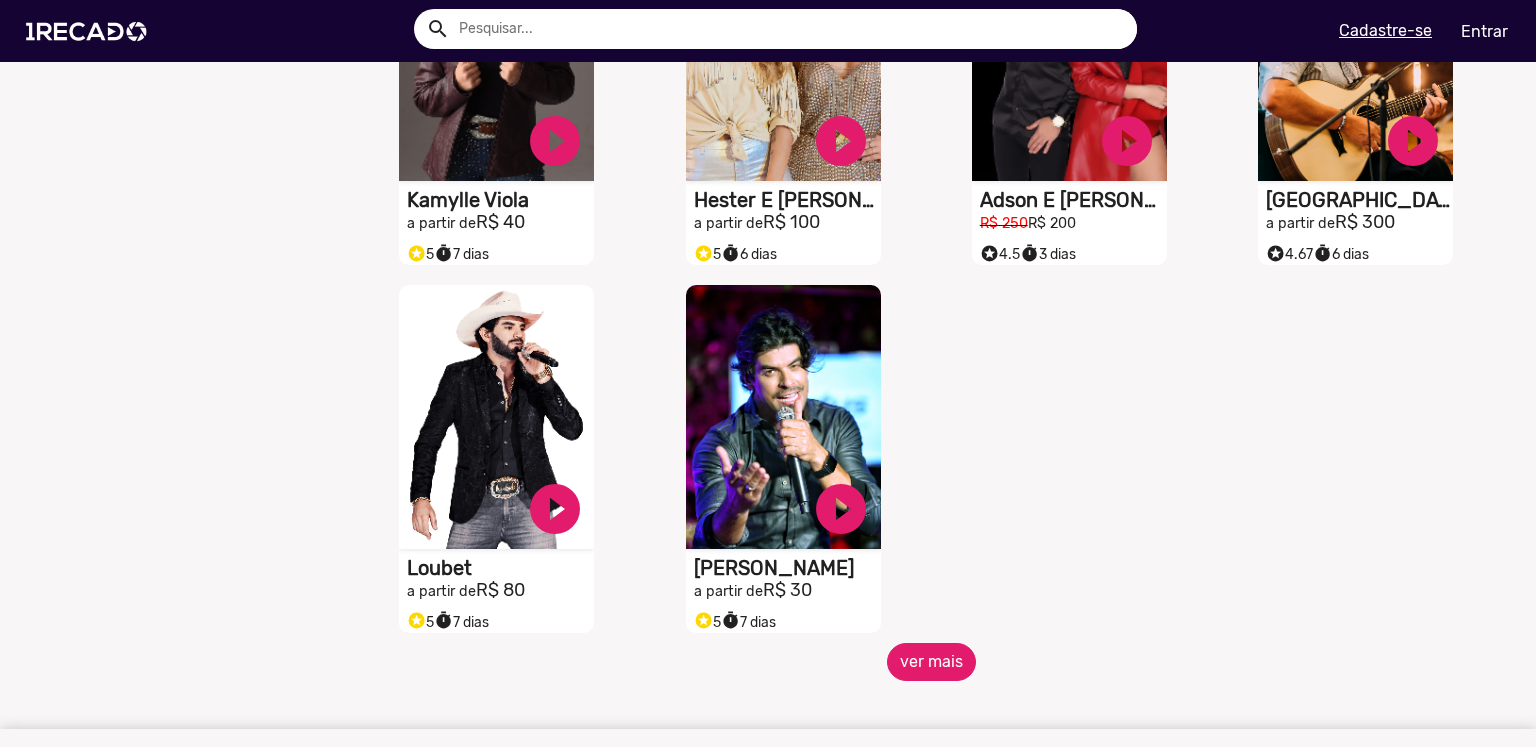 click on "ver mais" 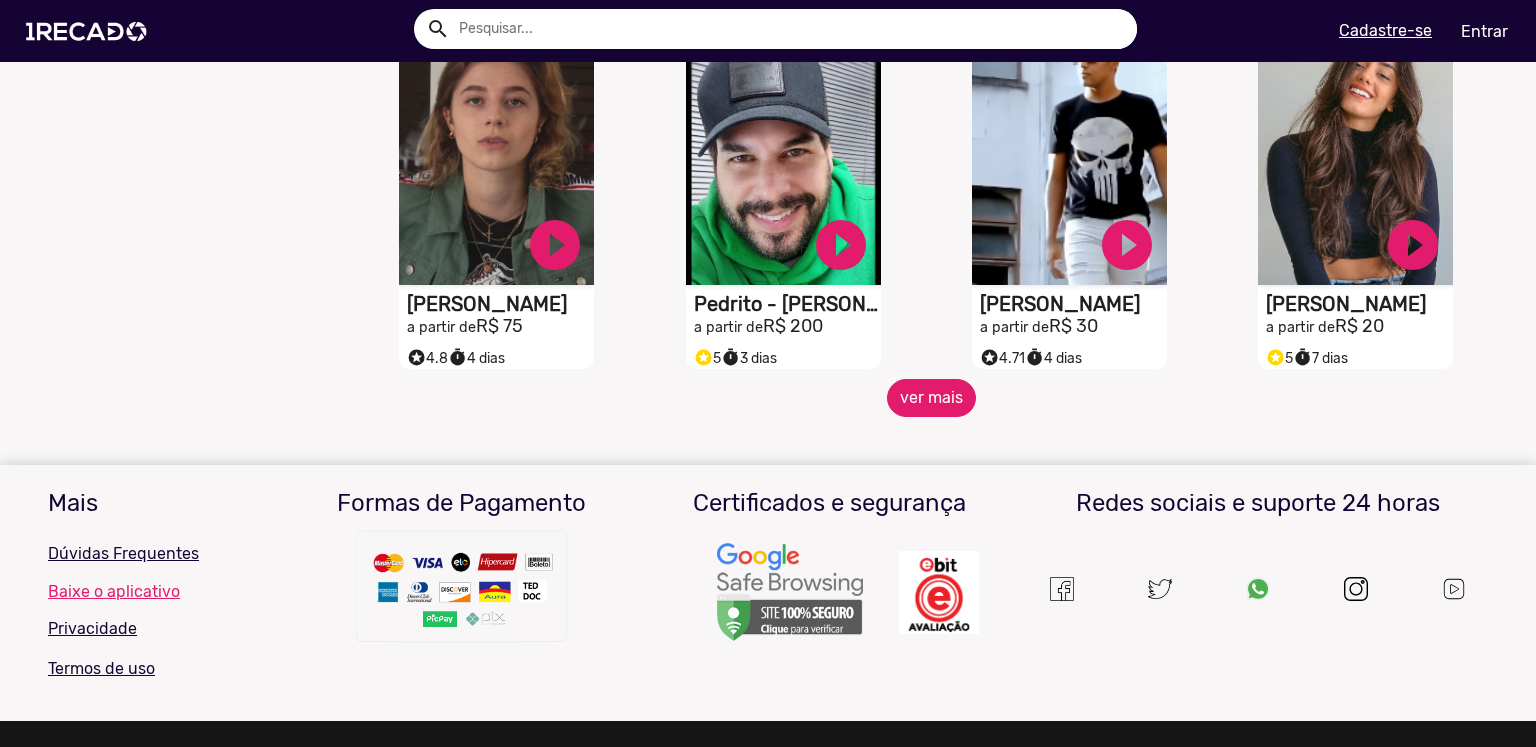 scroll, scrollTop: 5416, scrollLeft: 0, axis: vertical 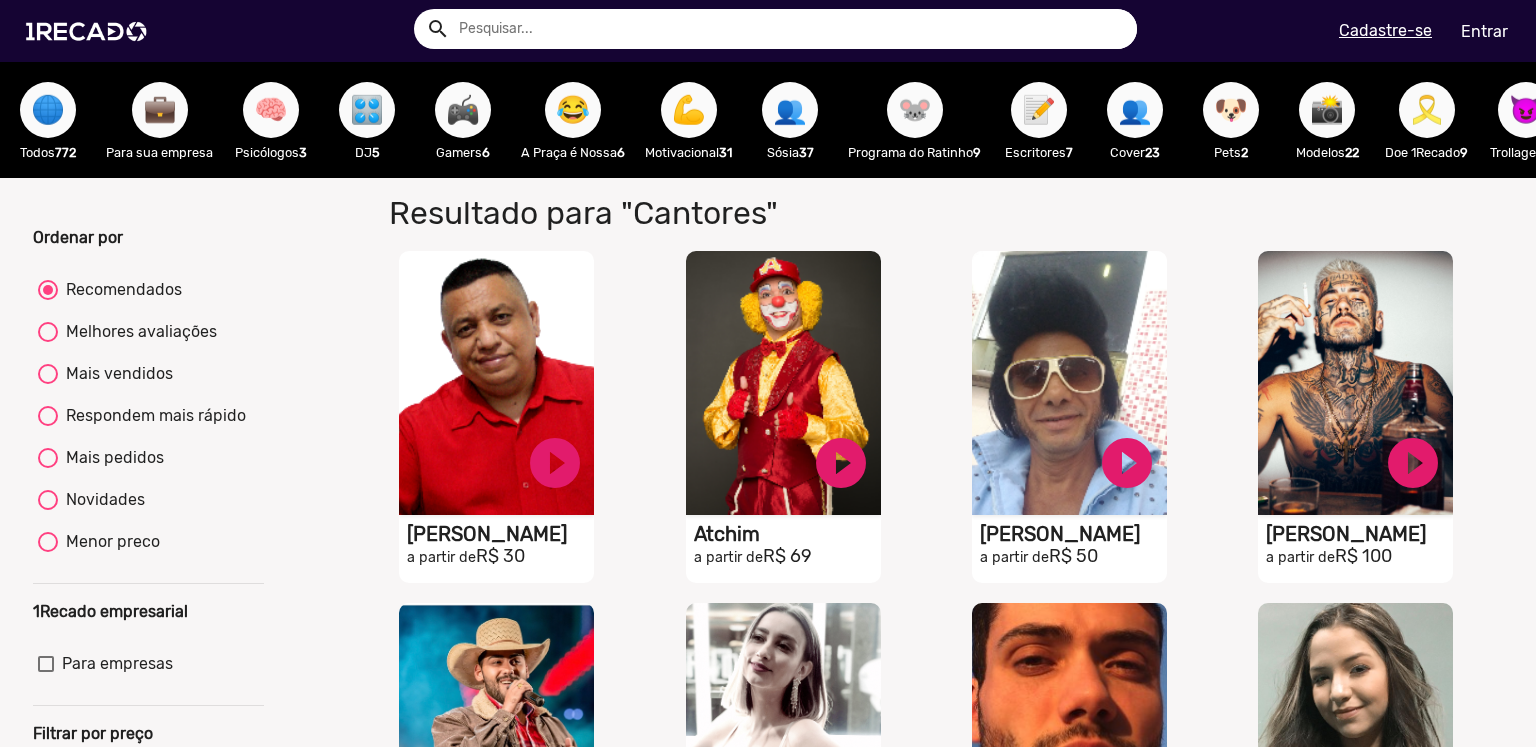 drag, startPoint x: 313, startPoint y: 117, endPoint x: 376, endPoint y: -87, distance: 213.50644 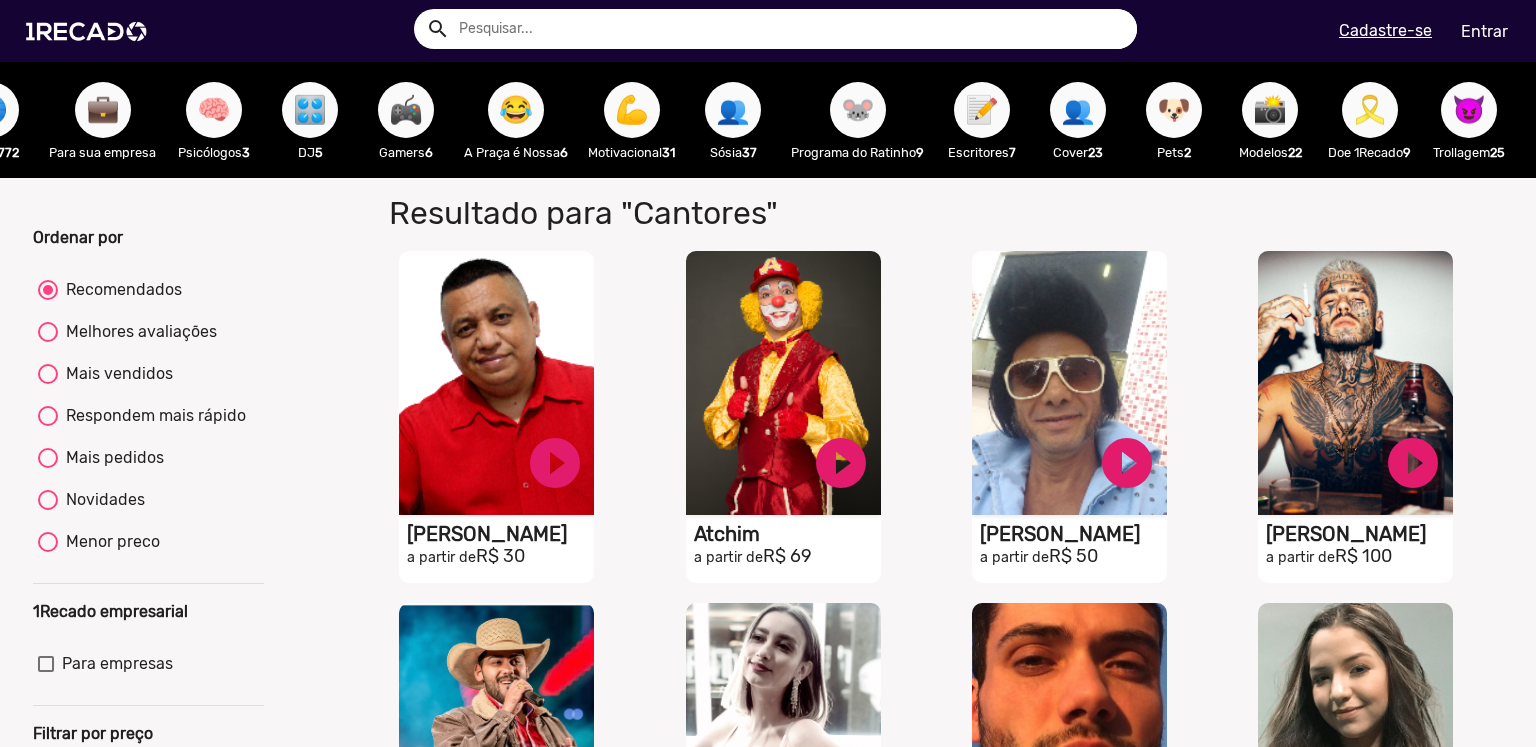 click on "🎮" at bounding box center [406, 110] 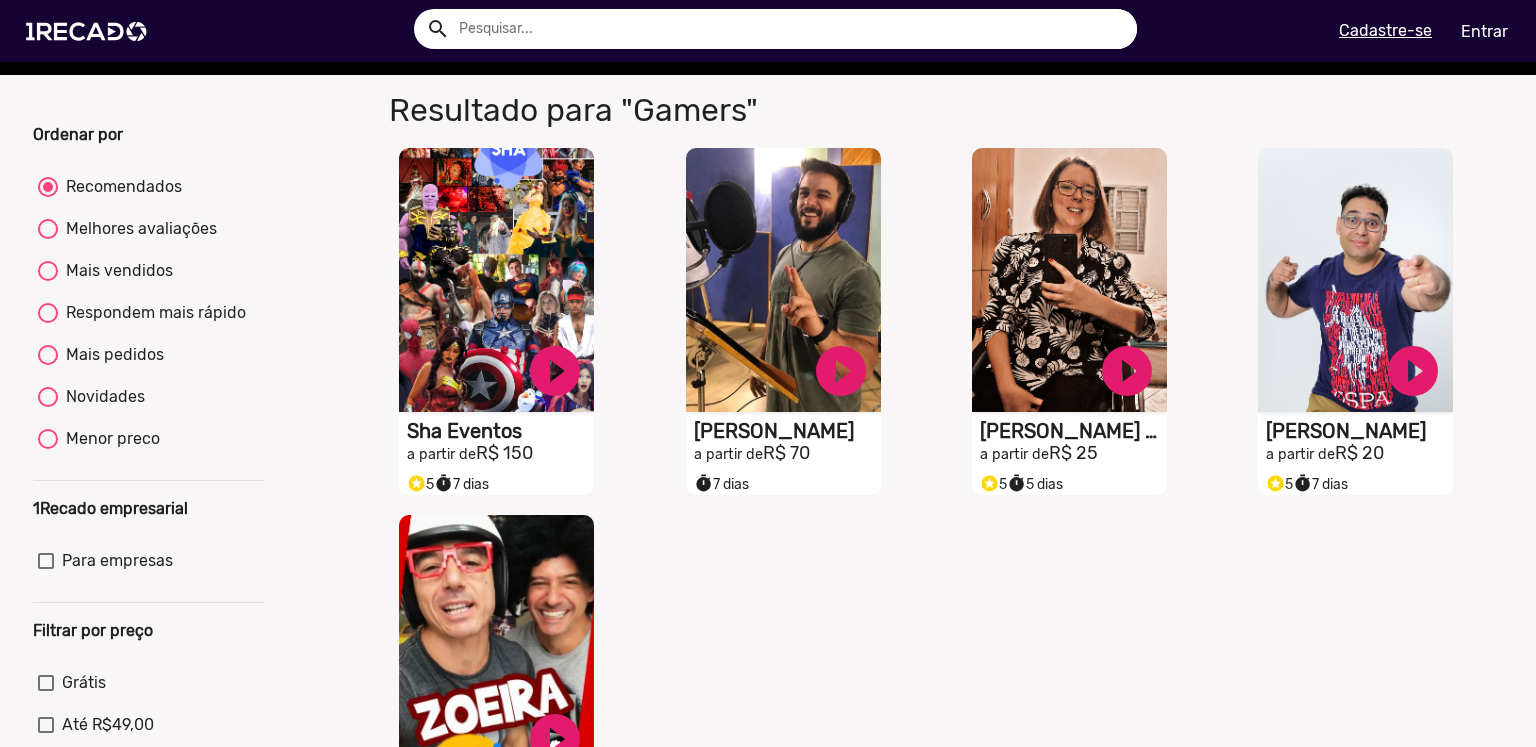 scroll, scrollTop: 0, scrollLeft: 0, axis: both 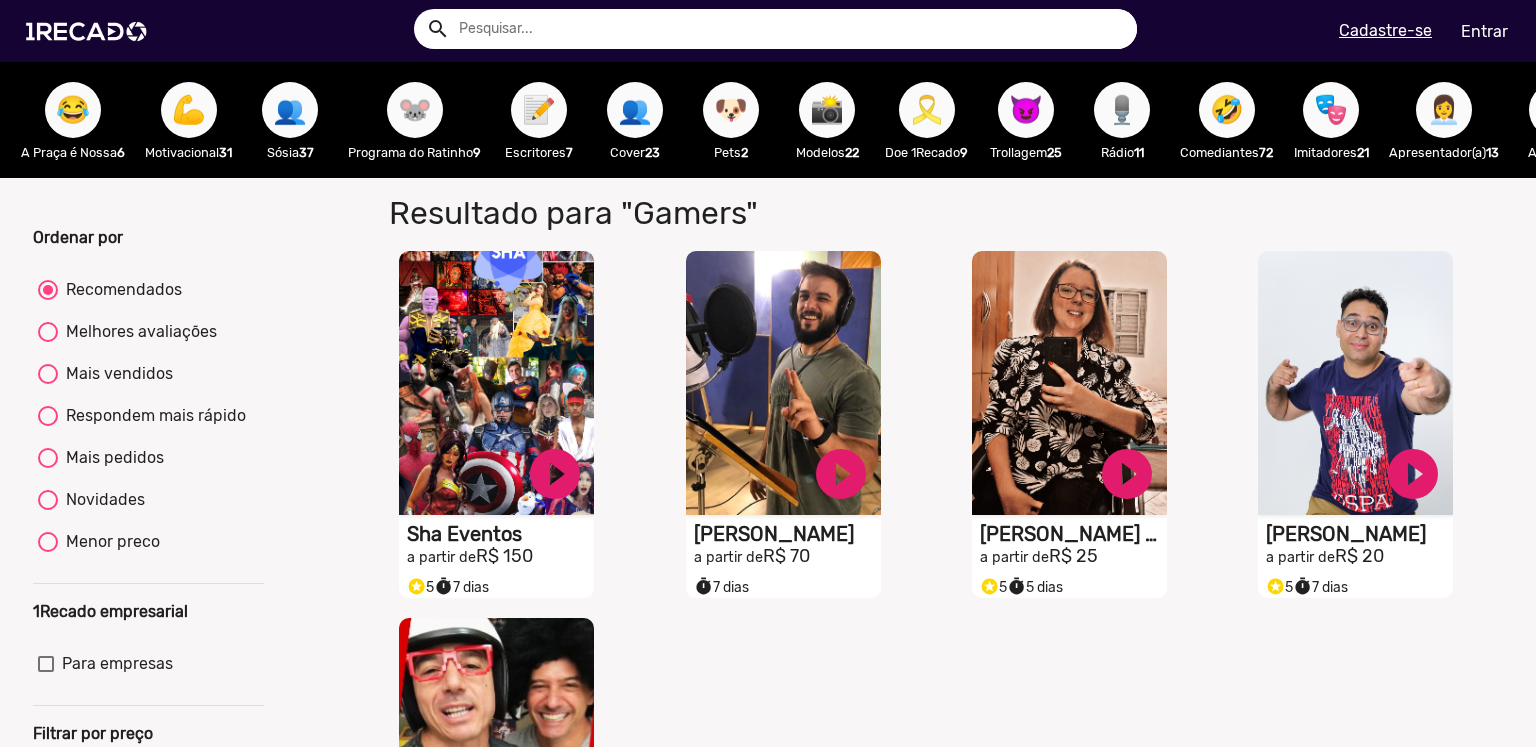 click on "🐭" at bounding box center [415, 110] 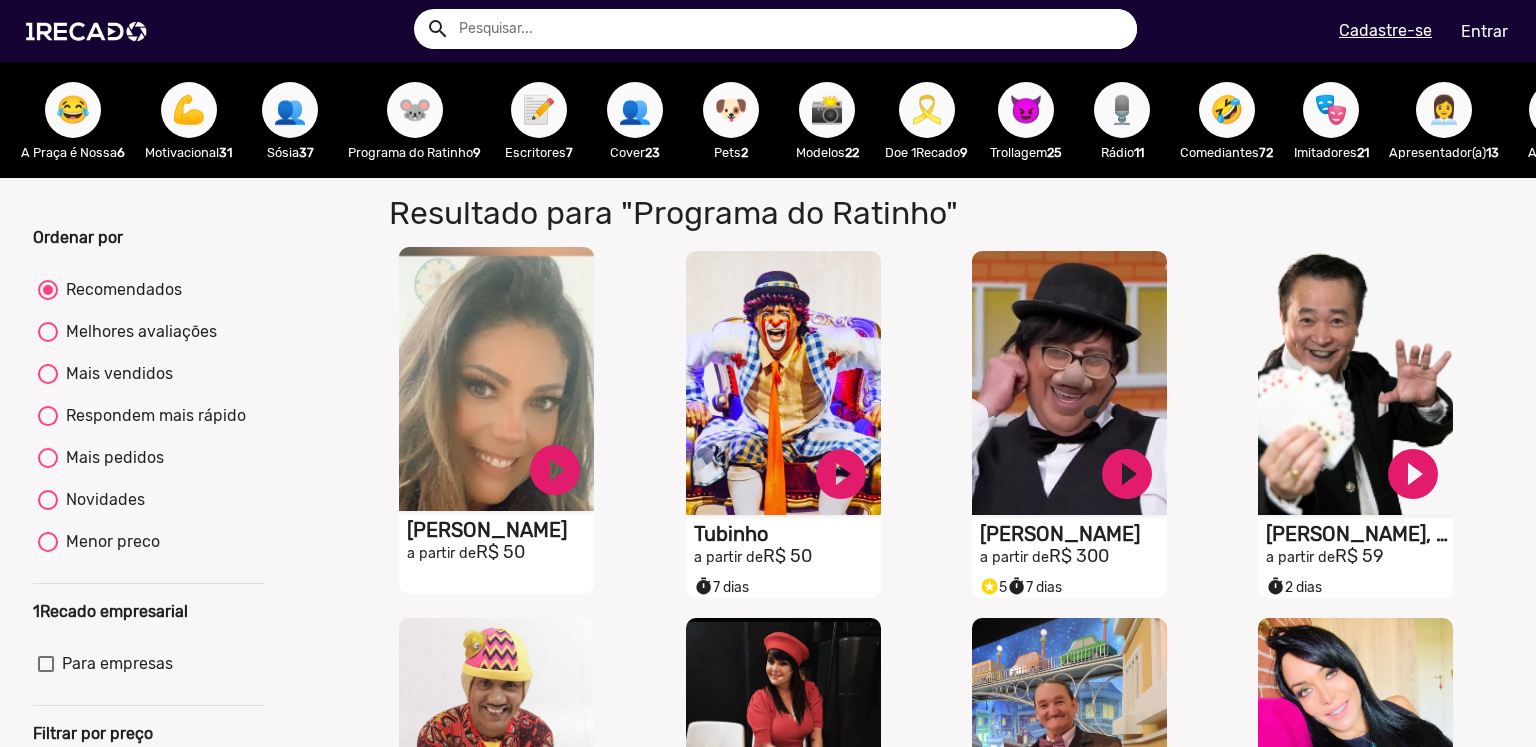 click on "S1RECADO vídeos dedicados para fãs e empresas" at bounding box center [496, 379] 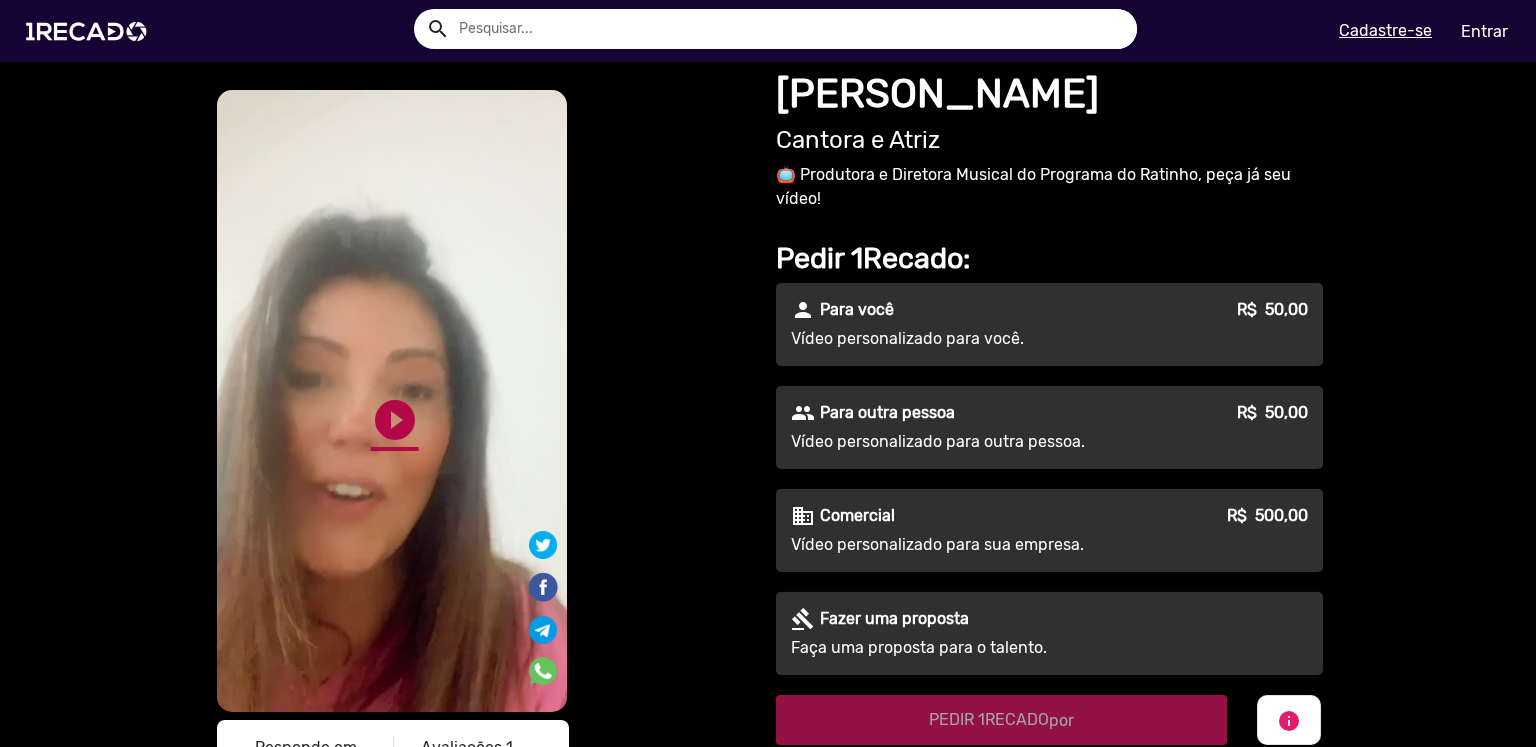 click on "play_circle_filled" 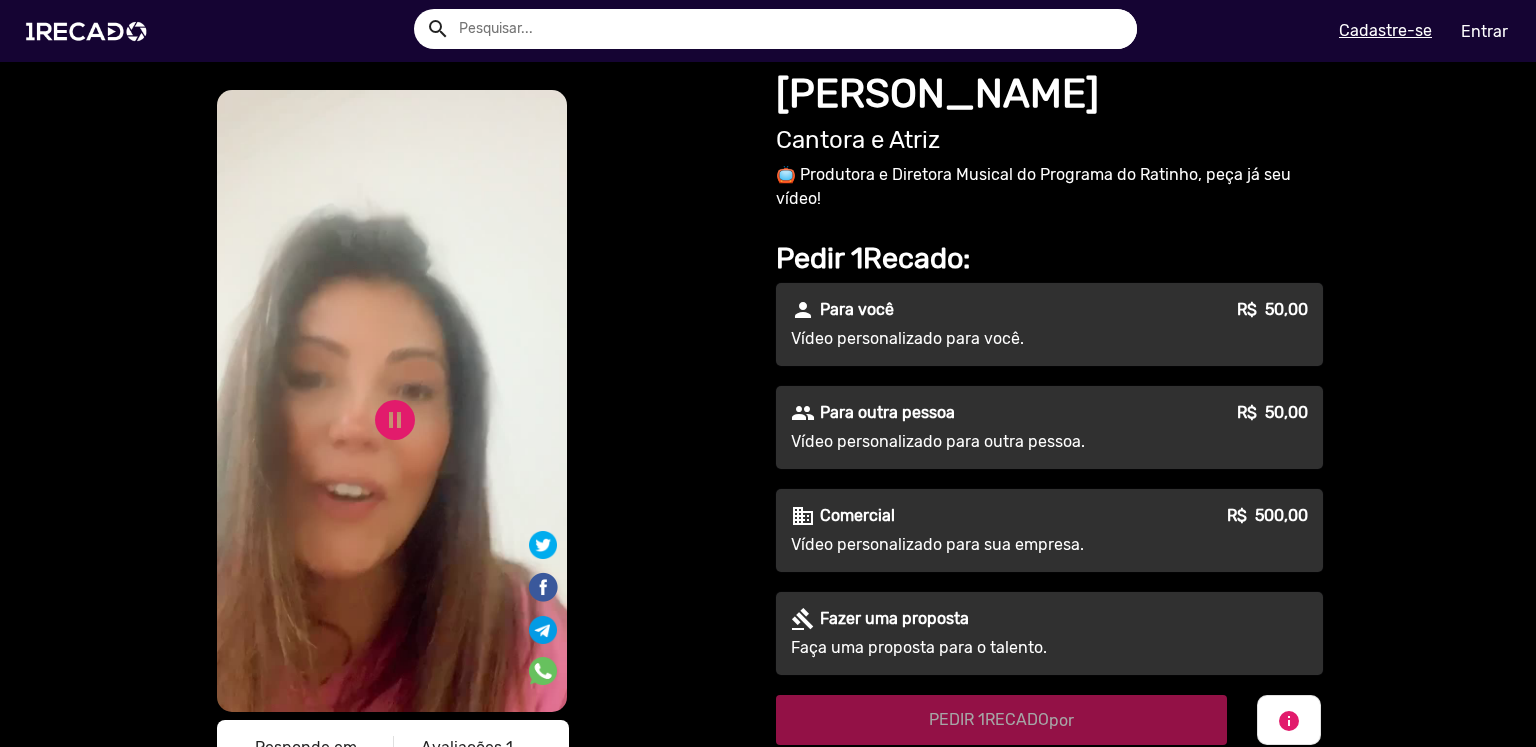 click on "S1RECADO vídeos dedicados para fãs e empresas   S1RECADO vídeos dedicados para fãs e empresas   pause_circle   play_circle_filled  Responde em 7 dias  Avaliações 1 star 5" 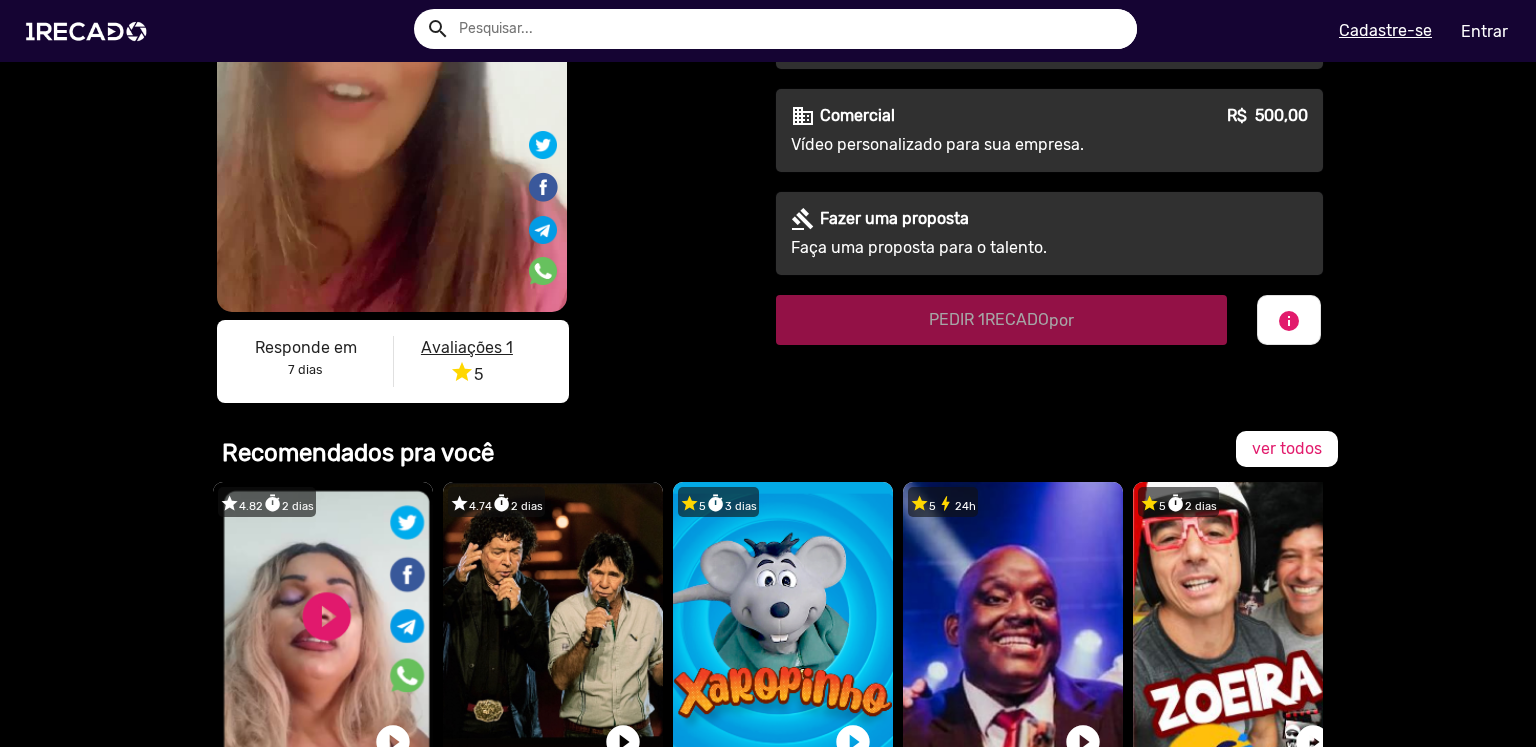 scroll, scrollTop: 0, scrollLeft: 0, axis: both 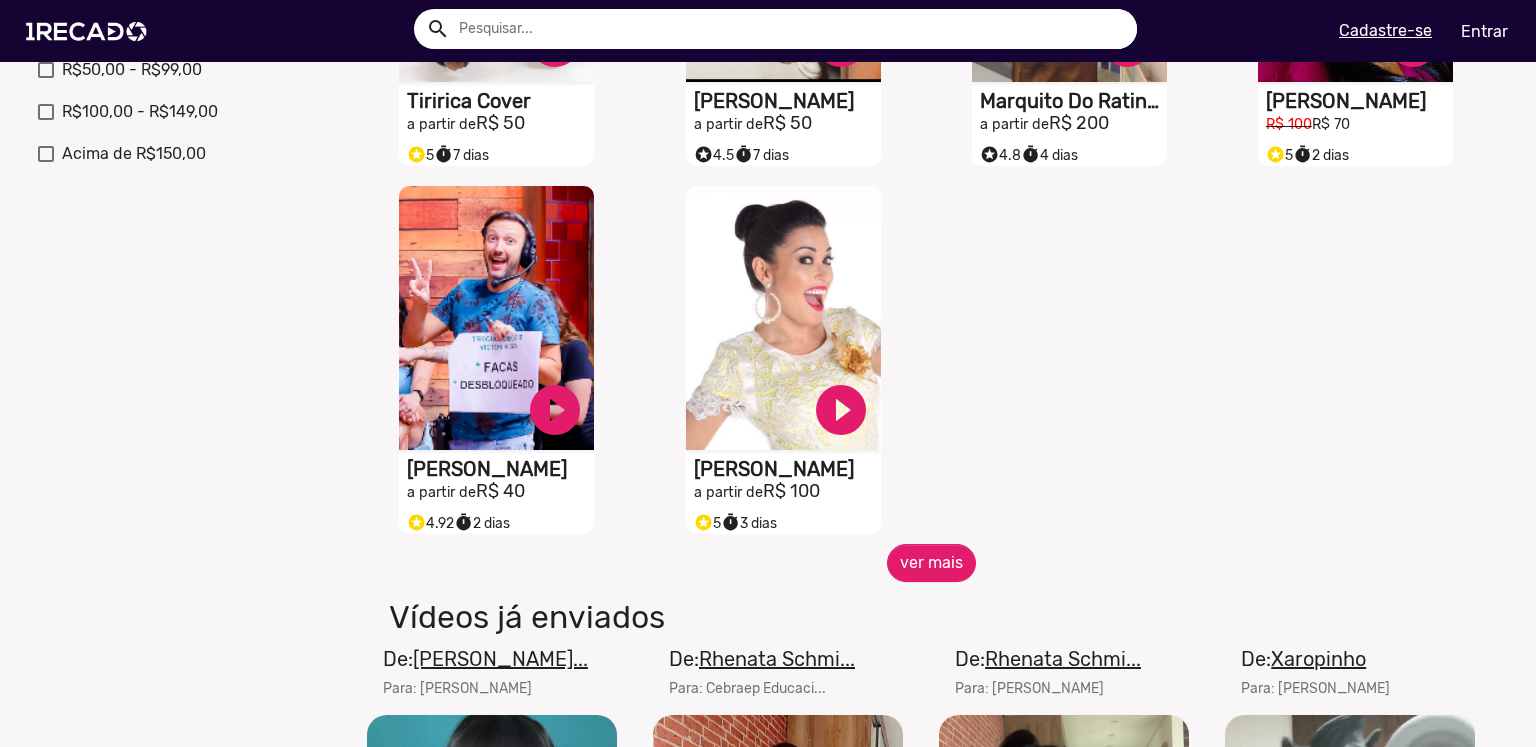 click on "S1RECADO vídeos dedicados para fãs e empresas   play_circle_filled  [PERSON_NAME] a partir de  R$ 50   S1RECADO vídeos dedicados para fãs e empresas   play_circle_filled  Tubinho  a partir de  R$ 50  timer  7 dias   S1RECADO vídeos dedicados para fãs e empresas   play_circle_filled  Santos a partir de  R$ 300  stars 5  timer  7 dias   S1RECADO vídeos dedicados para fãs e empresas   play_circle_filled  [PERSON_NAME], O Ilusionista a partir de  R$ 59  timer  2 dias   S1RECADO vídeos dedicados para fãs e empresas   play_circle_filled  Tiririca Cover a partir de  R$ 50  stars 5  timer  7 dias   S1RECADO vídeos dedicados para fãs e empresas   play_circle_filled  [PERSON_NAME] a partir de  R$ 50  stars 4.5  timer  7 dias   S1RECADO vídeos dedicados para fãs e empresas   play_circle_filled  Marquito Do Ratinho a partir de  R$ 200  stars 4.8  timer  4 dias   S1RECADO vídeos dedicados para fãs e empresas   play_circle_filled  Rhenata Schmidt  R$ 100  R$ 70 stars 5  timer  2 dias   play_circle_filled" 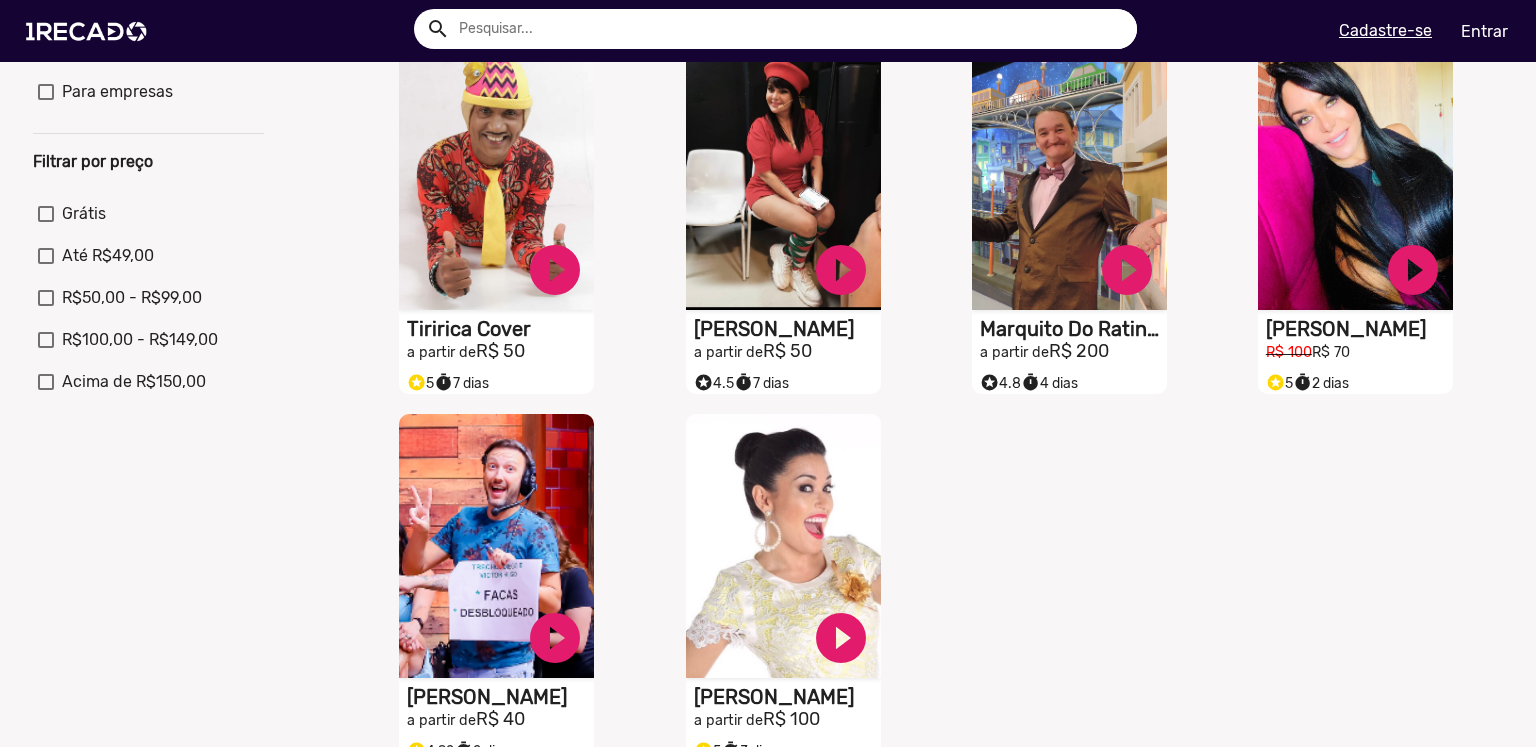scroll, scrollTop: 533, scrollLeft: 0, axis: vertical 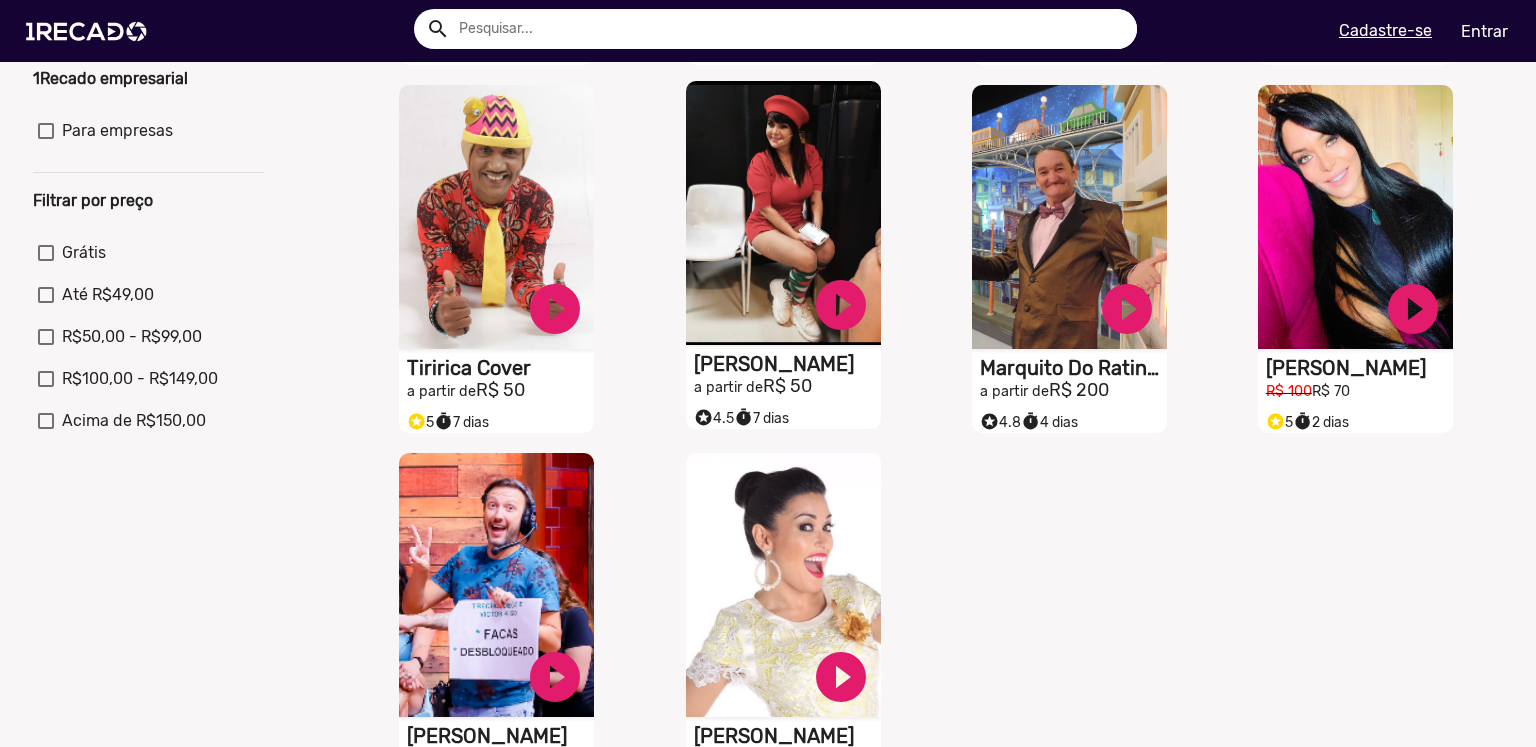 click on "S1RECADO vídeos dedicados para fãs e empresas" at bounding box center (496, -150) 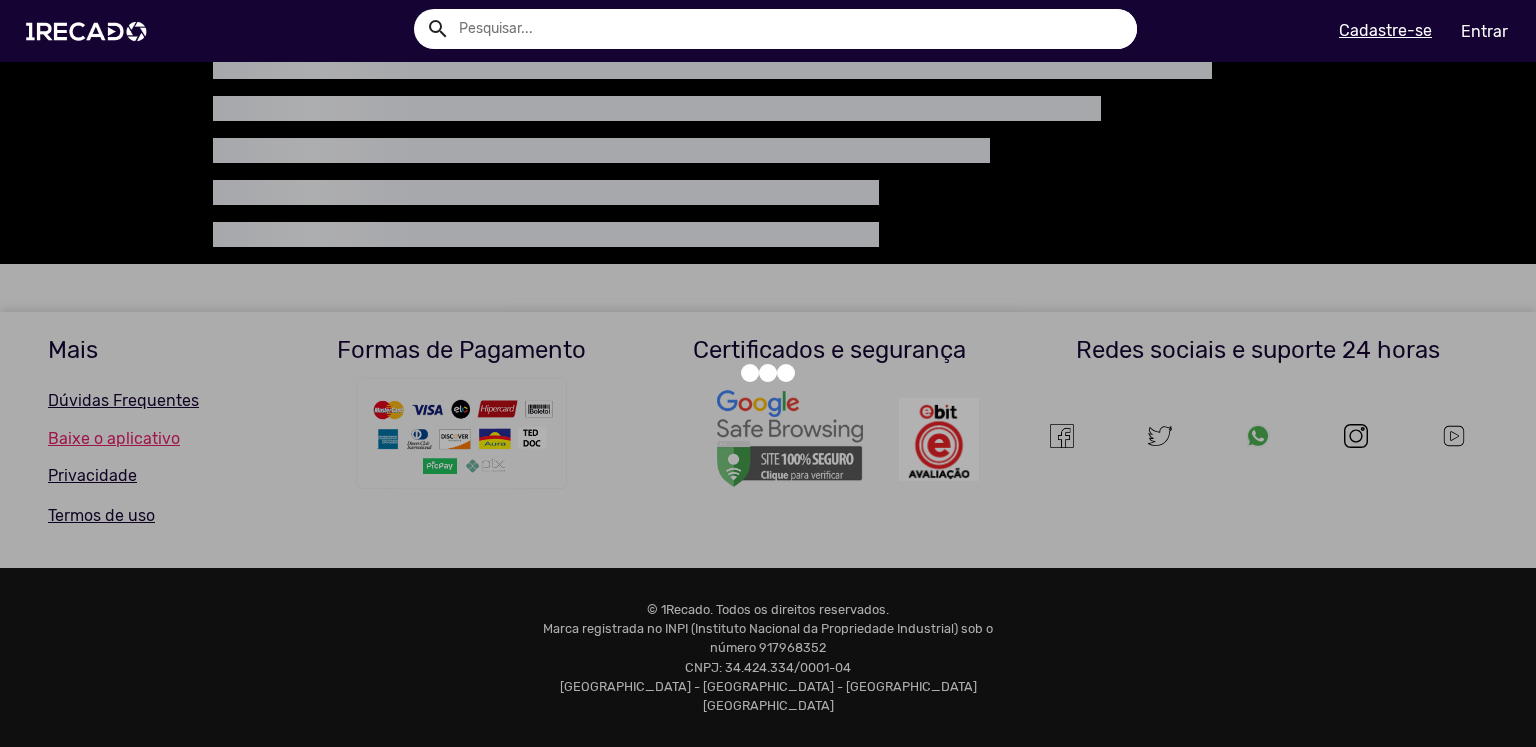 scroll, scrollTop: 0, scrollLeft: 0, axis: both 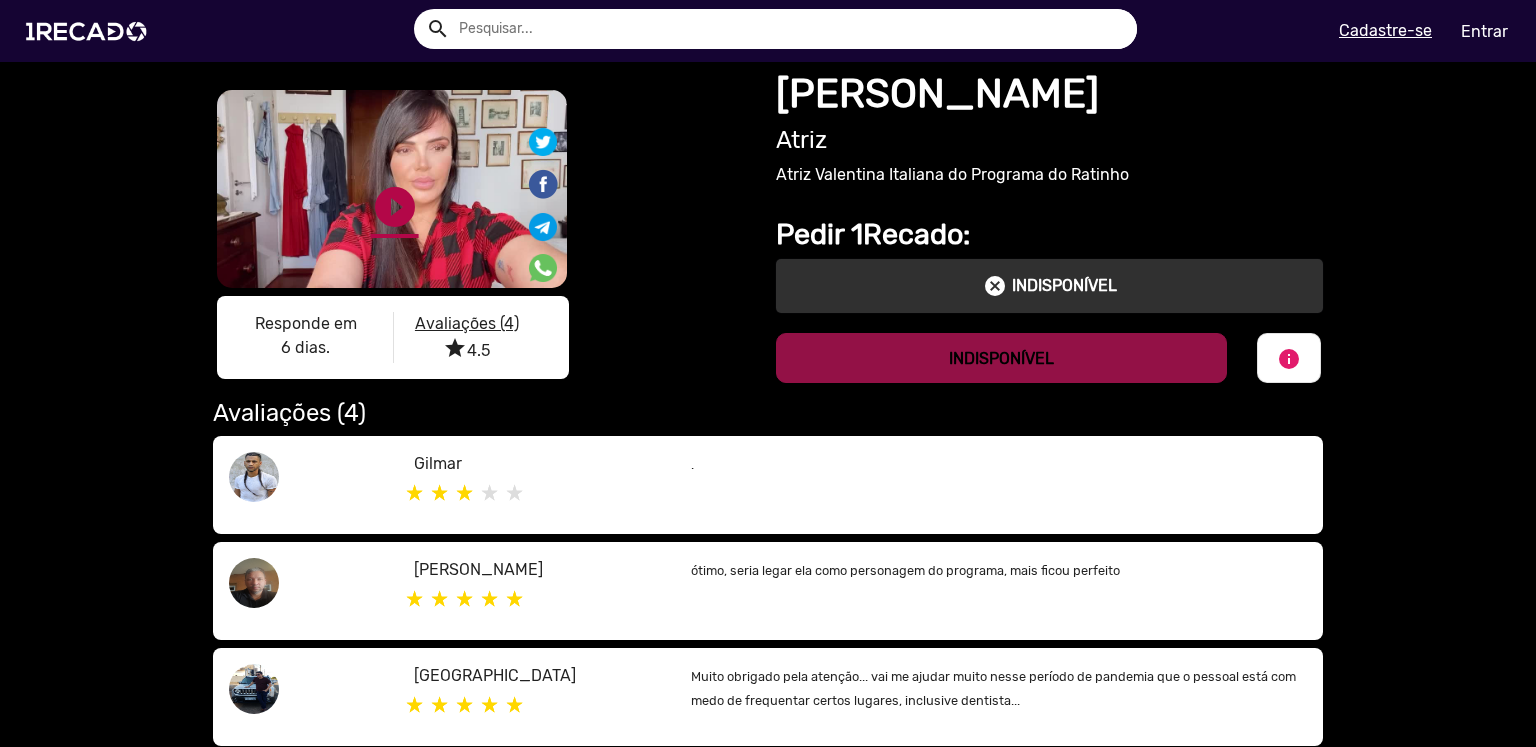 click on "play_circle_filled" 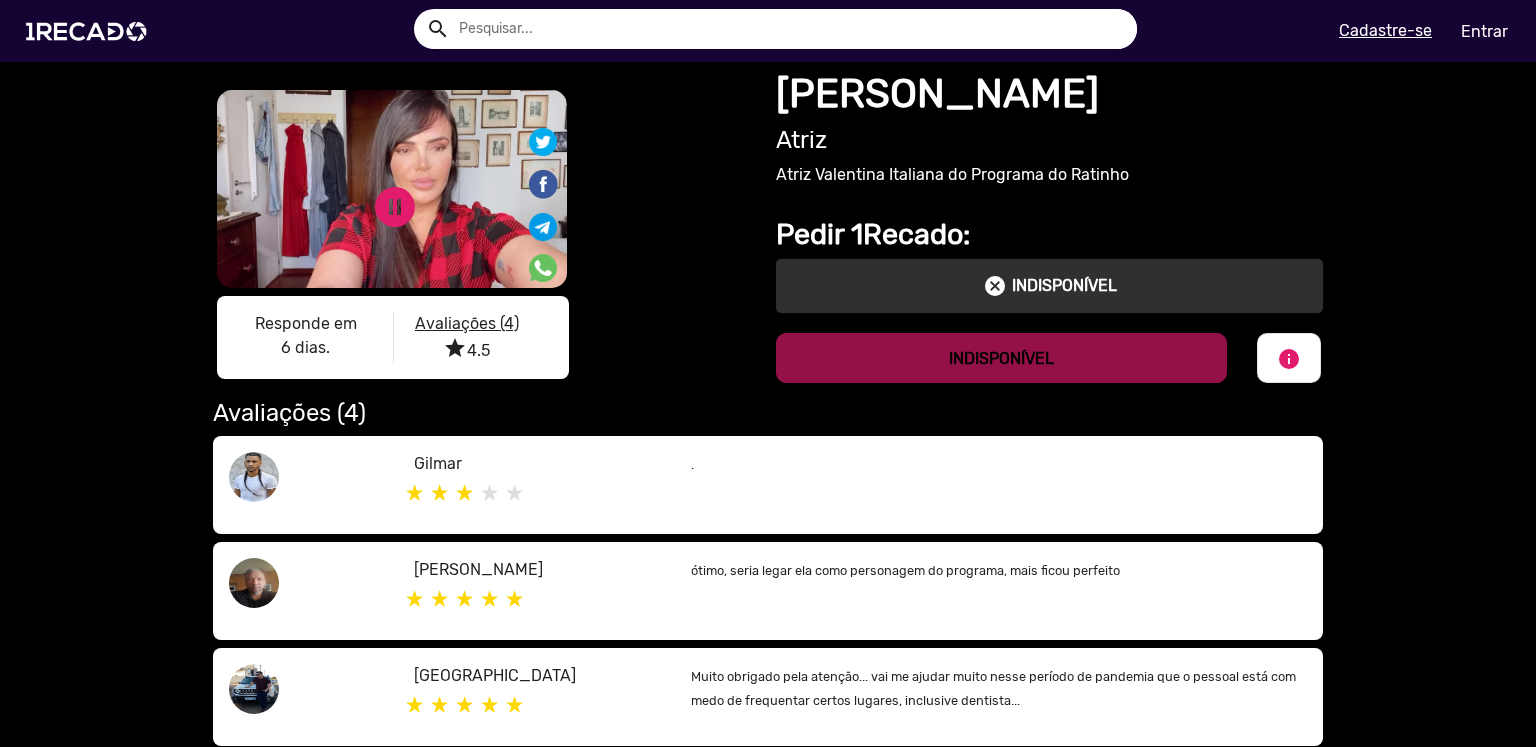 click on "S1RECADO vídeos dedicados para fãs e empresas   S1RECADO vídeos dedicados para fãs e empresas   pause_circle   play_circle_filled  Responde em 6 dias.  Avaliações (4) star 4.5" 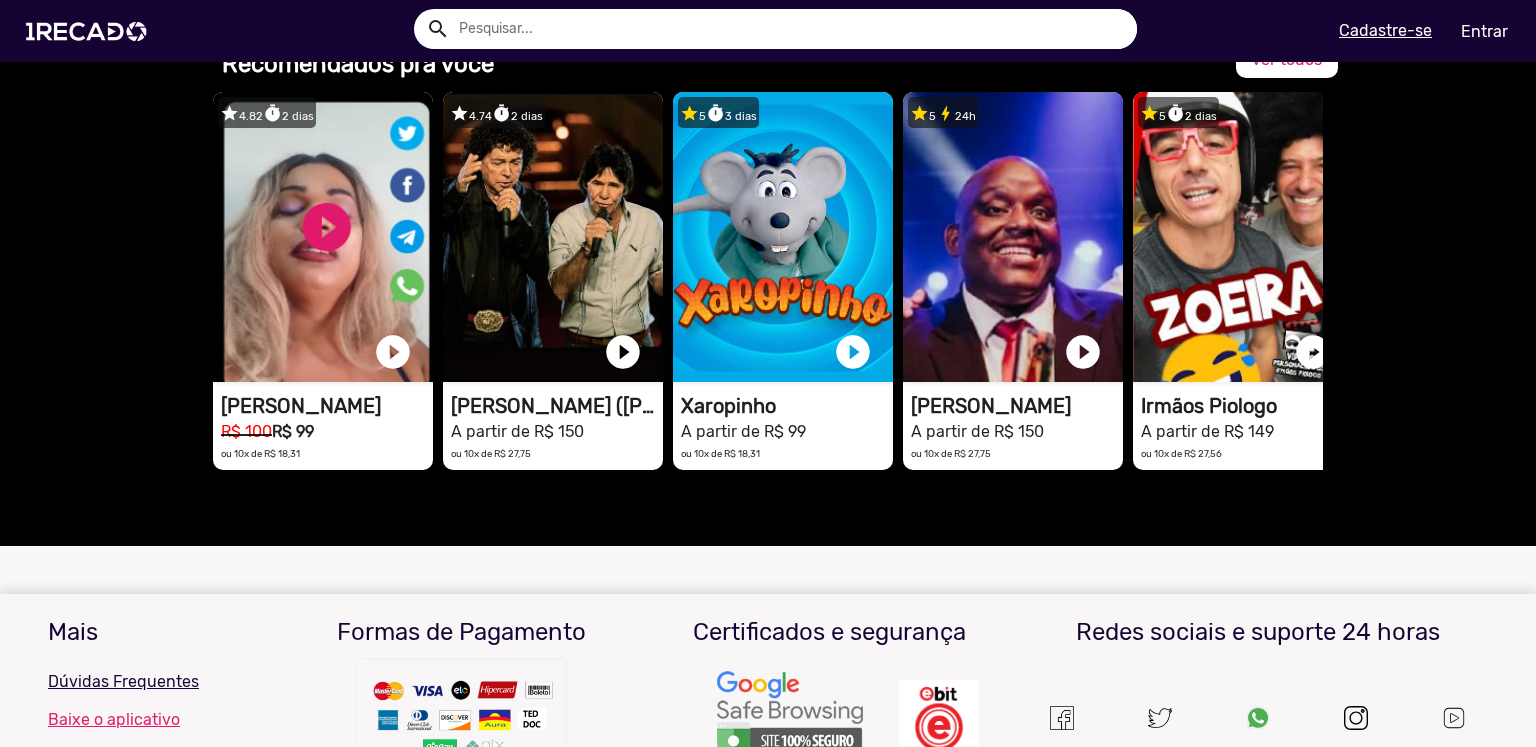 scroll, scrollTop: 1732, scrollLeft: 0, axis: vertical 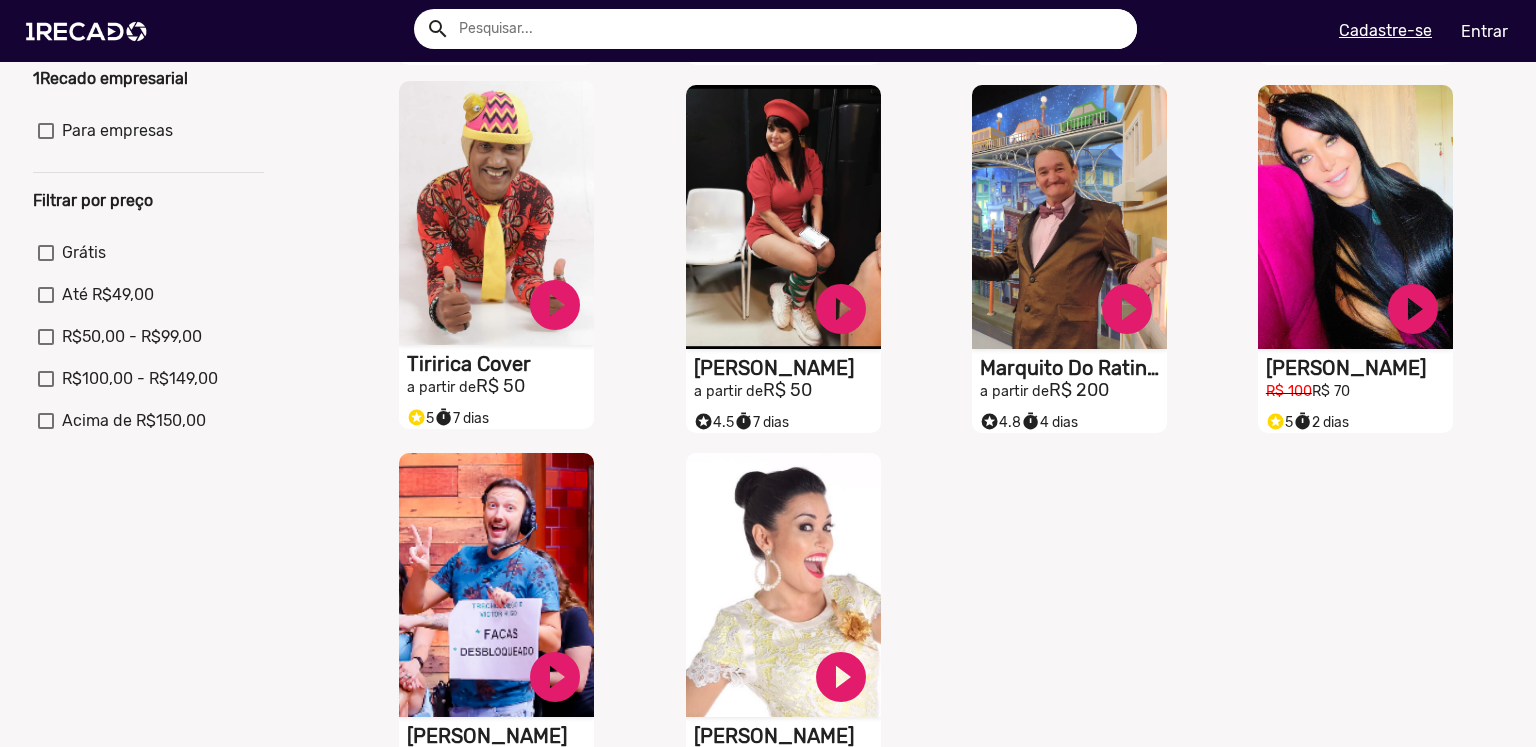 click on "S1RECADO vídeos dedicados para fãs e empresas" at bounding box center (496, -150) 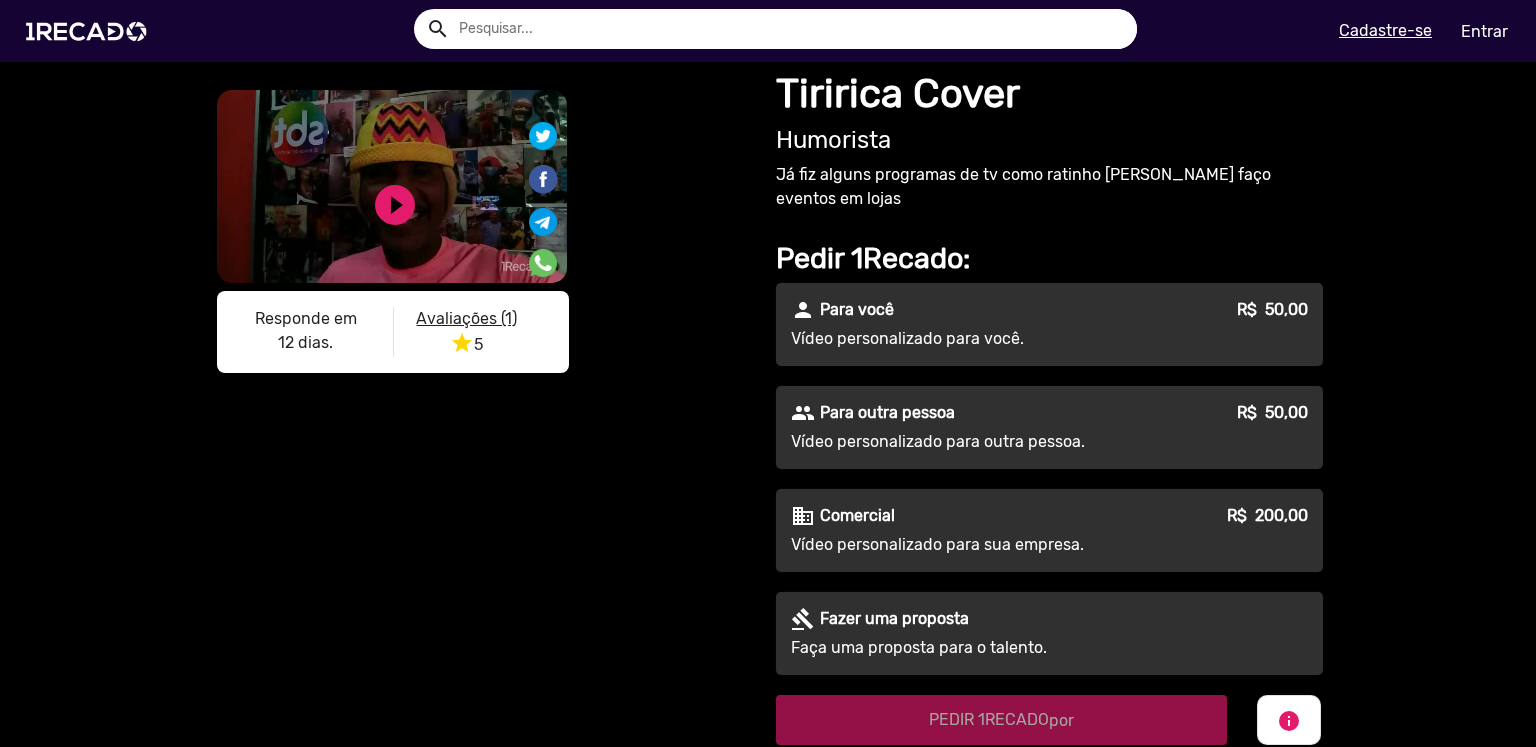 click on "play_circle_filled" 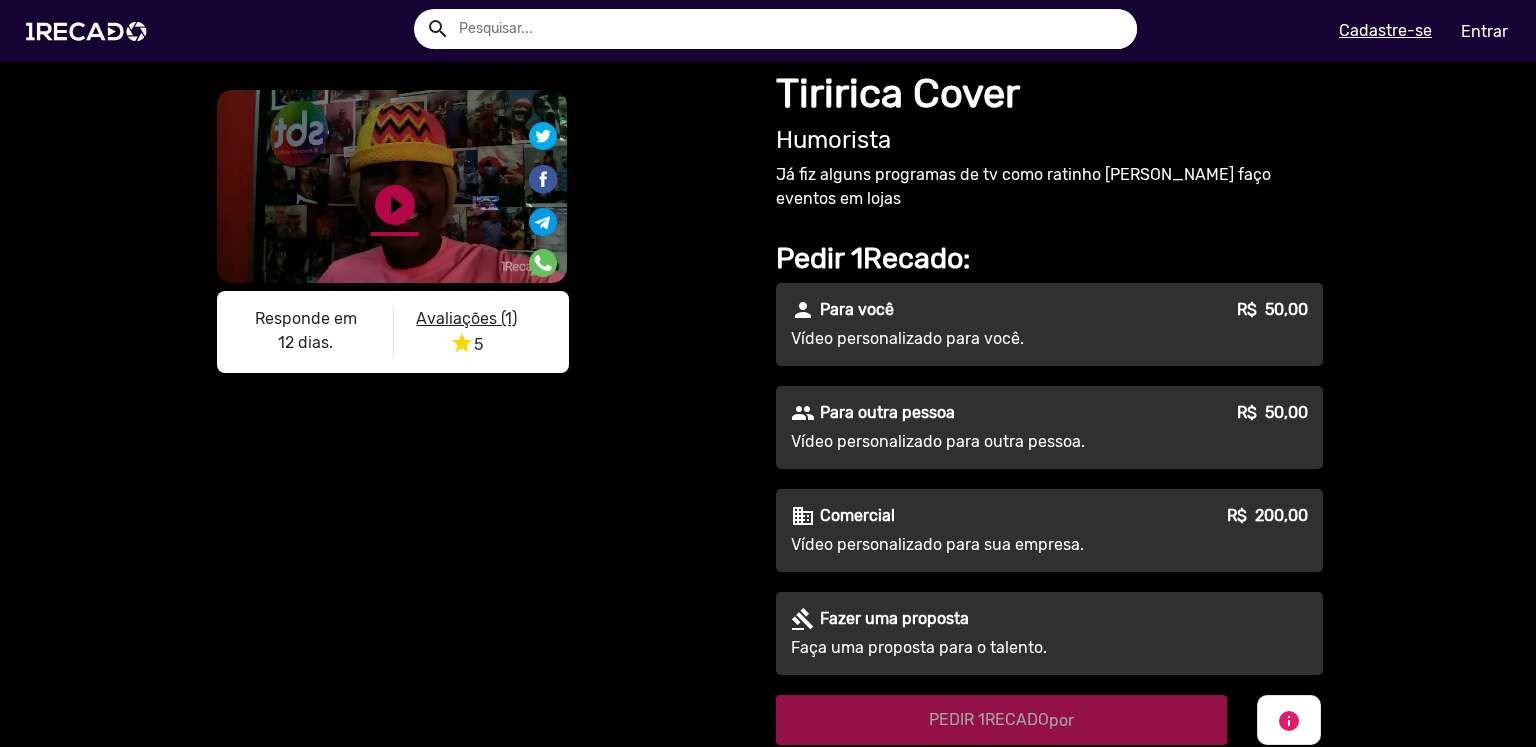 click on "play_circle_filled" 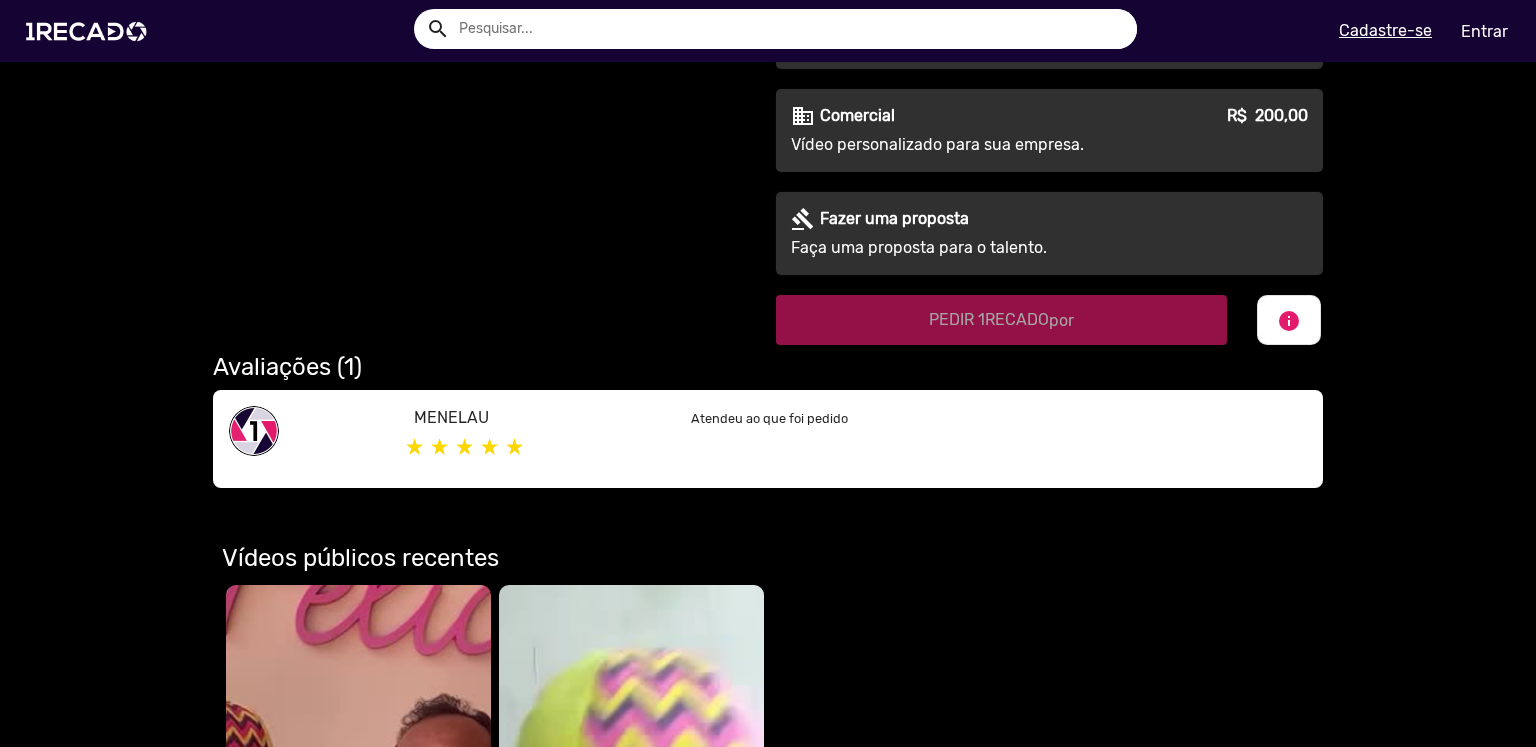 scroll, scrollTop: 0, scrollLeft: 0, axis: both 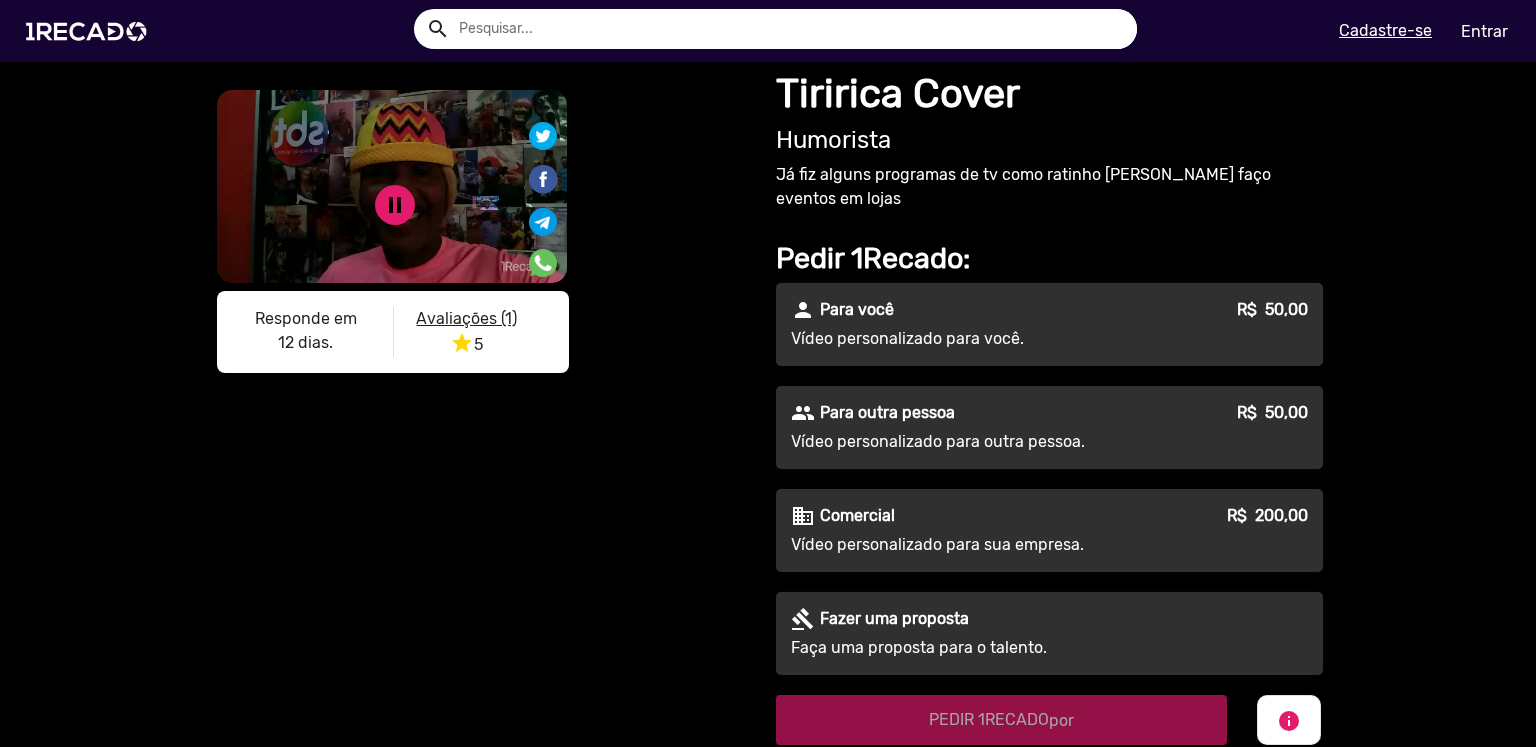 click on "S1RECADO vídeos dedicados para fãs e empresas   S1RECADO vídeos dedicados para fãs e empresas   pause_circle   play_circle_filled  Responde em 12 dias.  Avaliações (1) star 5" 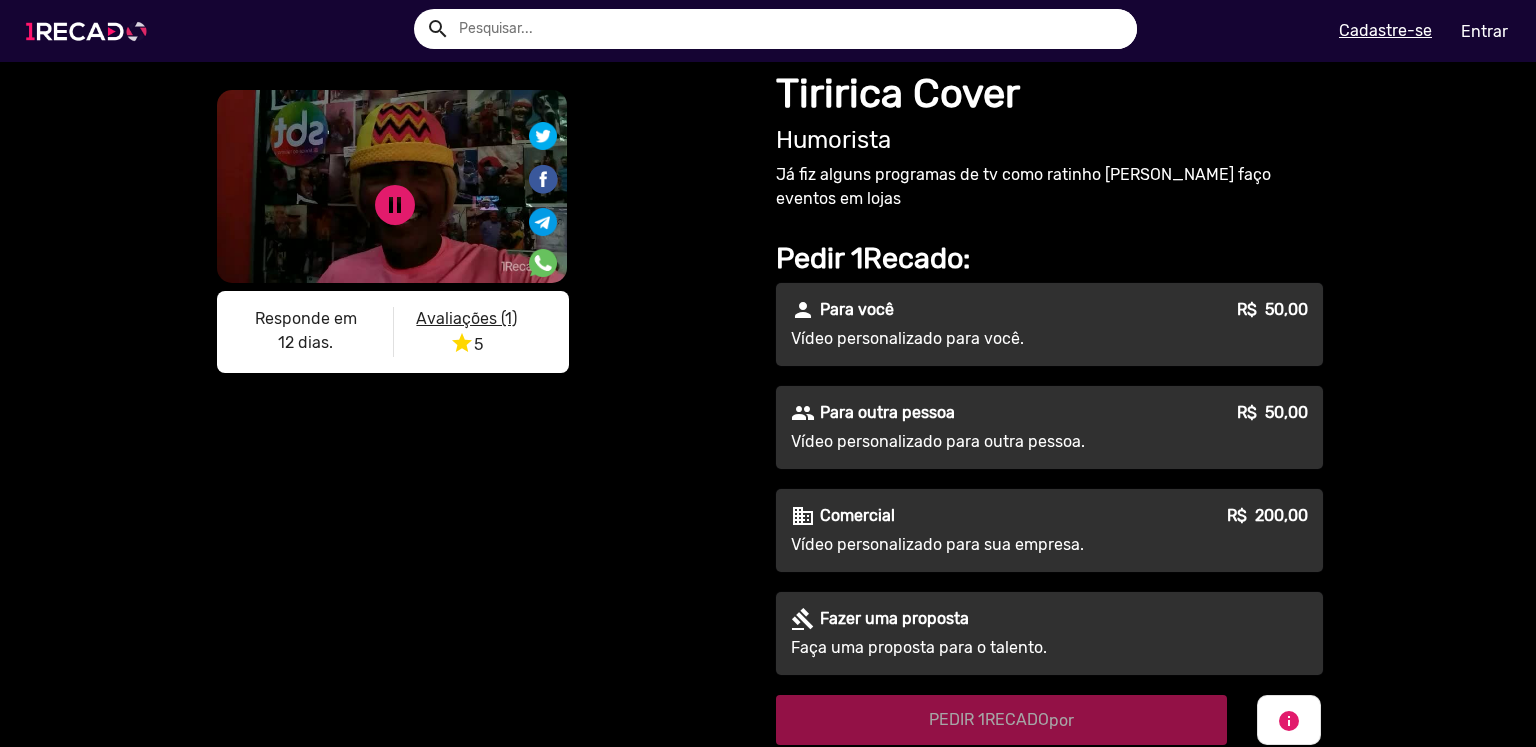 click at bounding box center (90, 31) 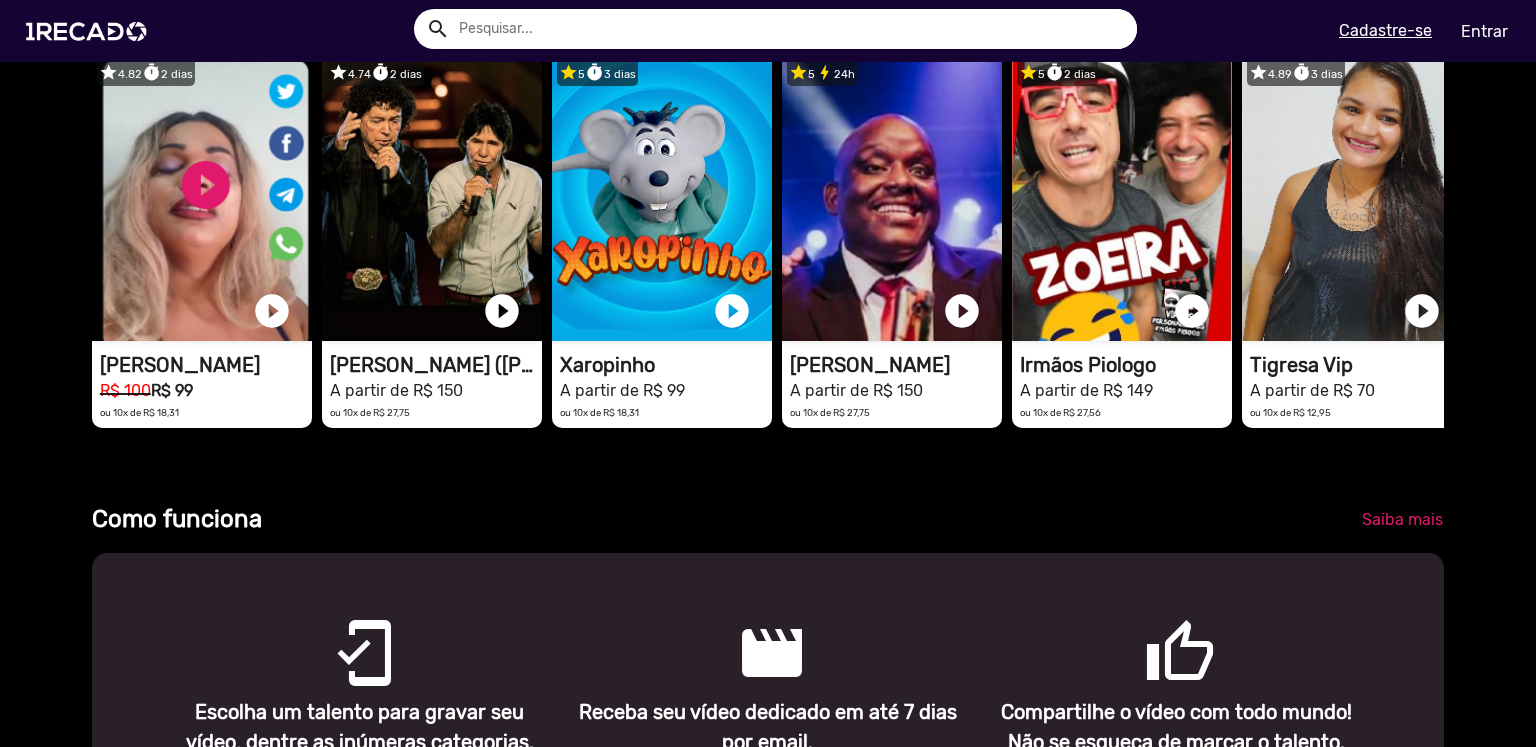 scroll, scrollTop: 400, scrollLeft: 0, axis: vertical 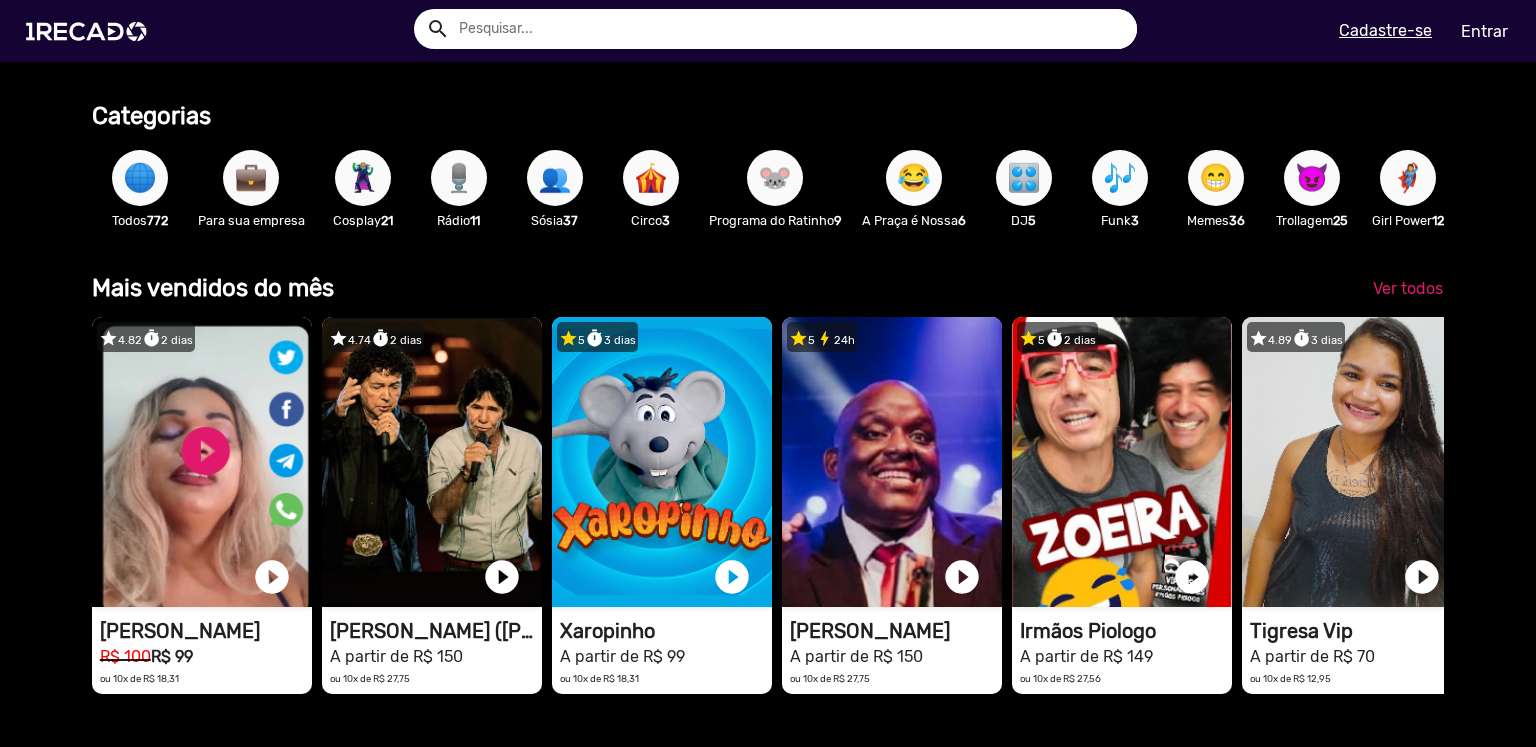 click on "😈" at bounding box center (1312, 178) 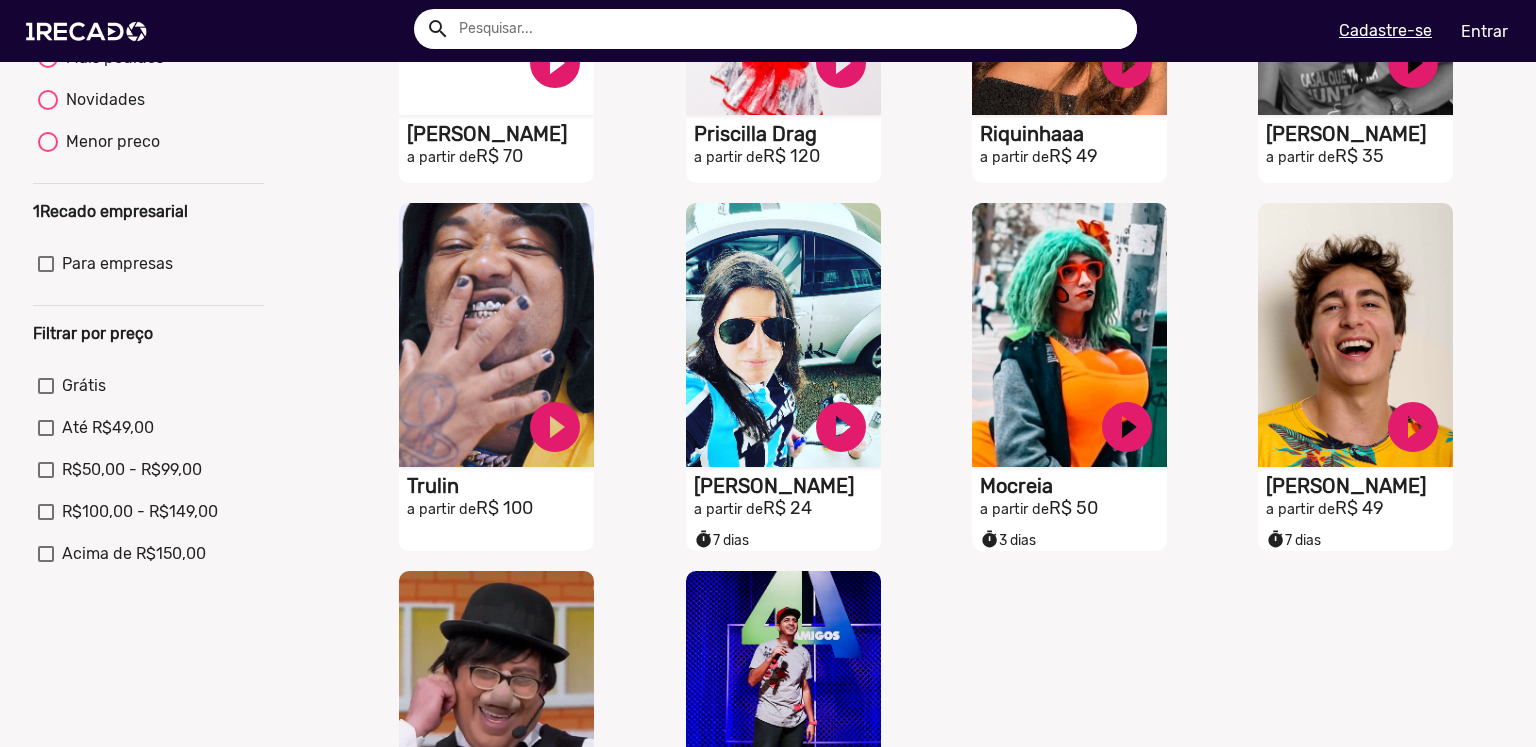 scroll, scrollTop: 666, scrollLeft: 0, axis: vertical 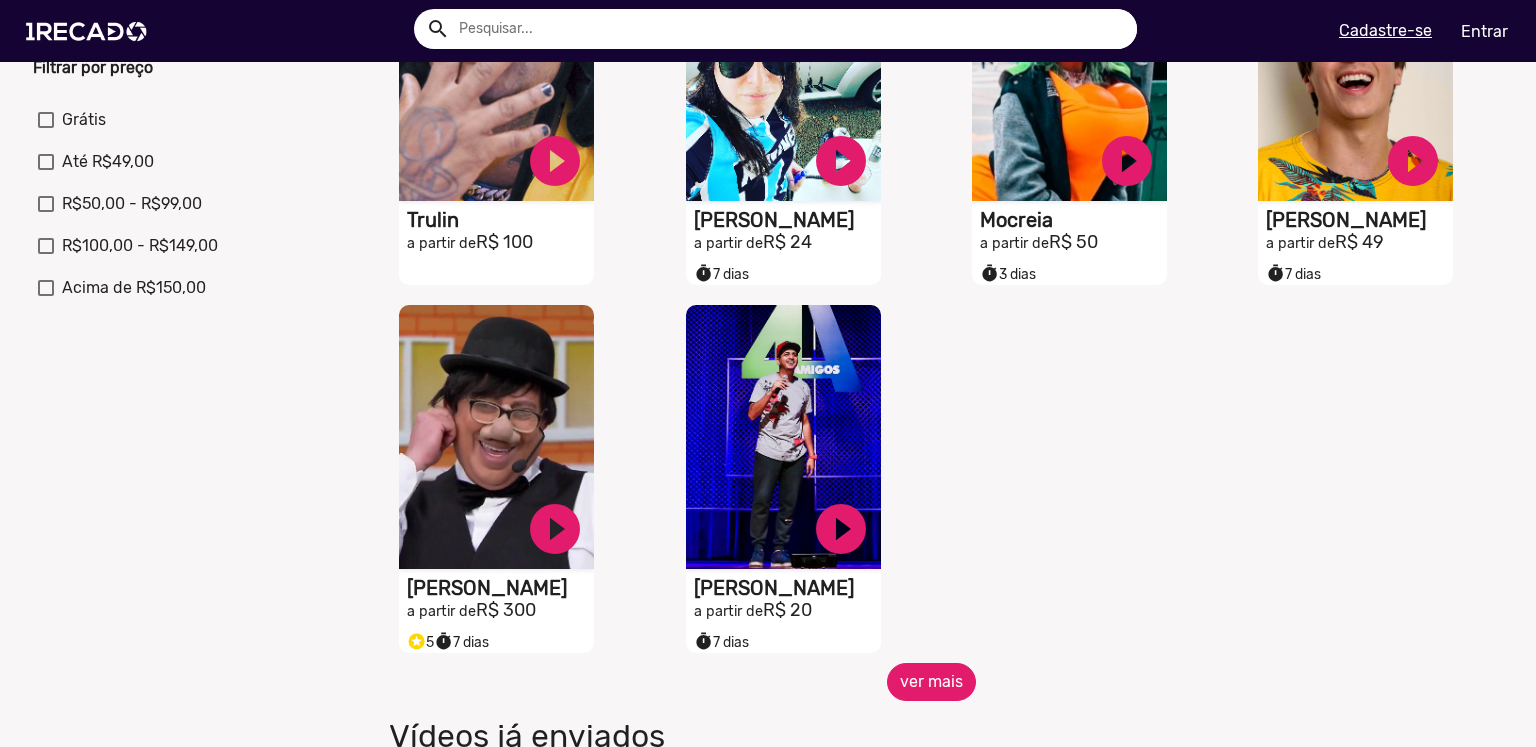 click on "ver mais" 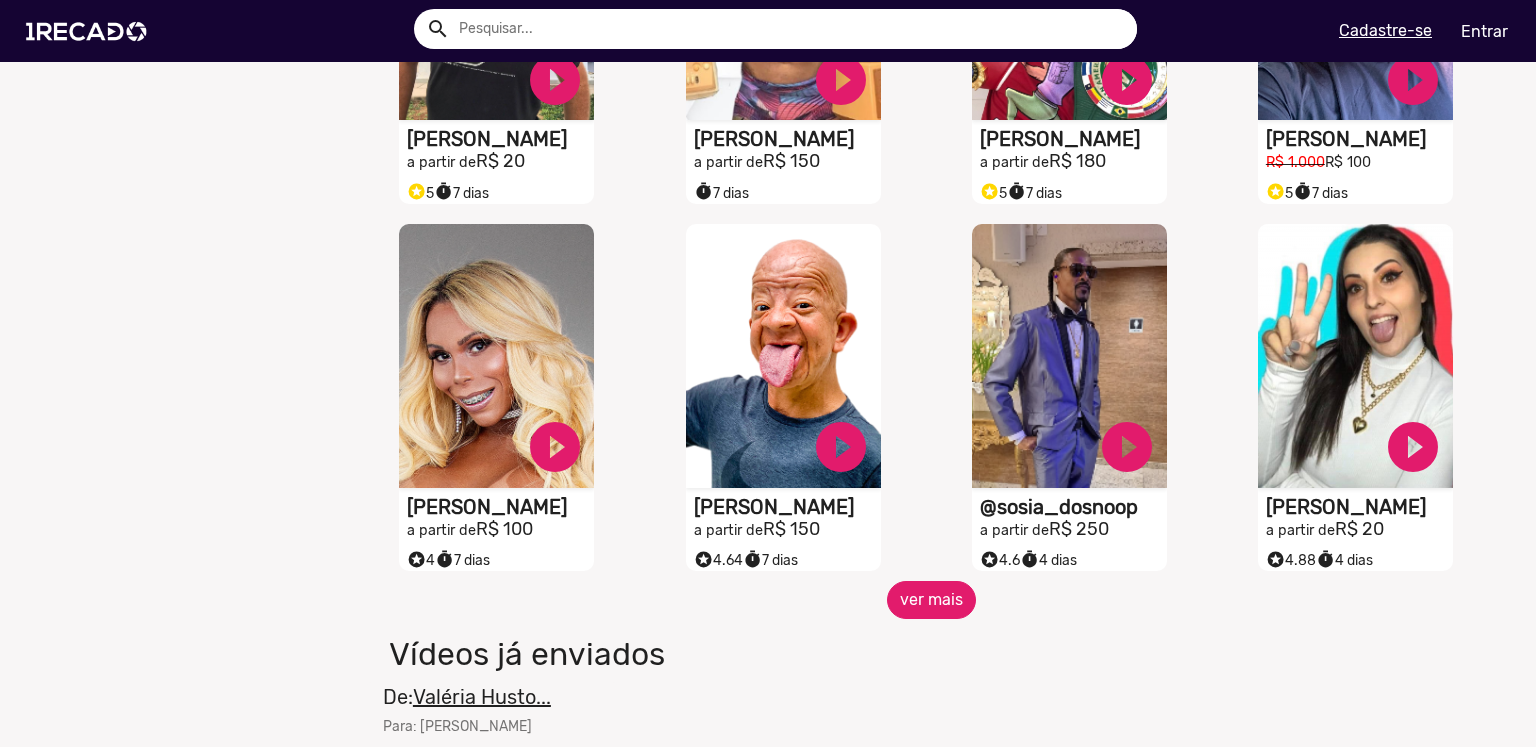 scroll, scrollTop: 1466, scrollLeft: 0, axis: vertical 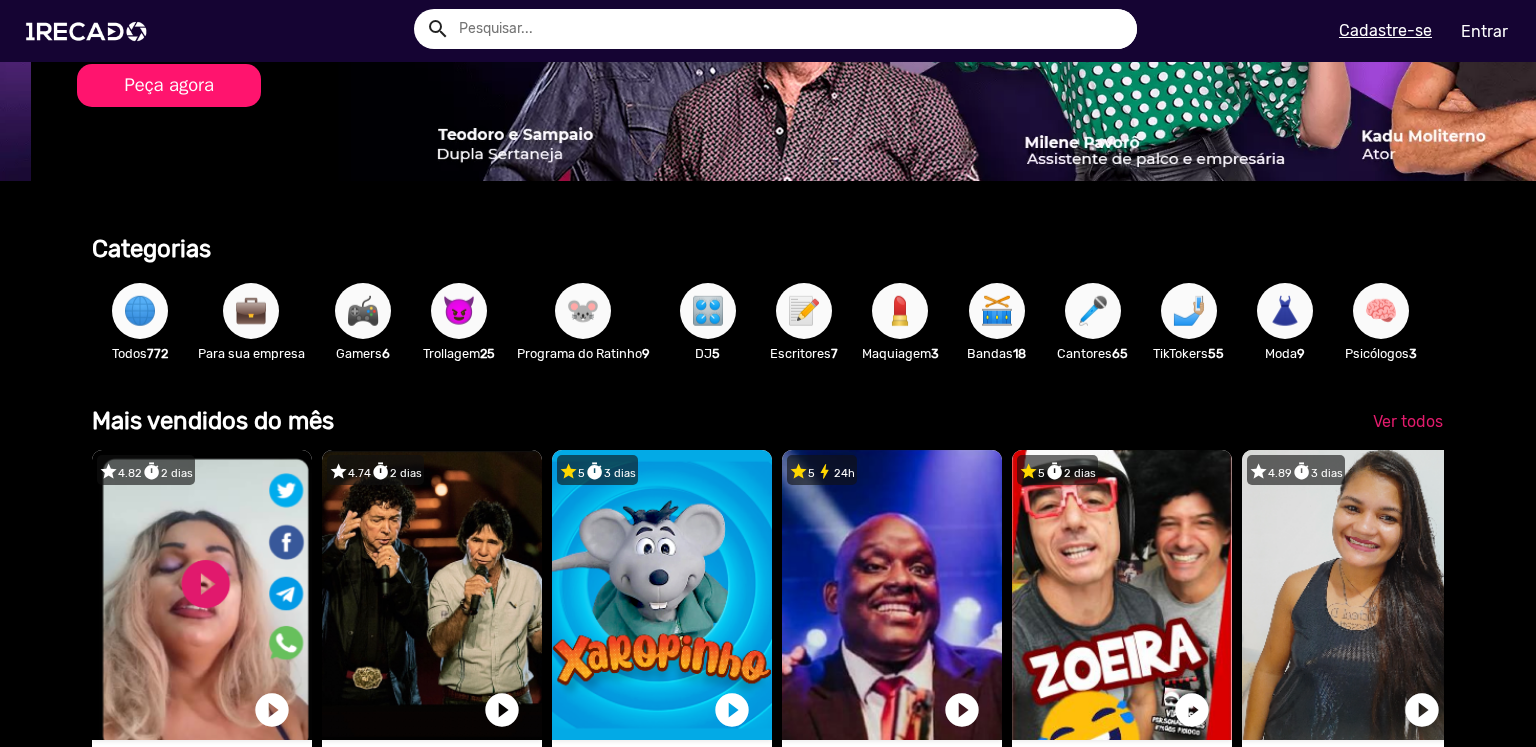 click on "🌐" at bounding box center [140, 311] 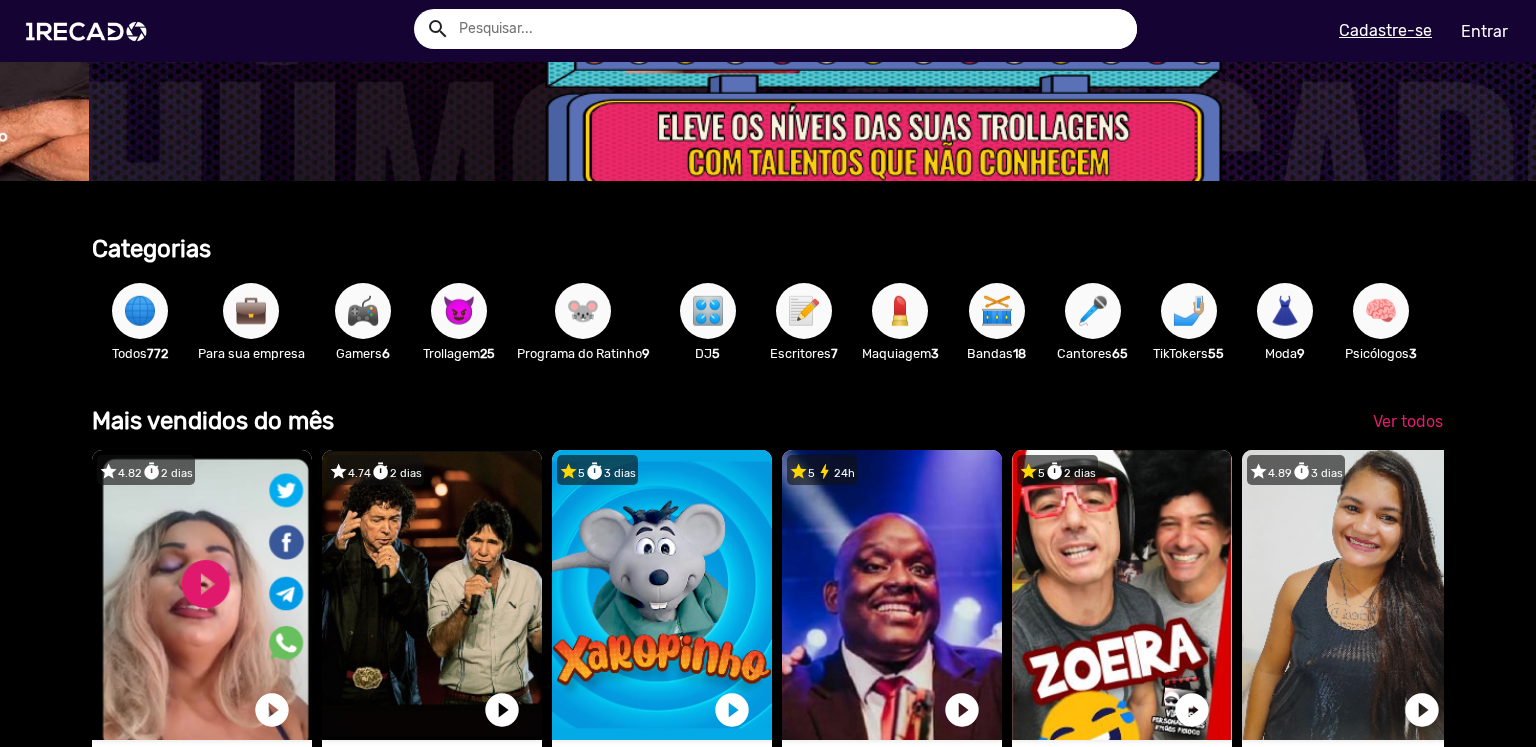 scroll, scrollTop: 0, scrollLeft: 4562, axis: horizontal 